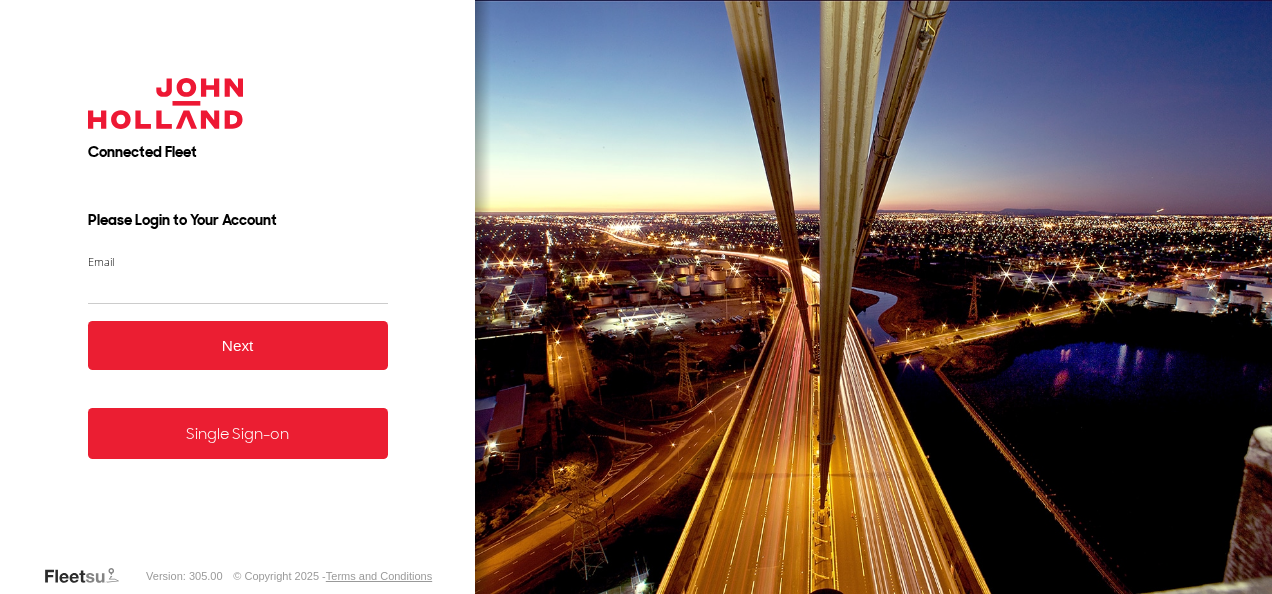 scroll, scrollTop: 0, scrollLeft: 0, axis: both 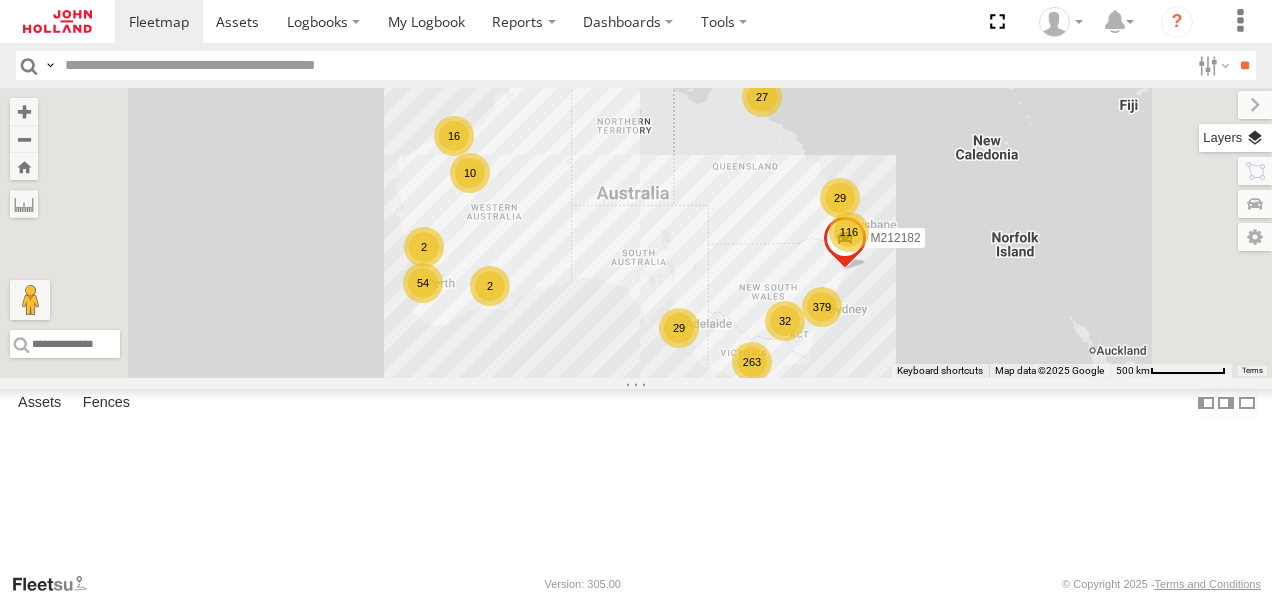click at bounding box center (1235, 138) 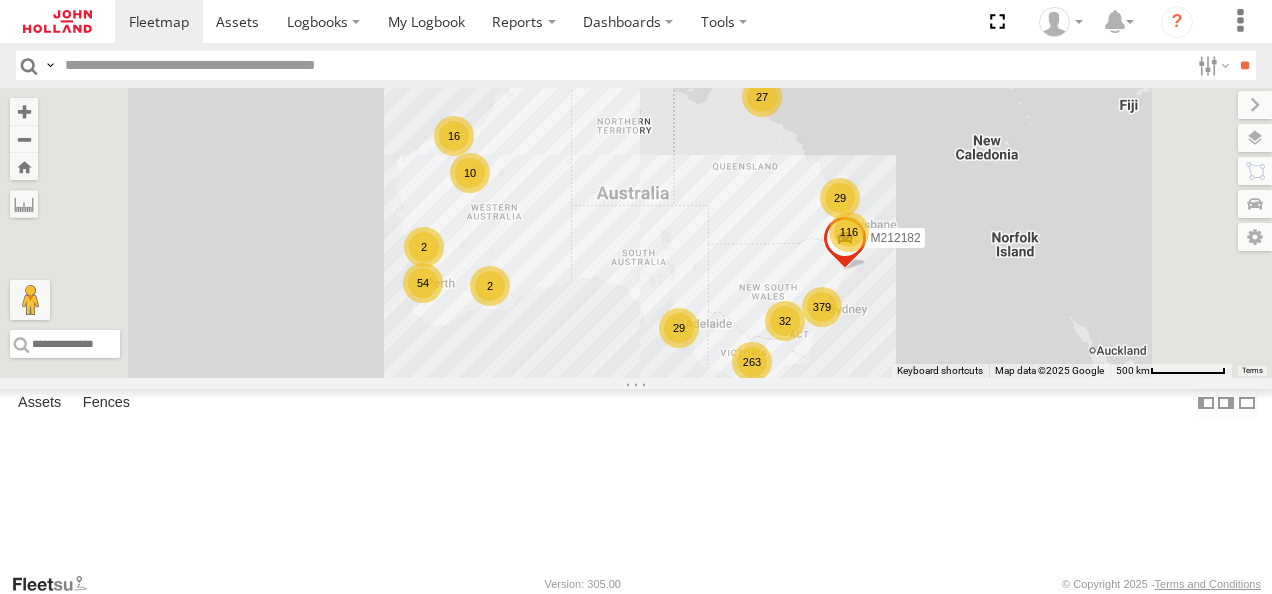 click at bounding box center [0, 0] 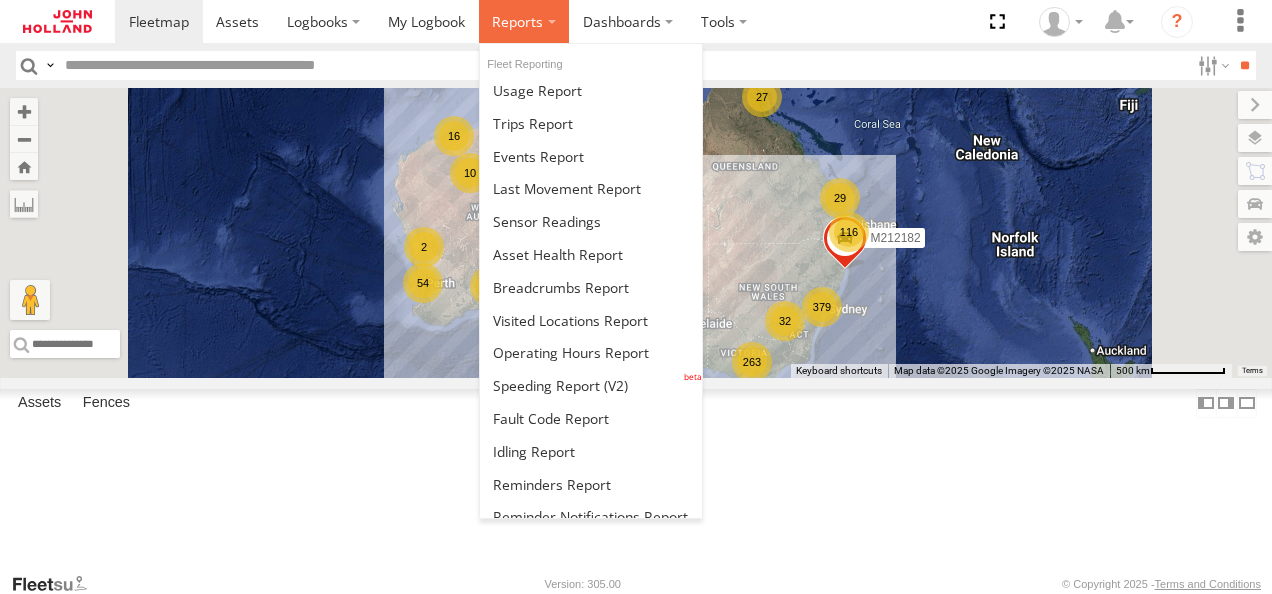 click at bounding box center (524, 21) 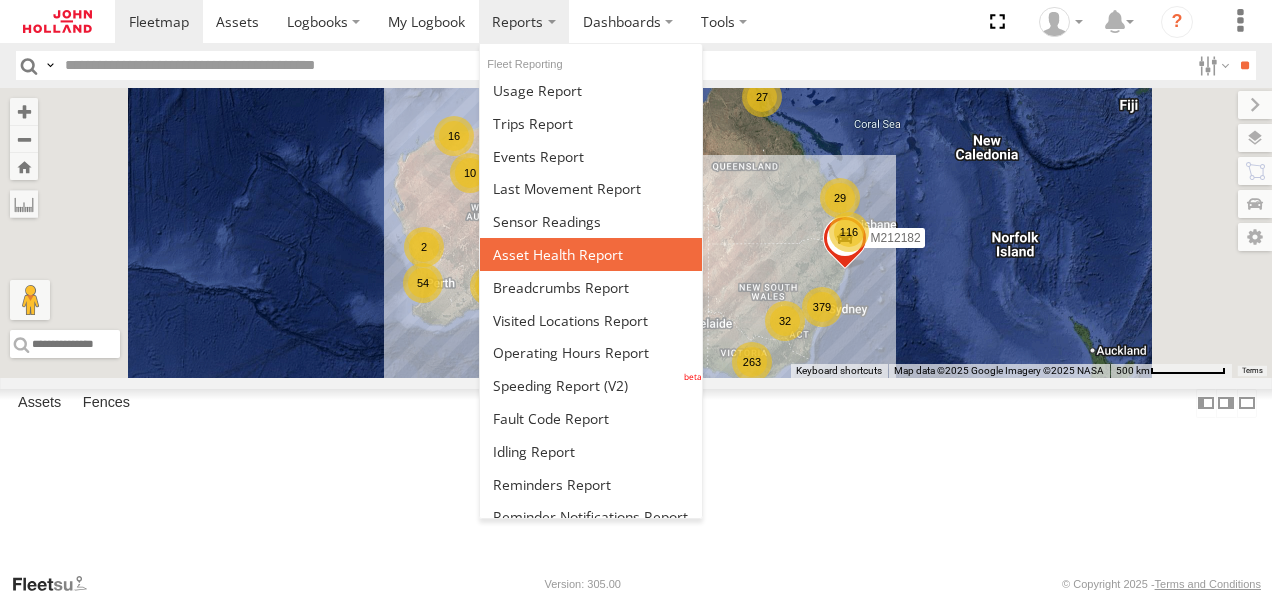 click at bounding box center (558, 254) 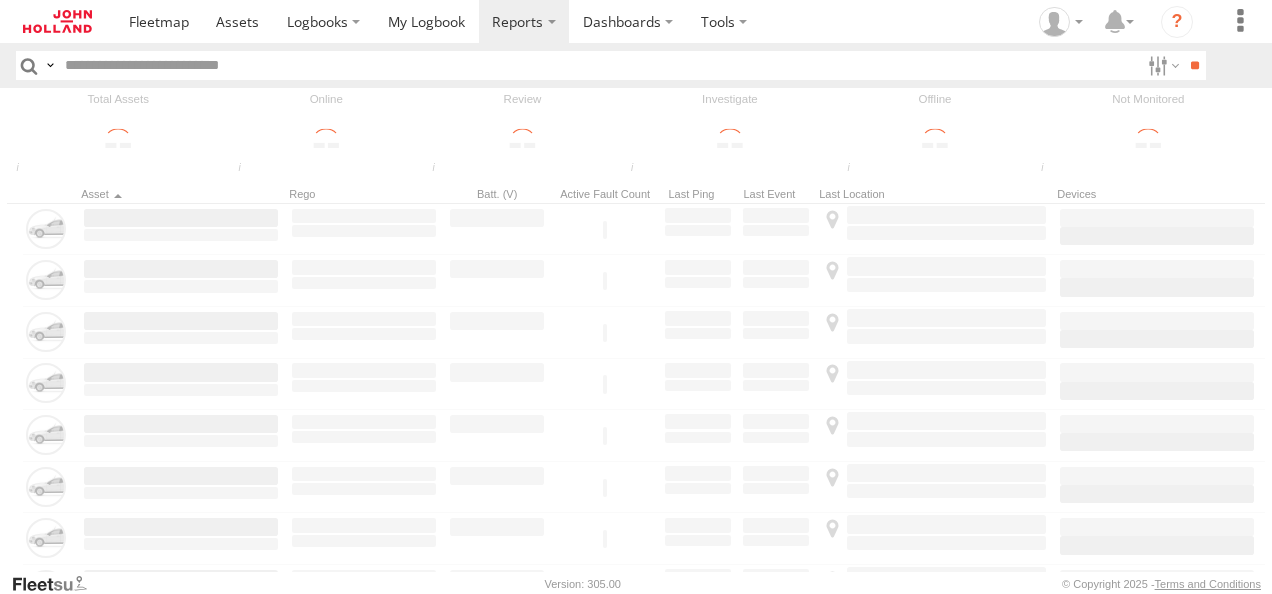 scroll, scrollTop: 0, scrollLeft: 0, axis: both 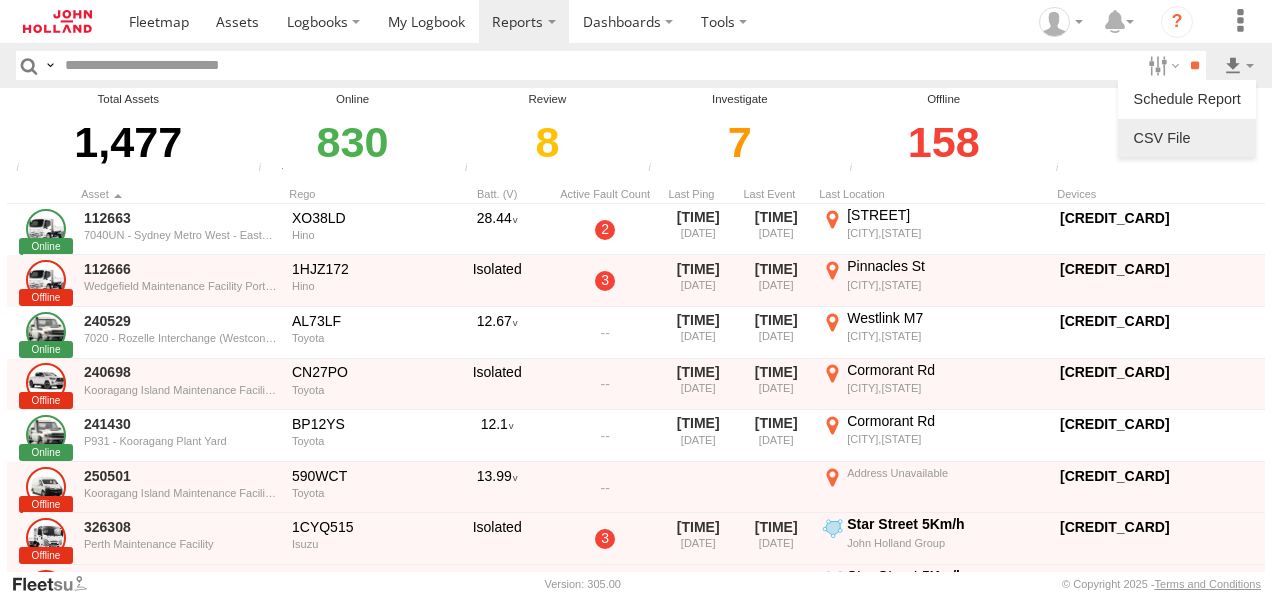 click at bounding box center (1187, 138) 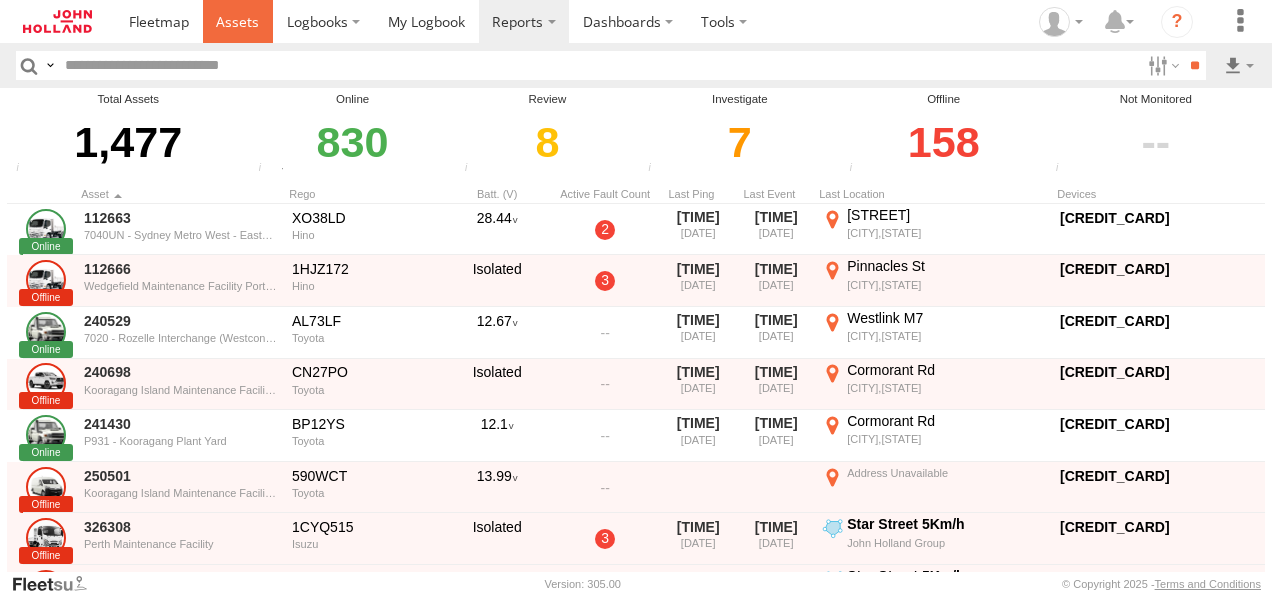 click at bounding box center (237, 21) 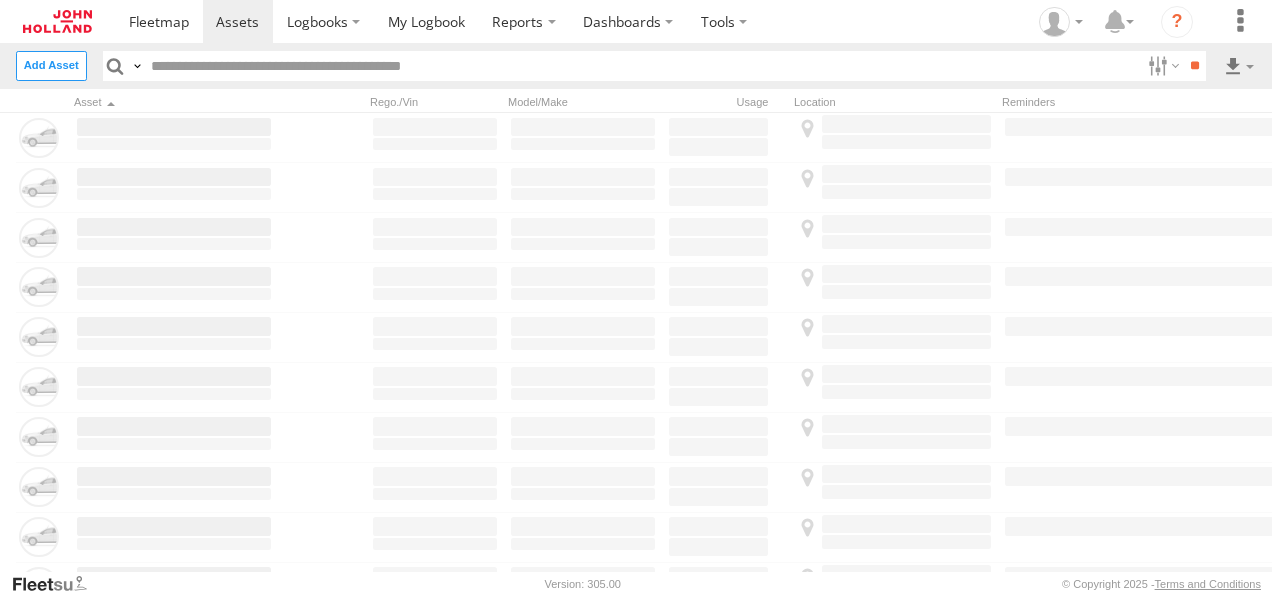 scroll, scrollTop: 0, scrollLeft: 0, axis: both 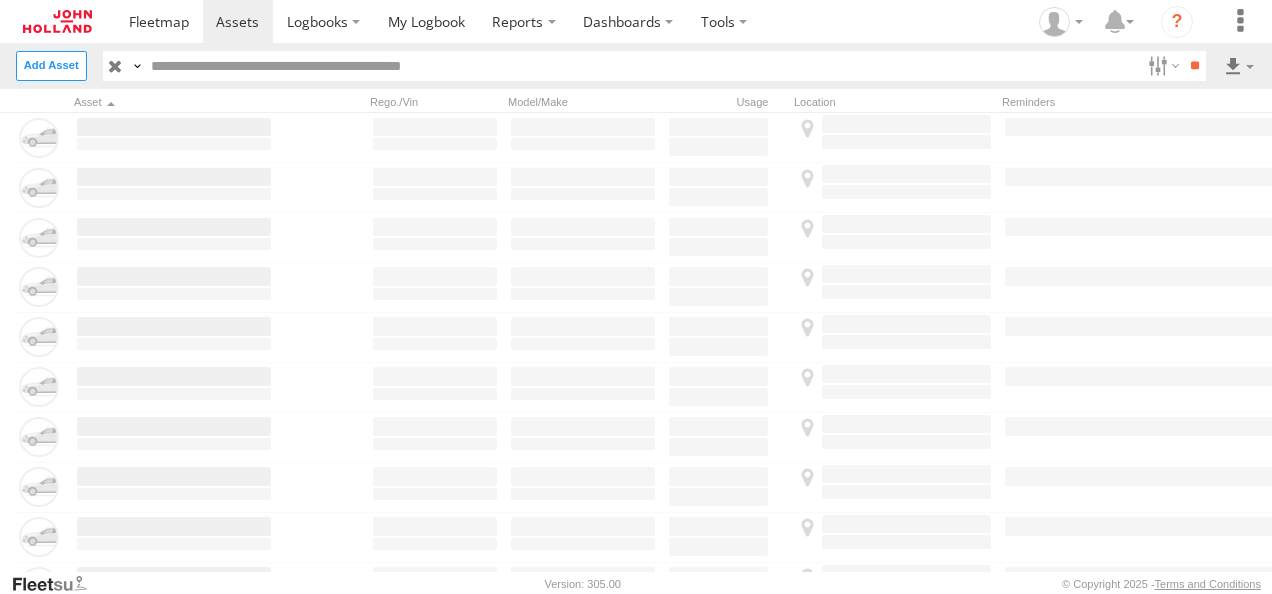 click at bounding box center [642, 65] 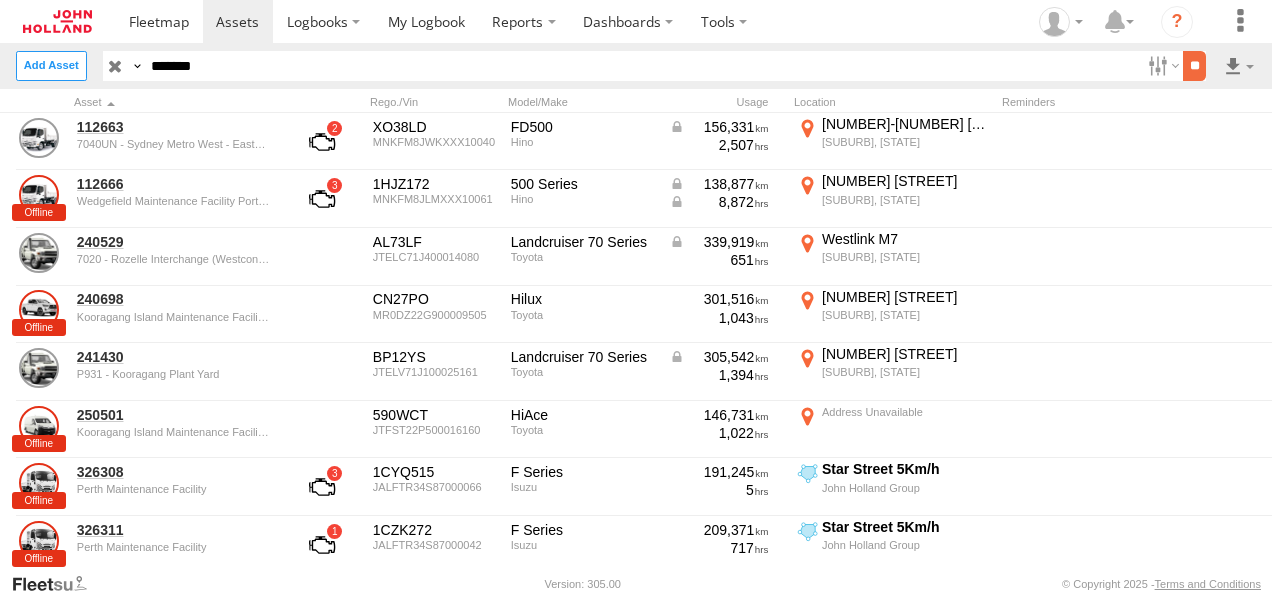 type on "*******" 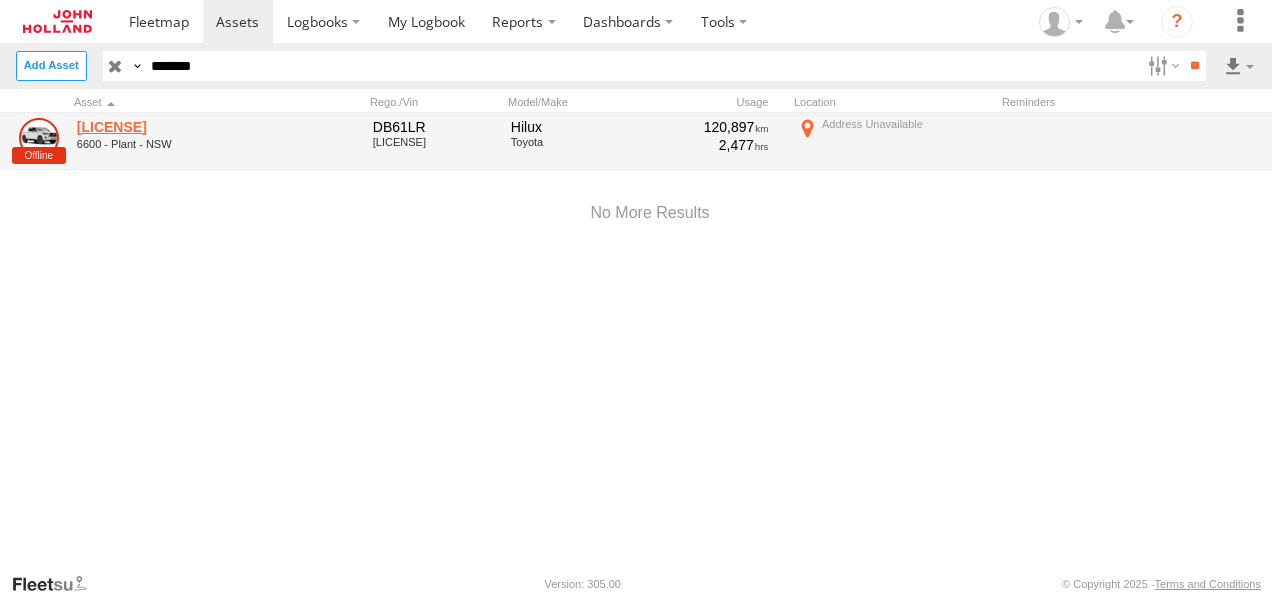 click on "M206781" at bounding box center [174, 127] 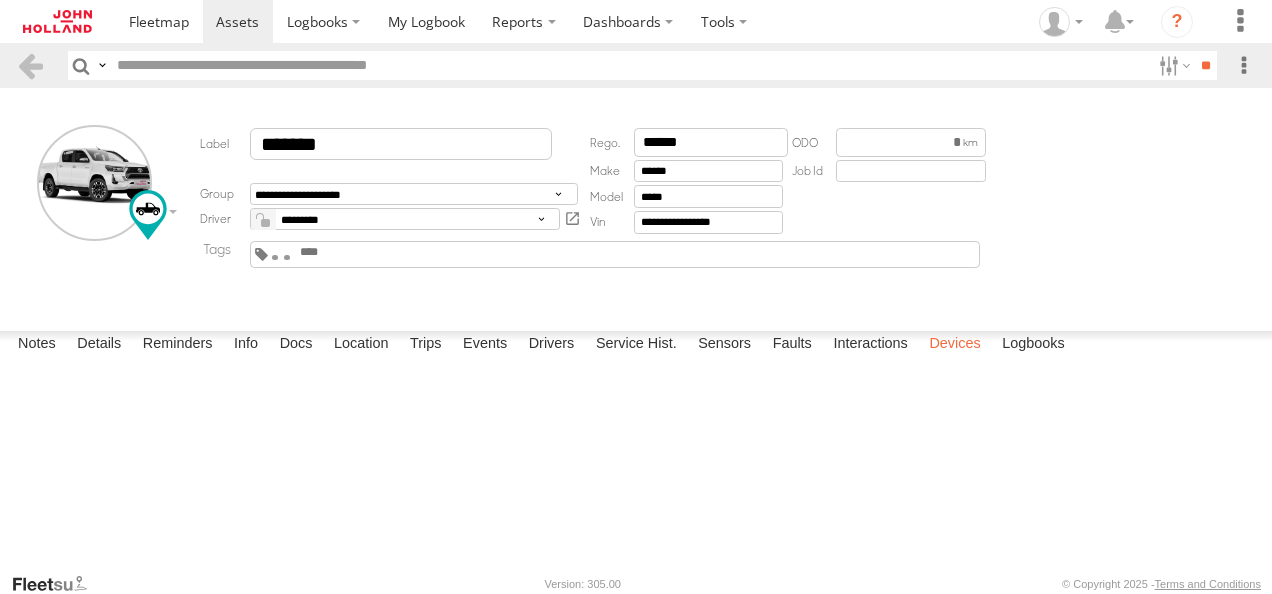 scroll, scrollTop: 0, scrollLeft: 0, axis: both 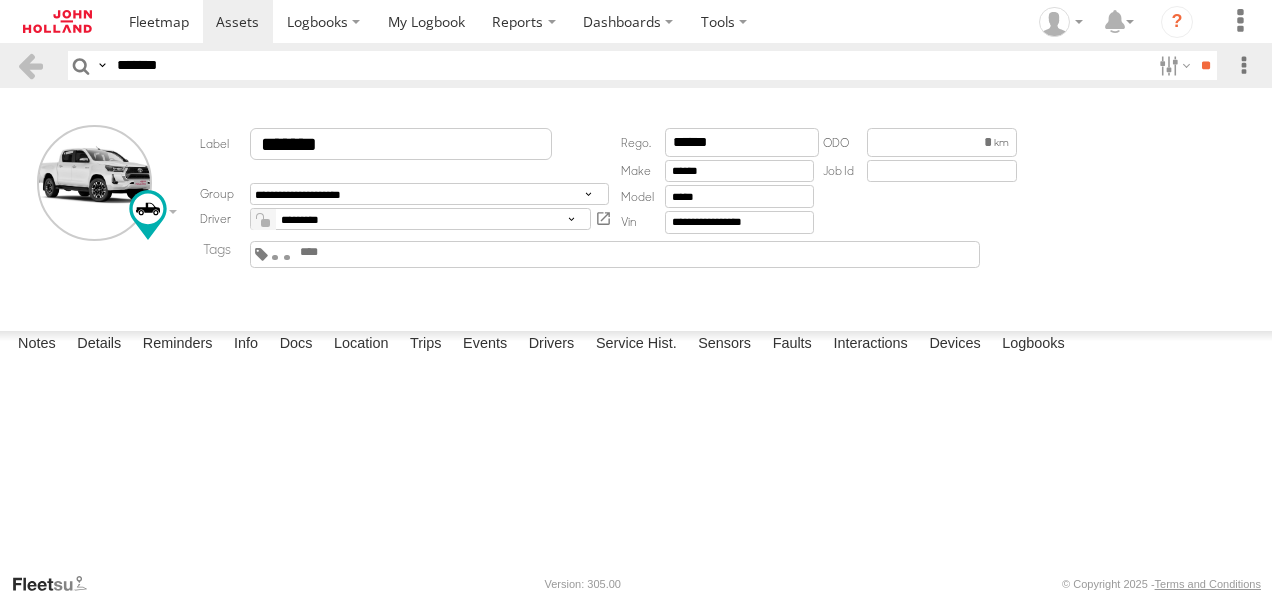 drag, startPoint x: 203, startPoint y: 76, endPoint x: 0, endPoint y: 62, distance: 203.4822 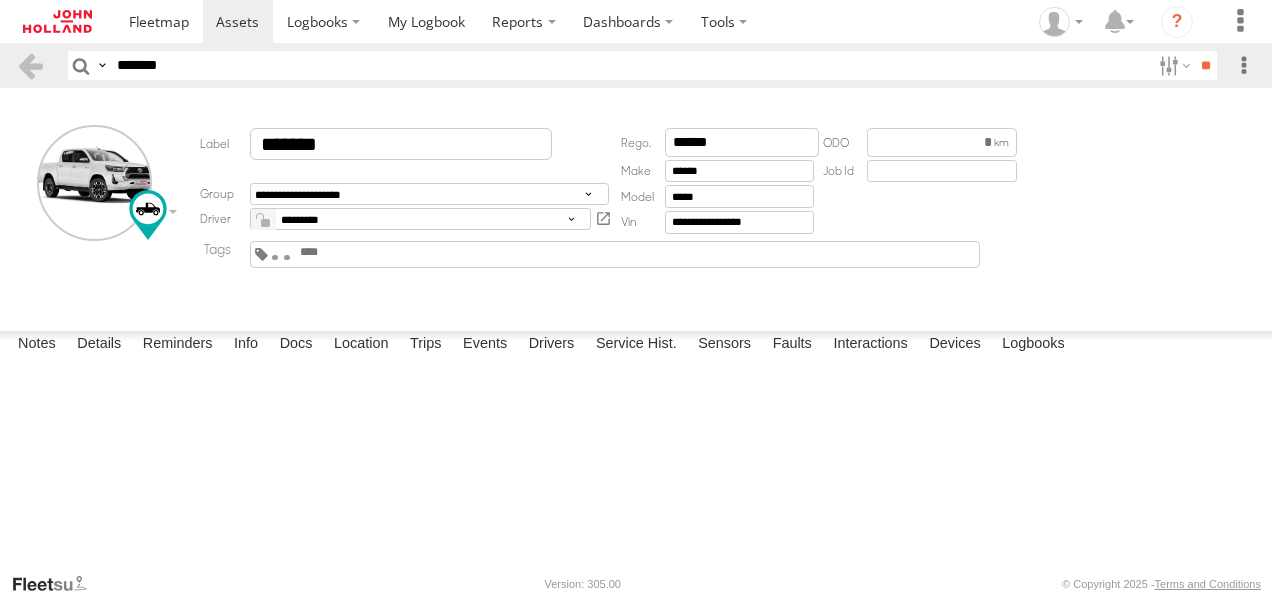 click 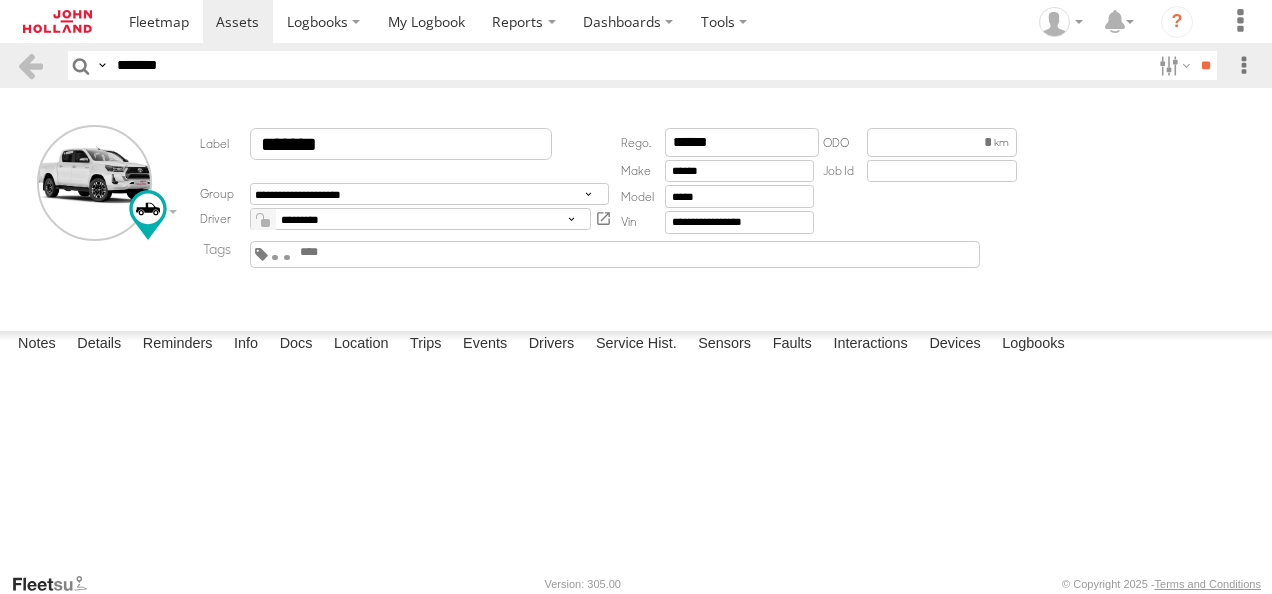 paste 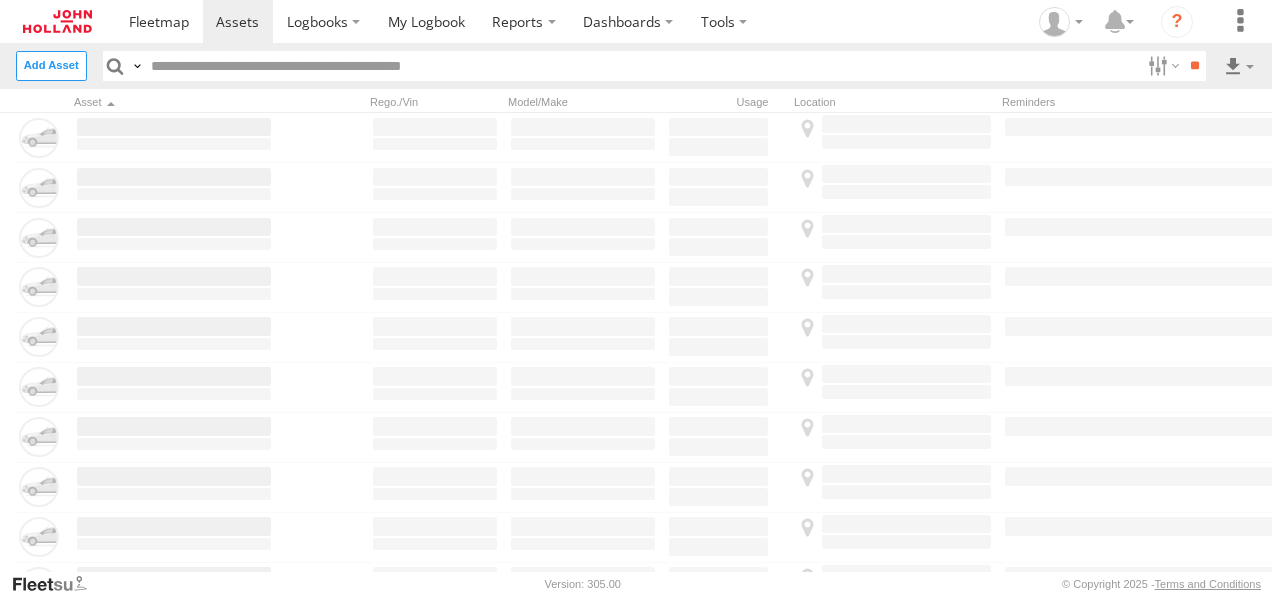scroll, scrollTop: 0, scrollLeft: 0, axis: both 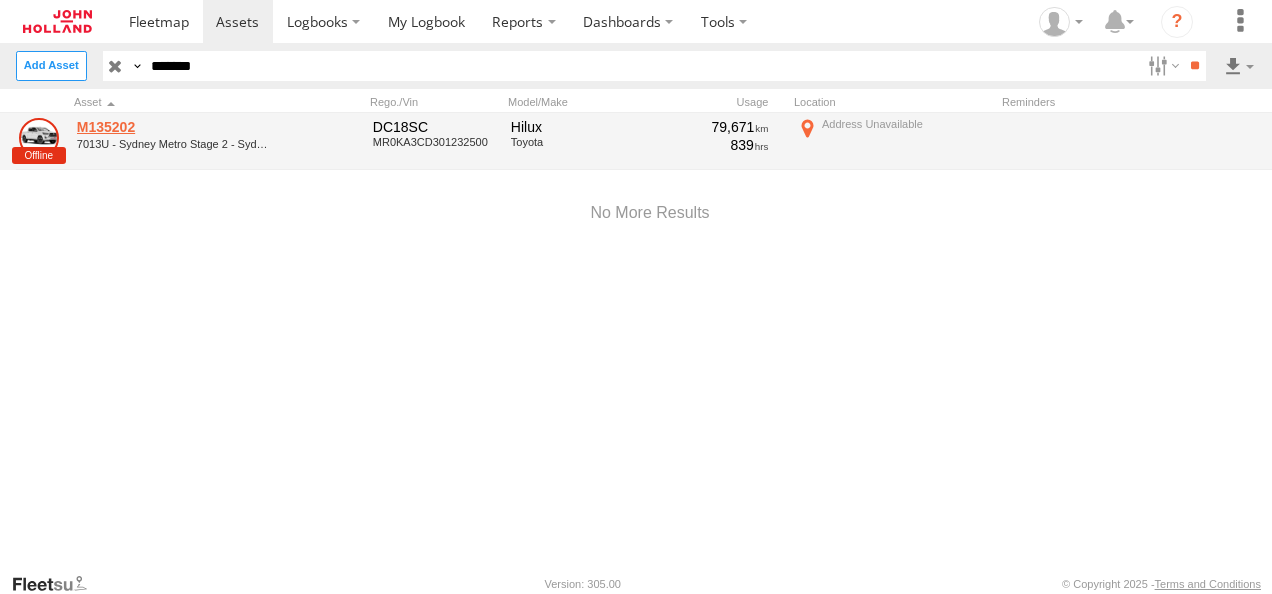 click on "M135202" at bounding box center [174, 127] 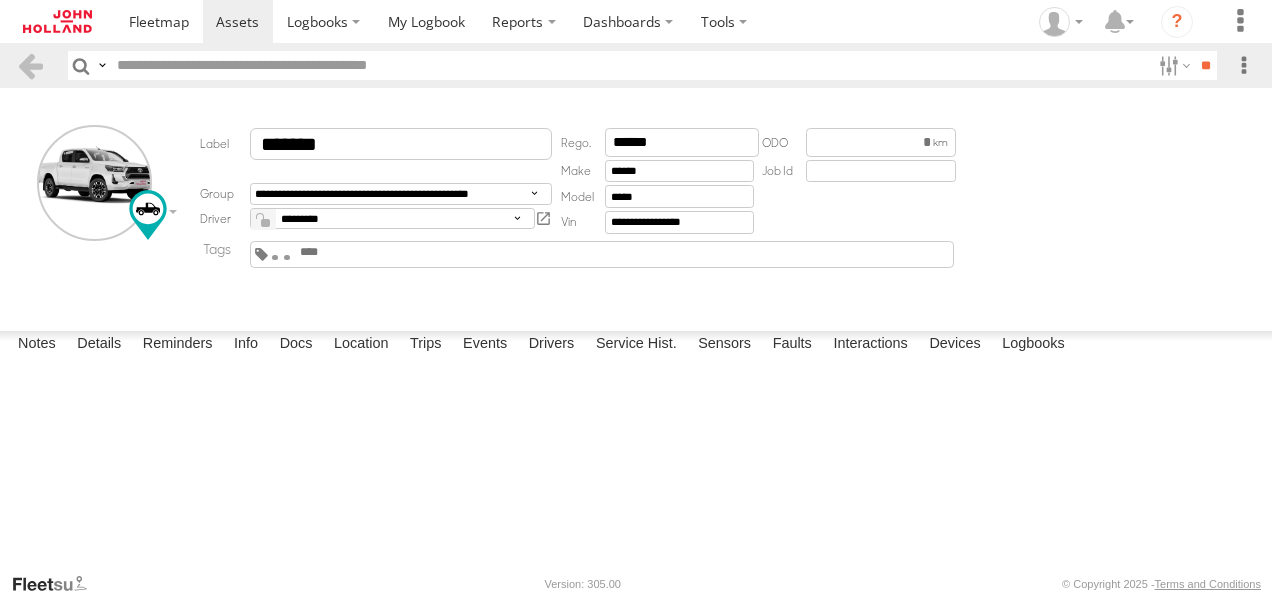click on "12:10 09/02/2022
JHG - New Vehicle Installation - DC18SC - Installation Location (e.g. Project name, Plant Yard Name): Homebush - Your Name: Tyler smith - Date: 2022-02-08 - odometer reading at installation 63179km
Megan OConnell
Complete" at bounding box center [0, 0] 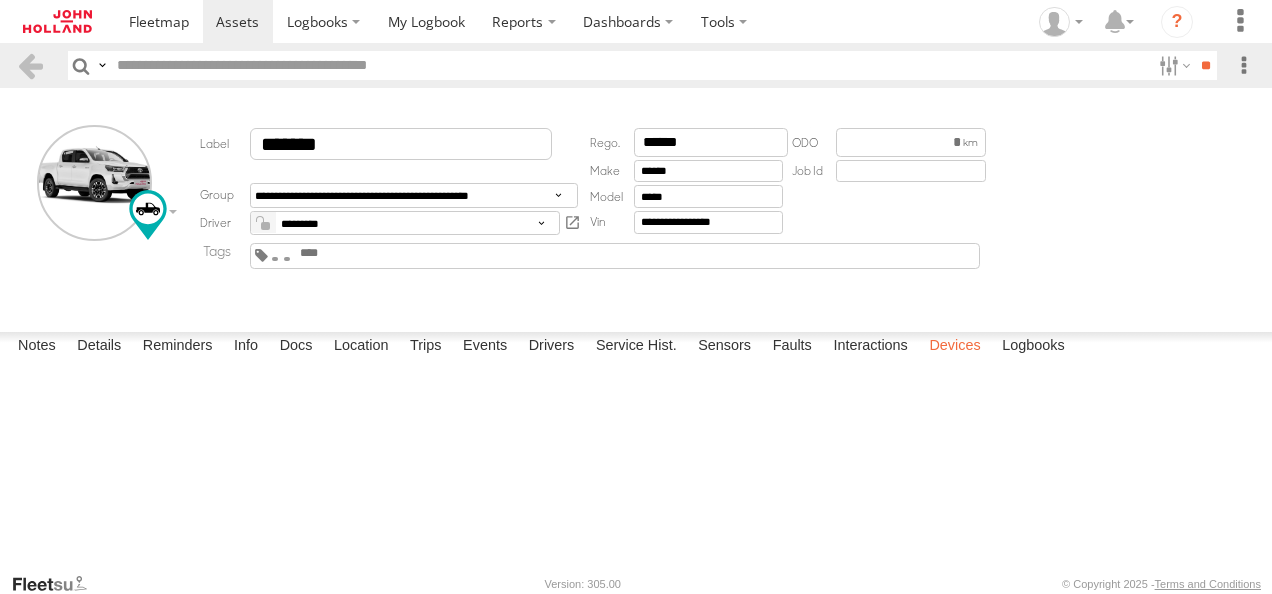 scroll, scrollTop: 0, scrollLeft: 0, axis: both 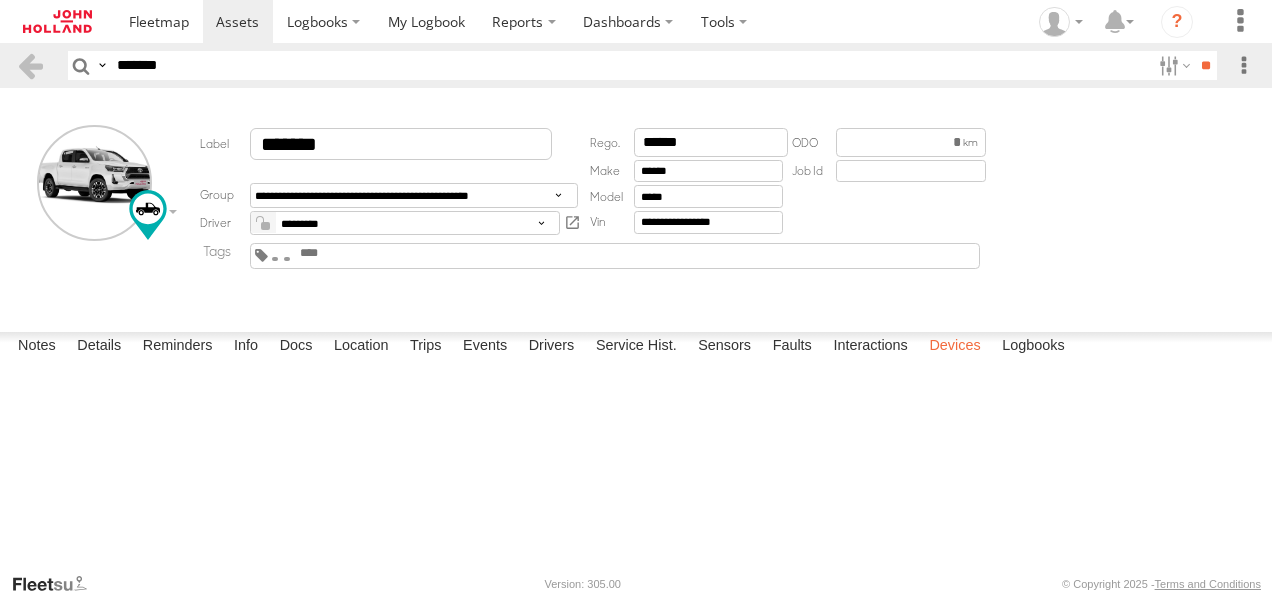 click on "Devices" at bounding box center (954, 346) 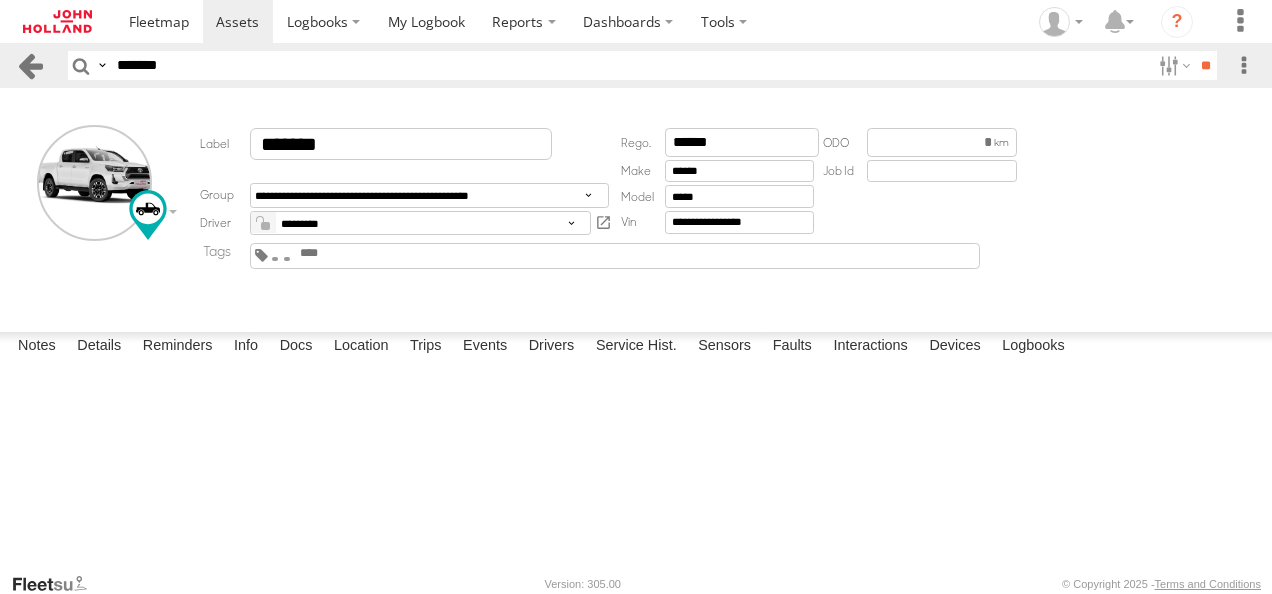 drag, startPoint x: 218, startPoint y: 61, endPoint x: 8, endPoint y: 62, distance: 210.00238 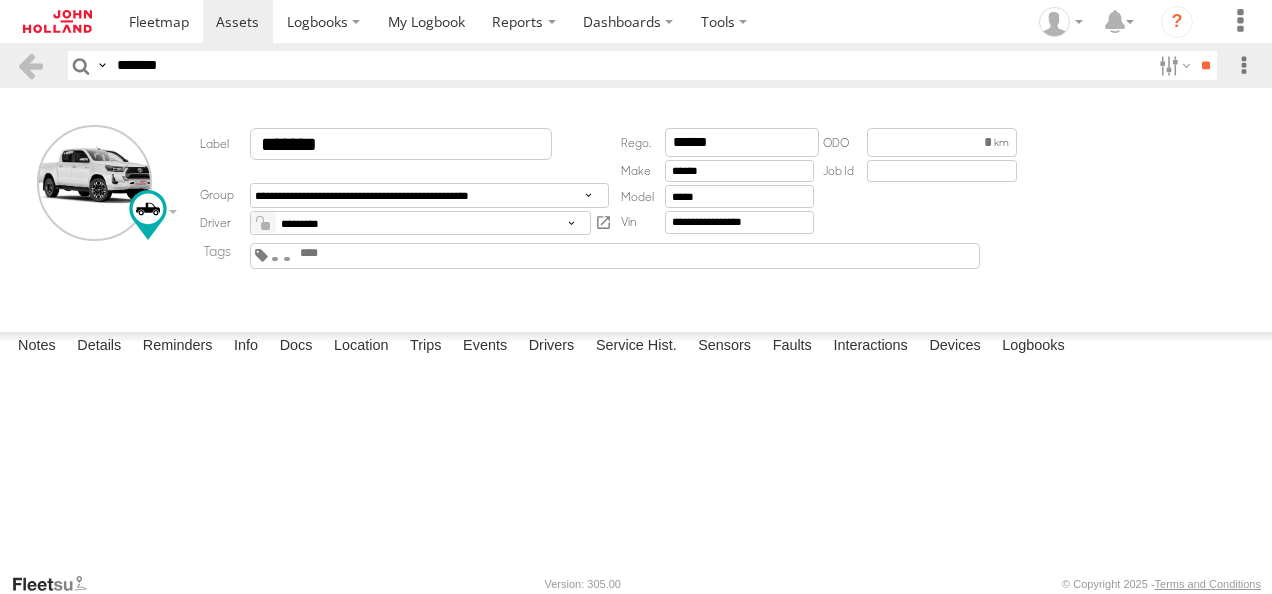 click on "Search Query
Asset ID
Asset Label
Registration
Manufacturer
Model
VIN
Job ID *******" at bounding box center (636, 65) 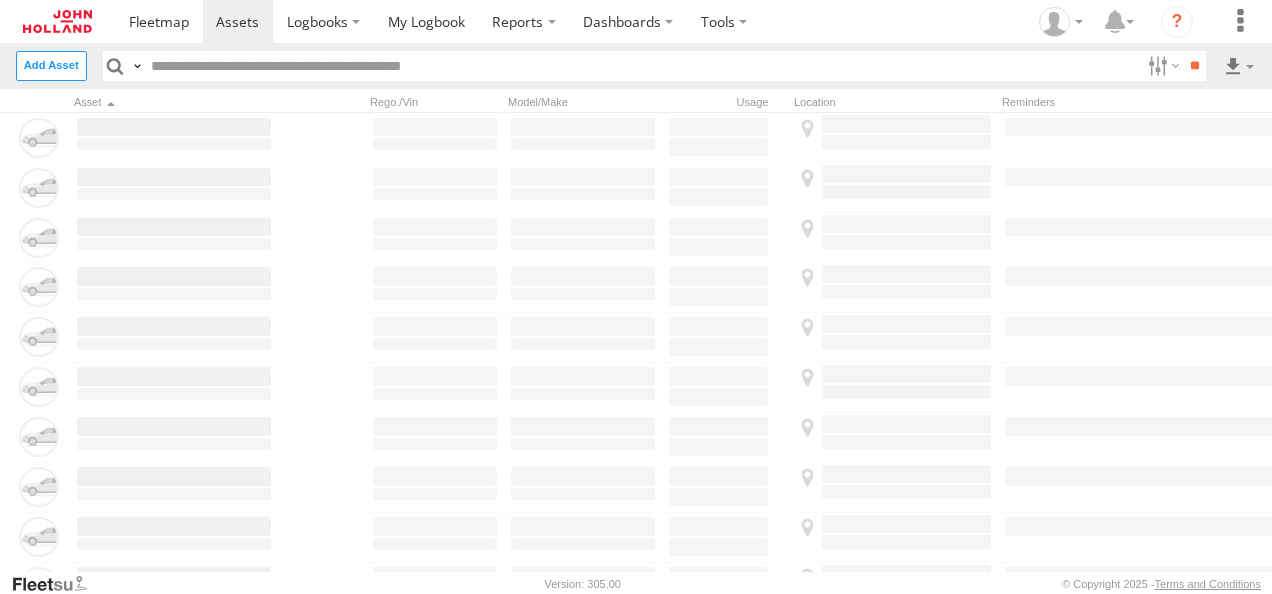type on "*******" 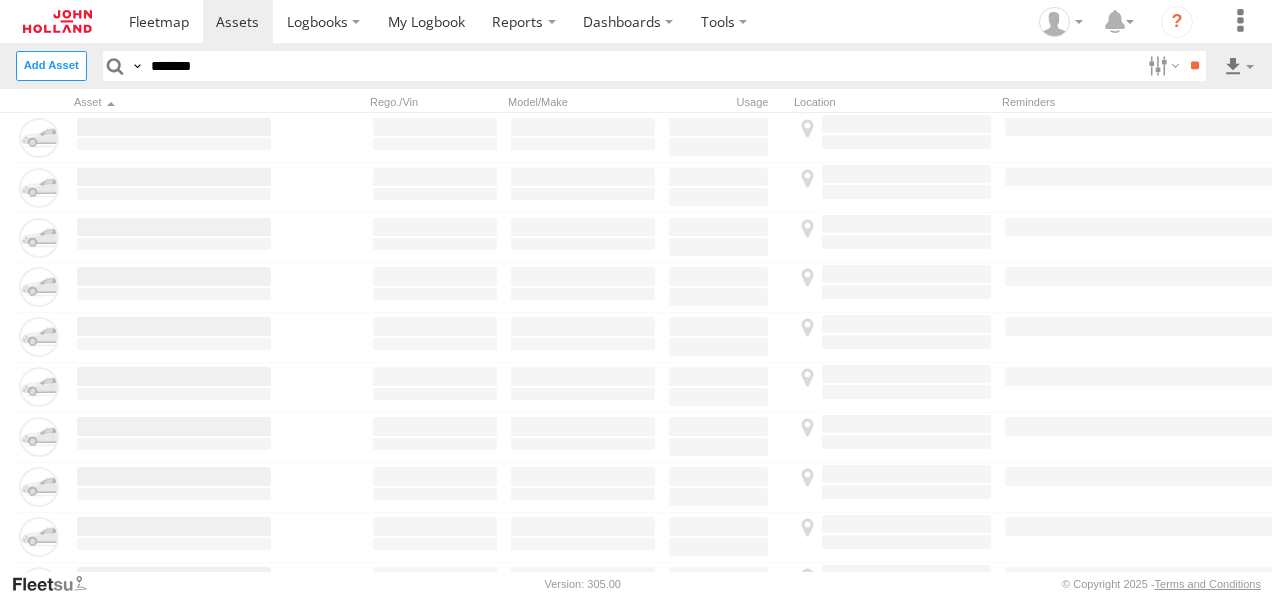 scroll, scrollTop: 0, scrollLeft: 0, axis: both 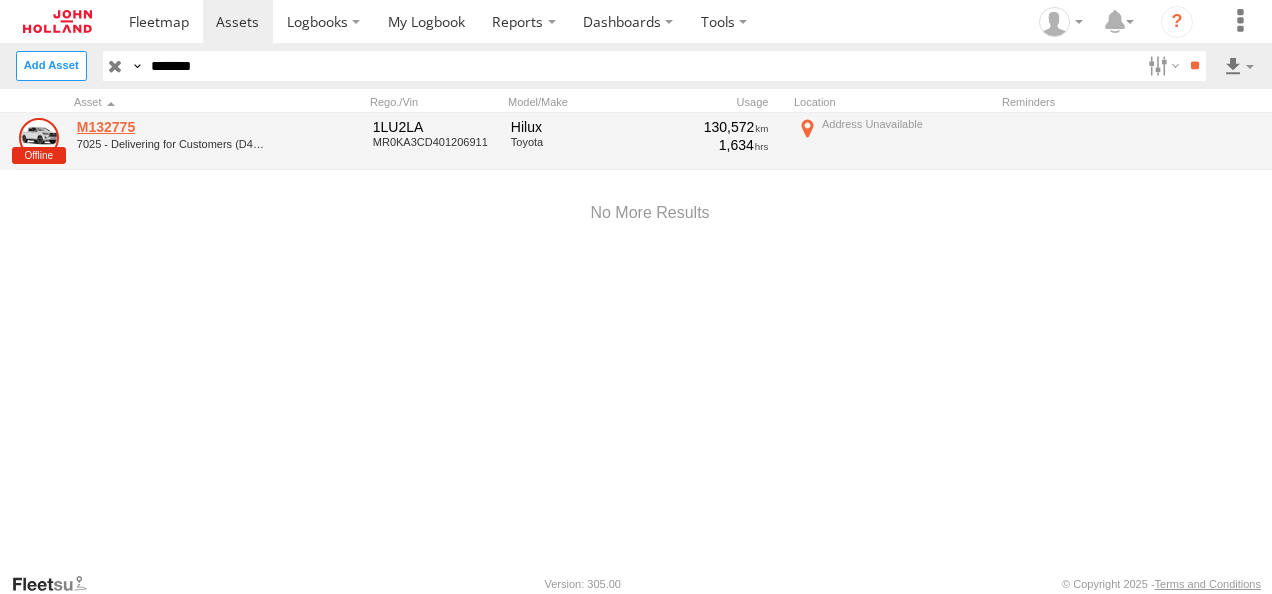 click on "M132775" at bounding box center [174, 127] 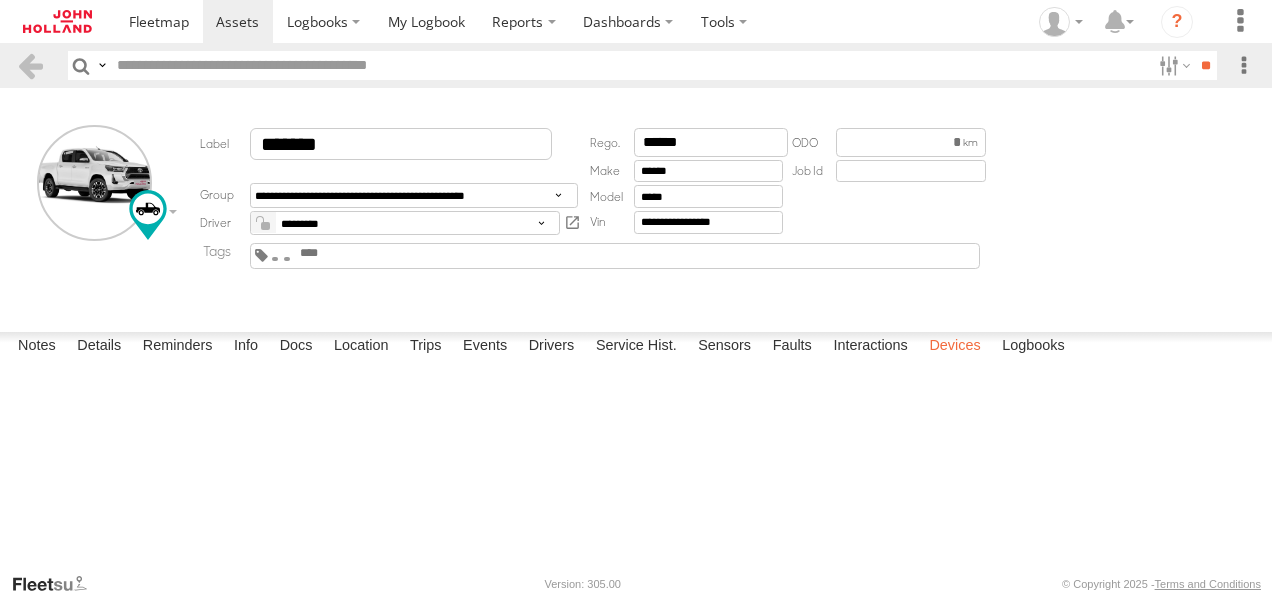 scroll, scrollTop: 0, scrollLeft: 0, axis: both 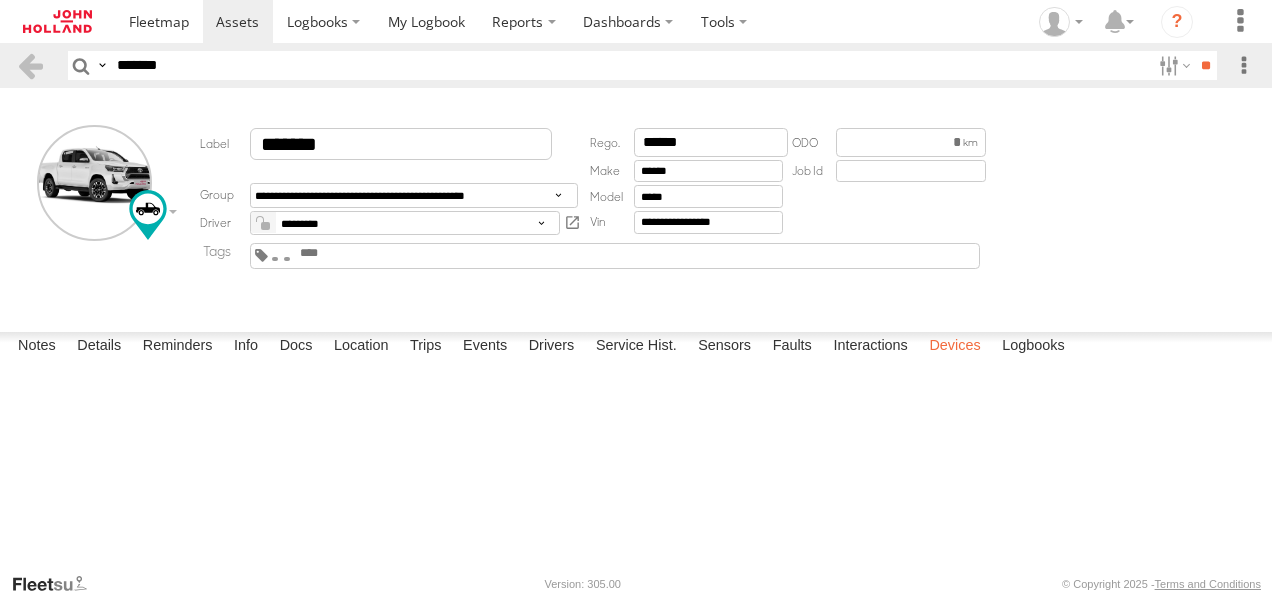 click on "Devices" at bounding box center (954, 346) 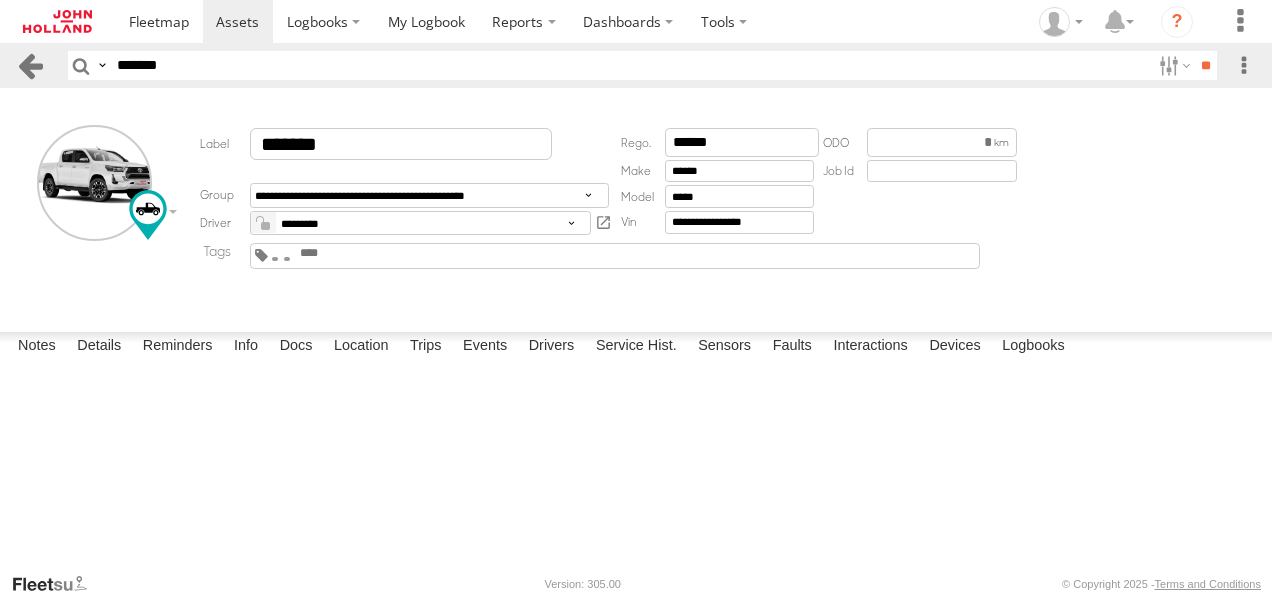 drag, startPoint x: 206, startPoint y: 68, endPoint x: 0, endPoint y: 67, distance: 206.00243 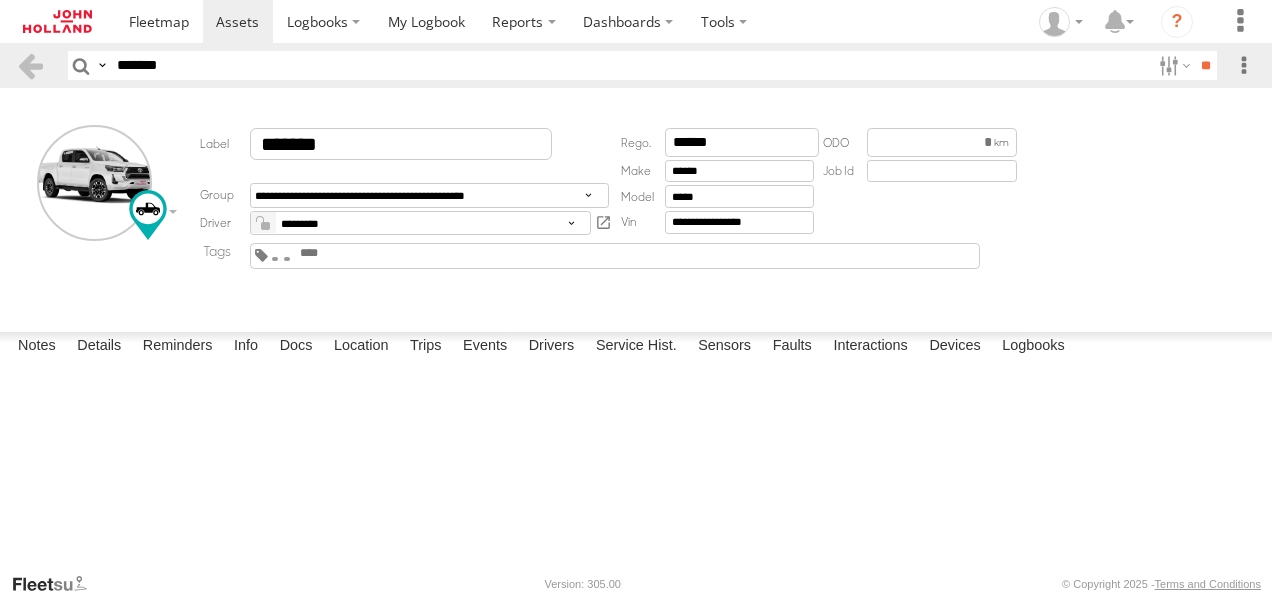 click on "Search Query
Asset ID
Asset Label
Registration
Manufacturer
Model
VIN
Job ID *******" at bounding box center (636, 65) 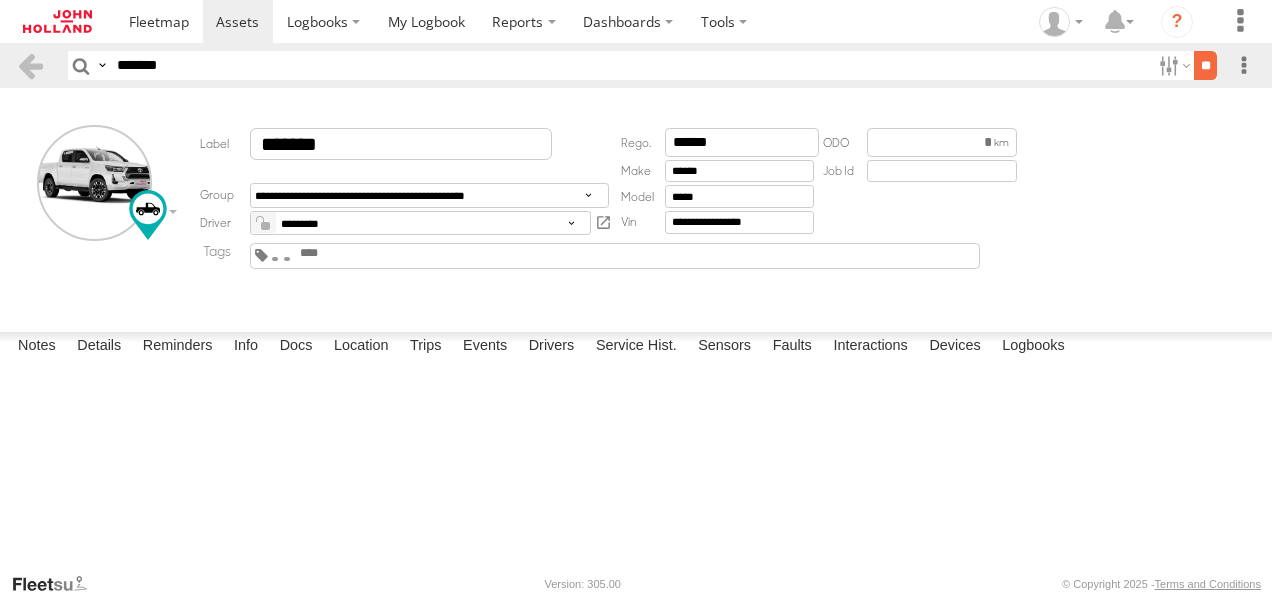 type on "*******" 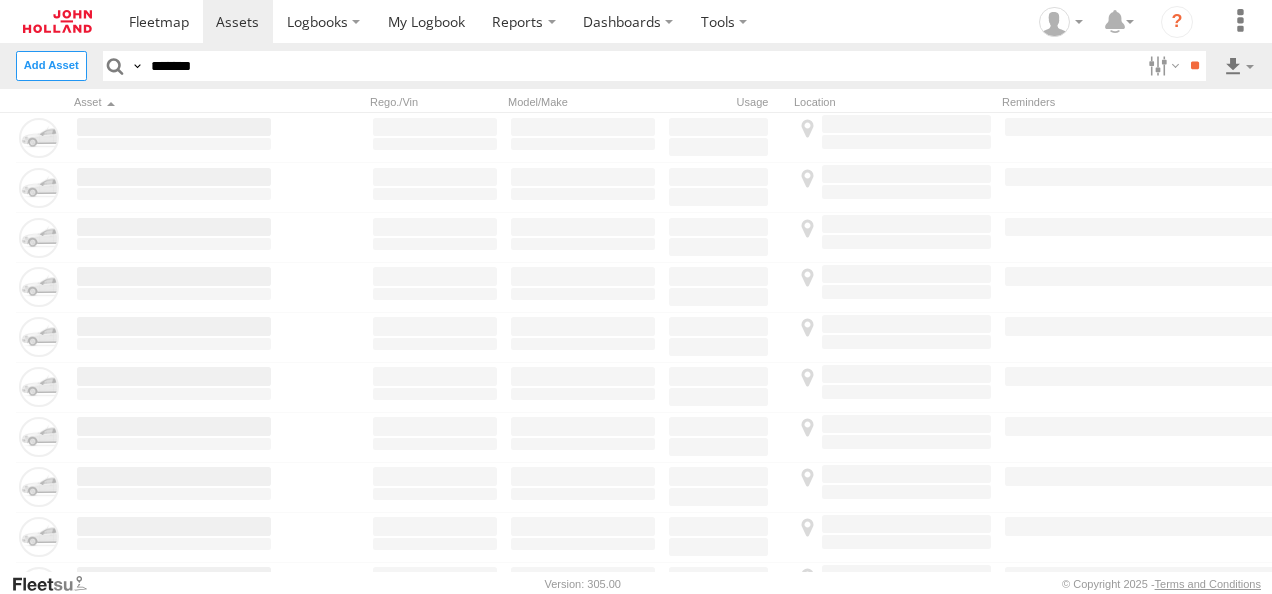 scroll, scrollTop: 0, scrollLeft: 0, axis: both 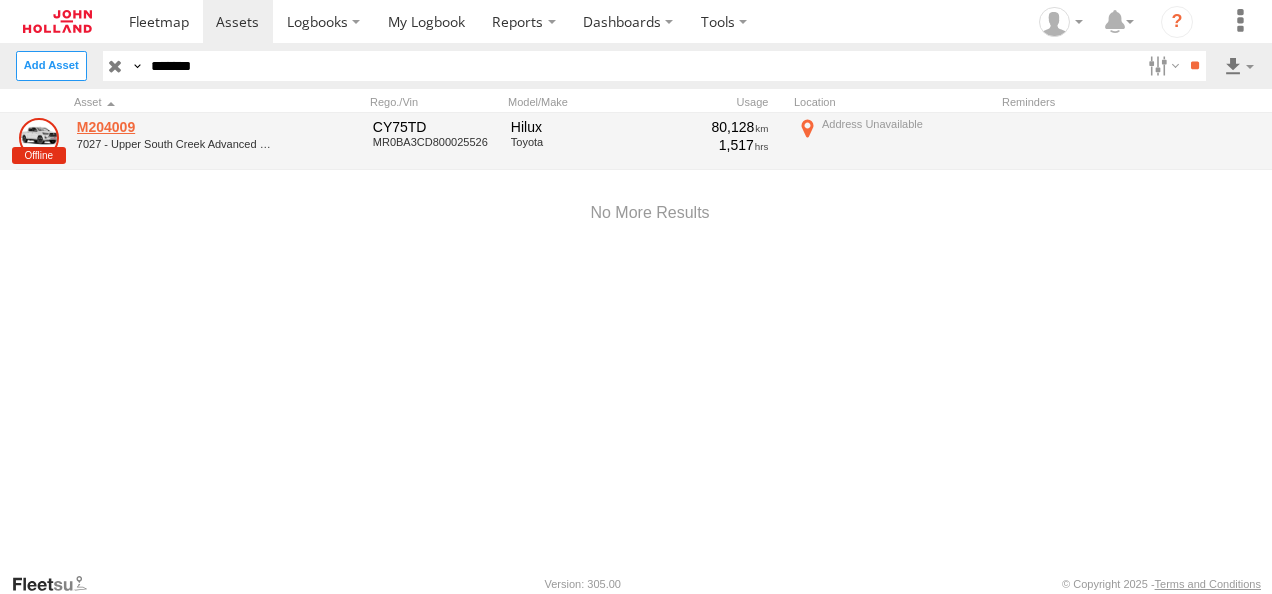 click on "M204009" at bounding box center [174, 127] 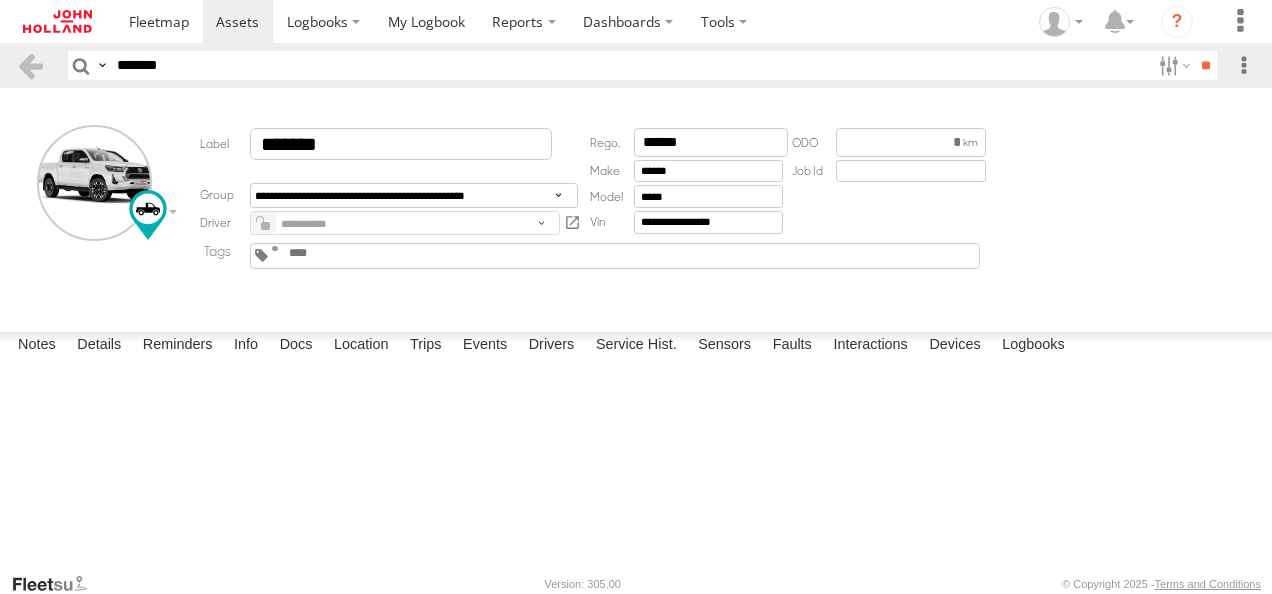 scroll, scrollTop: 0, scrollLeft: 0, axis: both 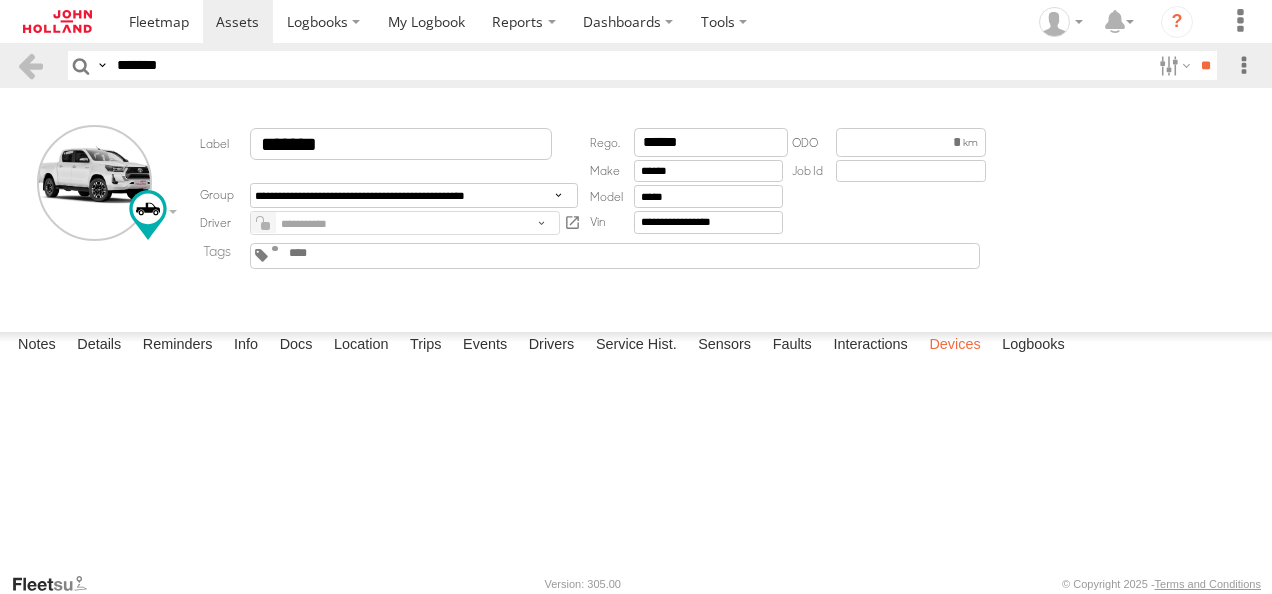 click on "Devices" at bounding box center (954, 346) 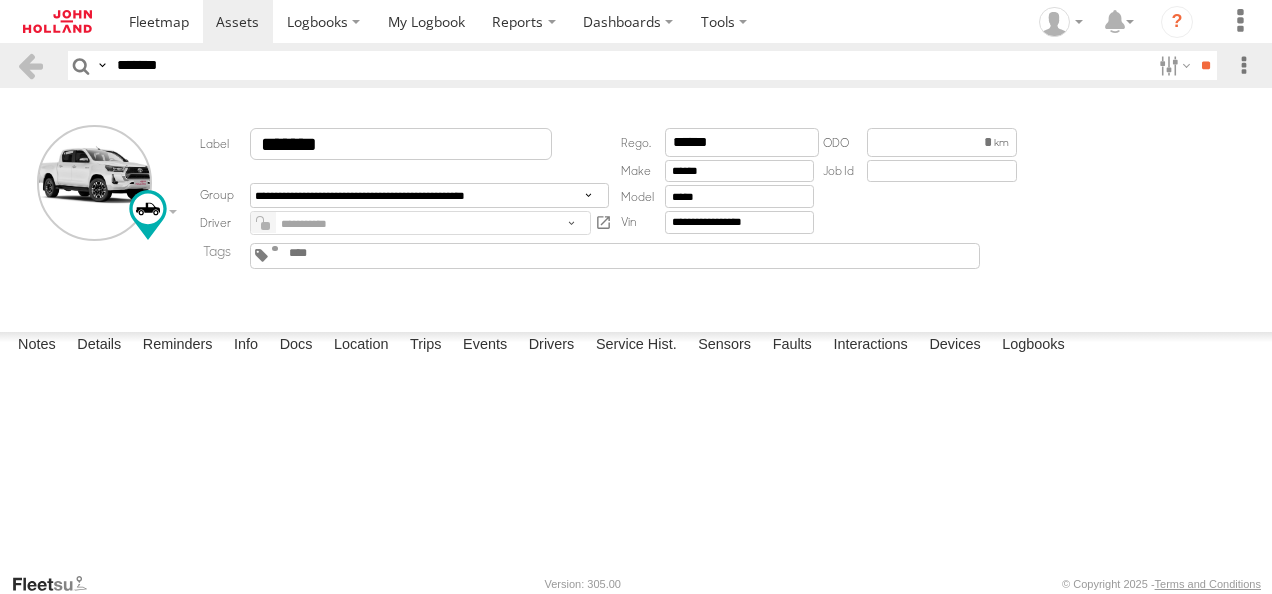 drag, startPoint x: 16, startPoint y: 65, endPoint x: 0, endPoint y: 65, distance: 16 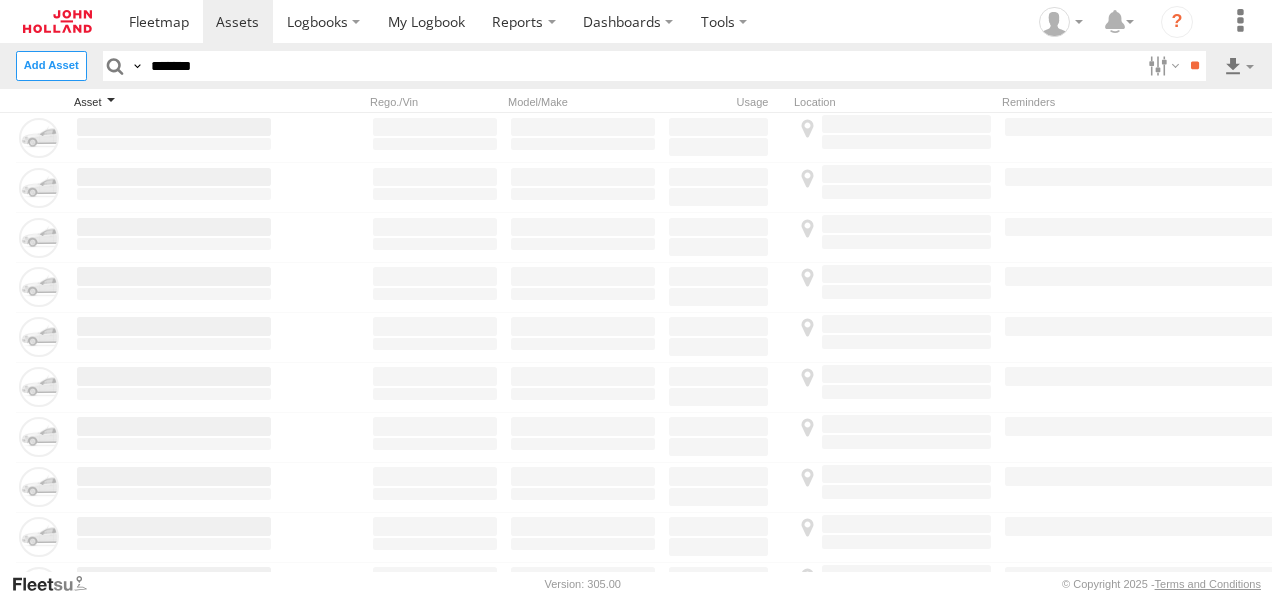 scroll, scrollTop: 0, scrollLeft: 0, axis: both 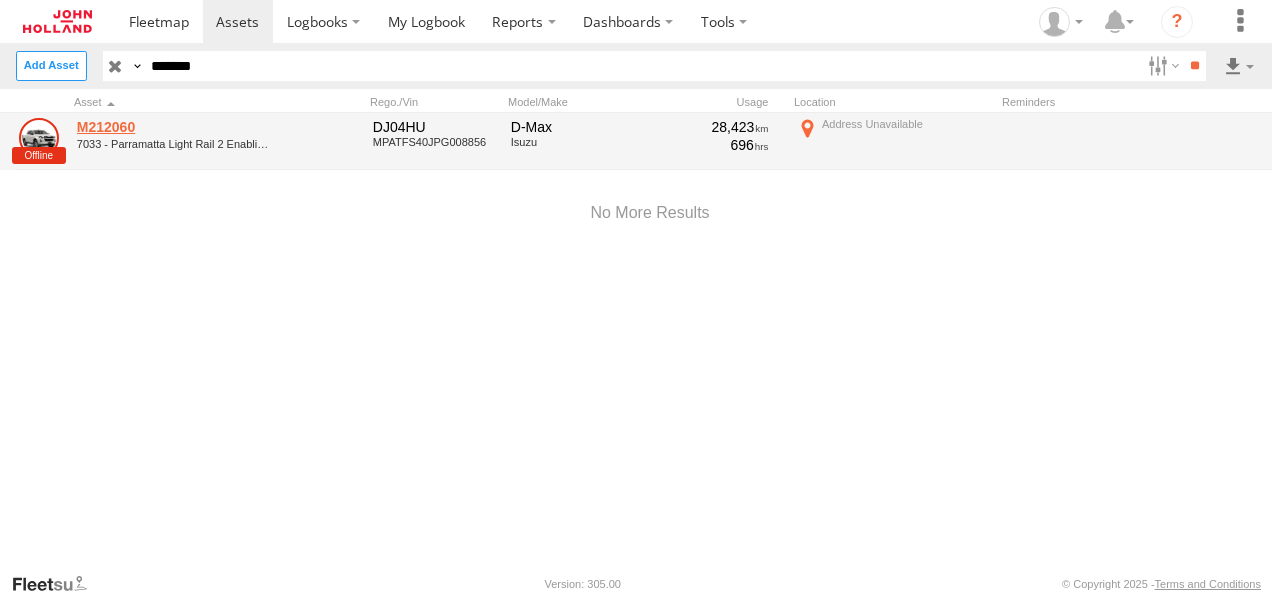 click on "M212060" at bounding box center [174, 127] 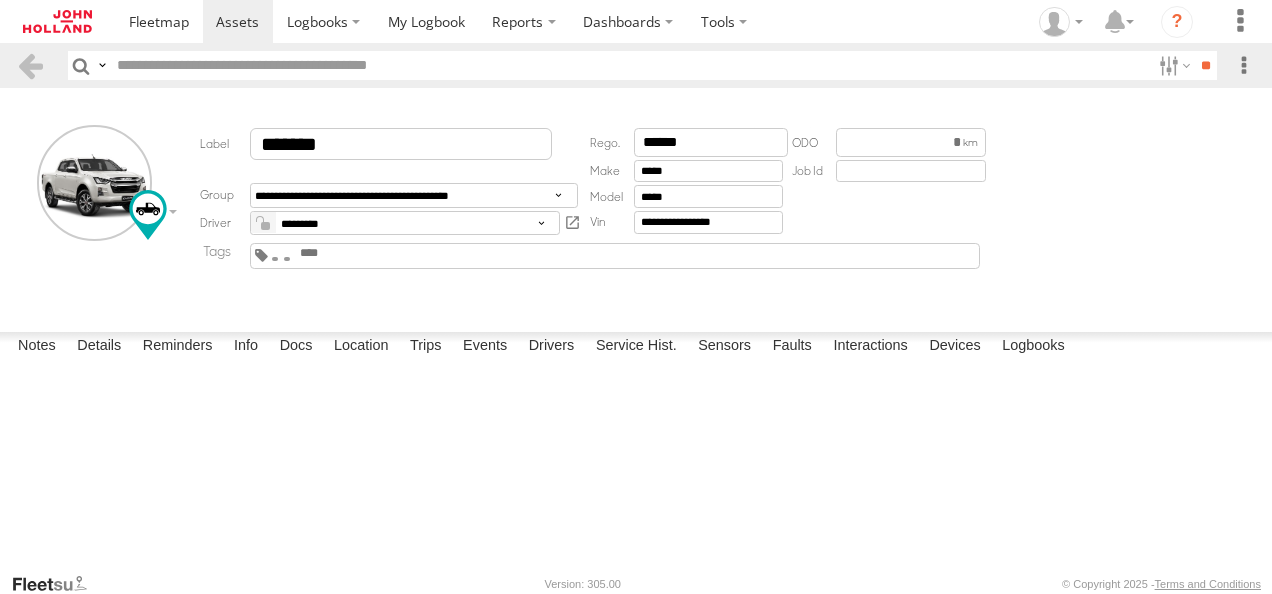 scroll, scrollTop: 0, scrollLeft: 0, axis: both 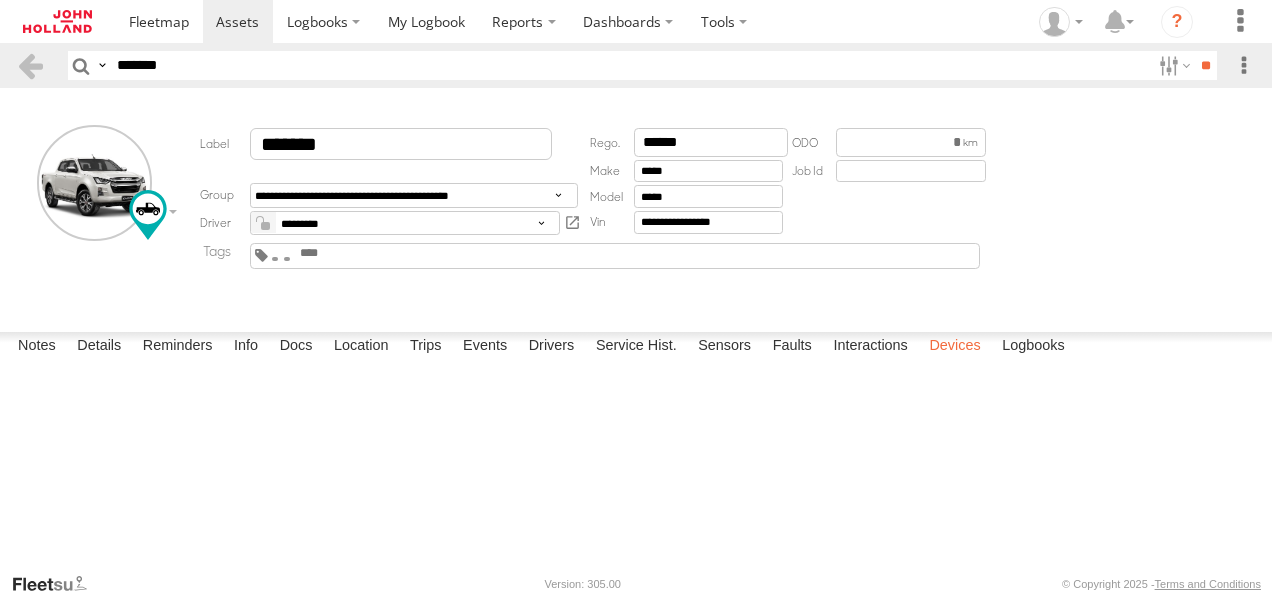click on "Devices" at bounding box center (954, 346) 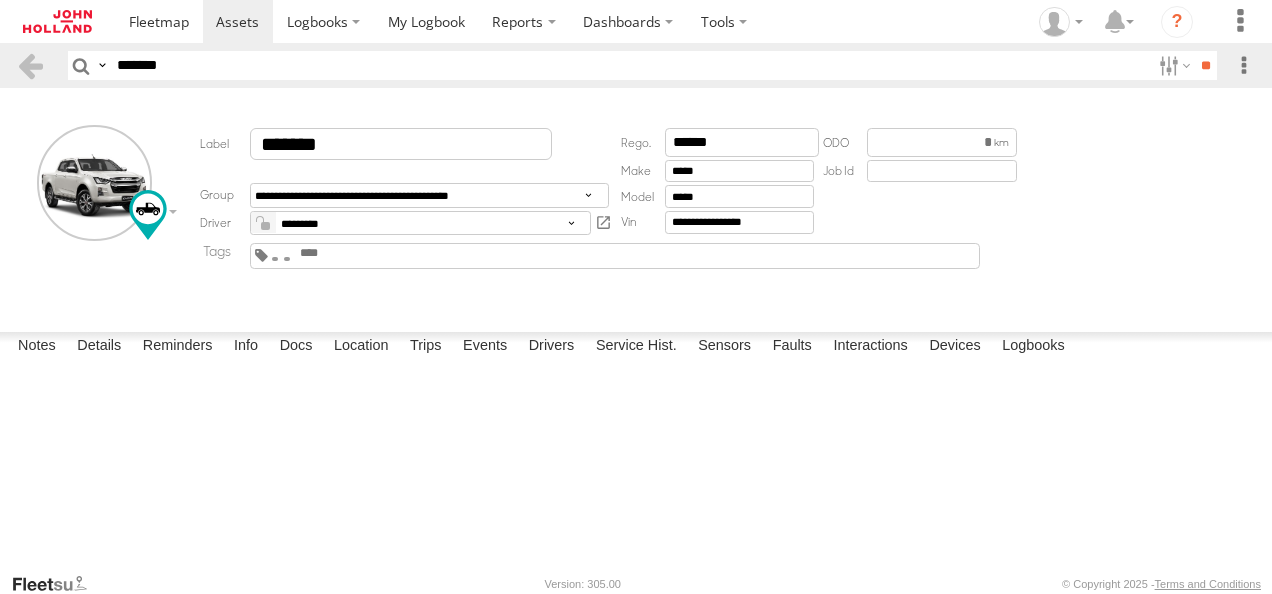 drag, startPoint x: 214, startPoint y: 63, endPoint x: 0, endPoint y: 44, distance: 214.8418 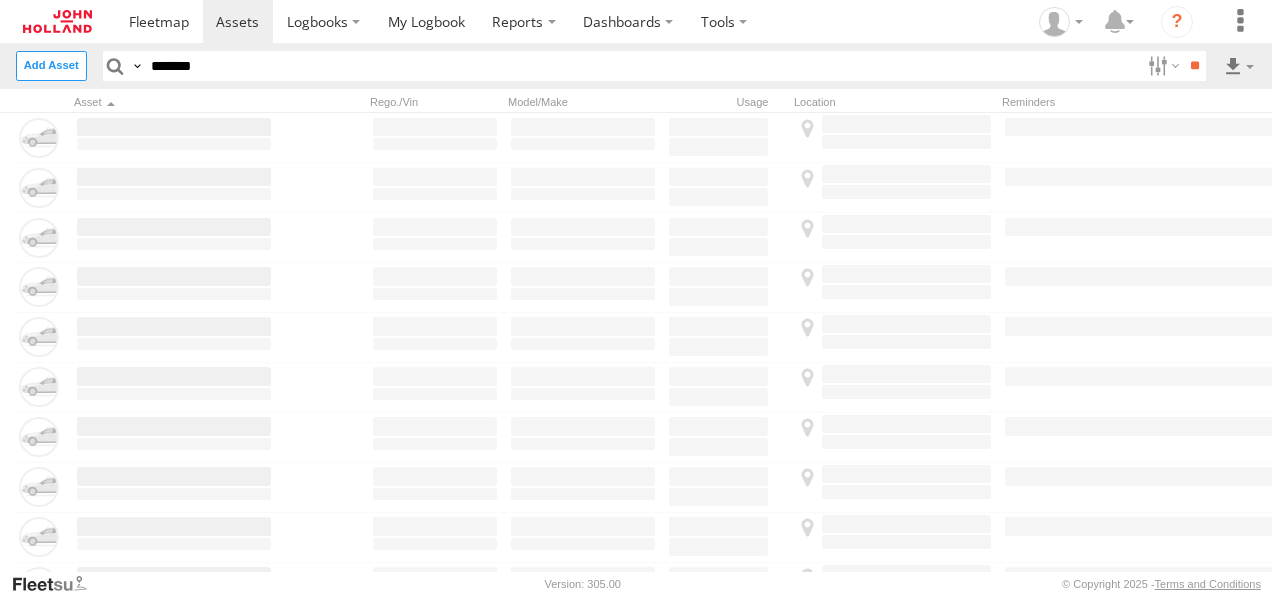 scroll, scrollTop: 0, scrollLeft: 0, axis: both 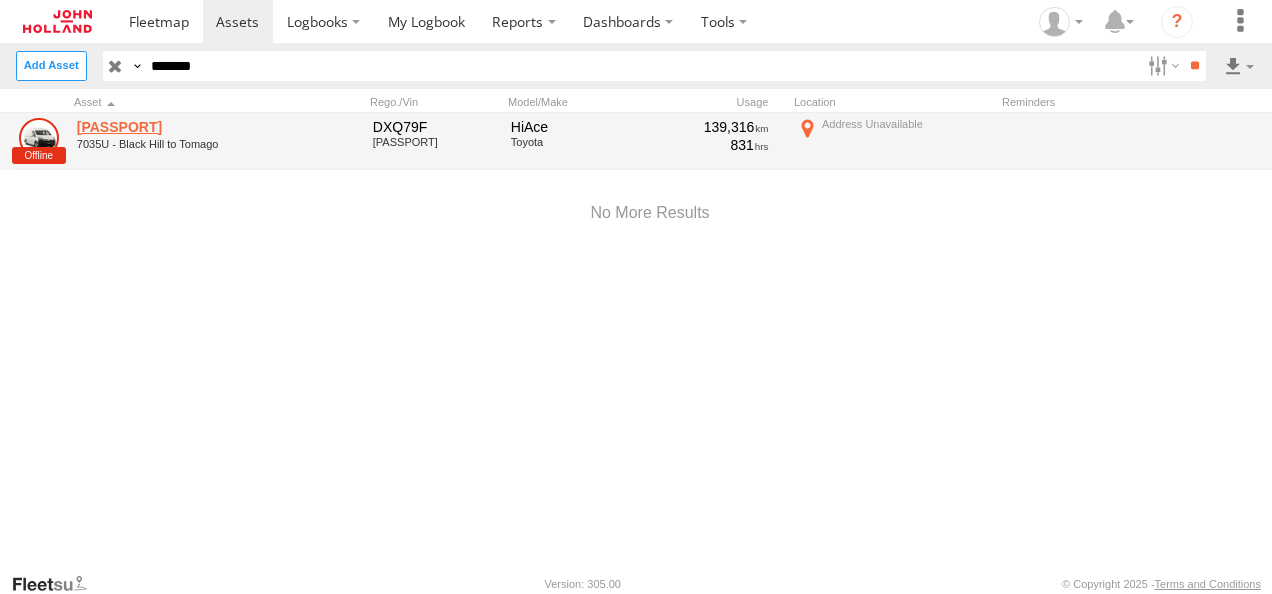 click on "M134547" at bounding box center (174, 127) 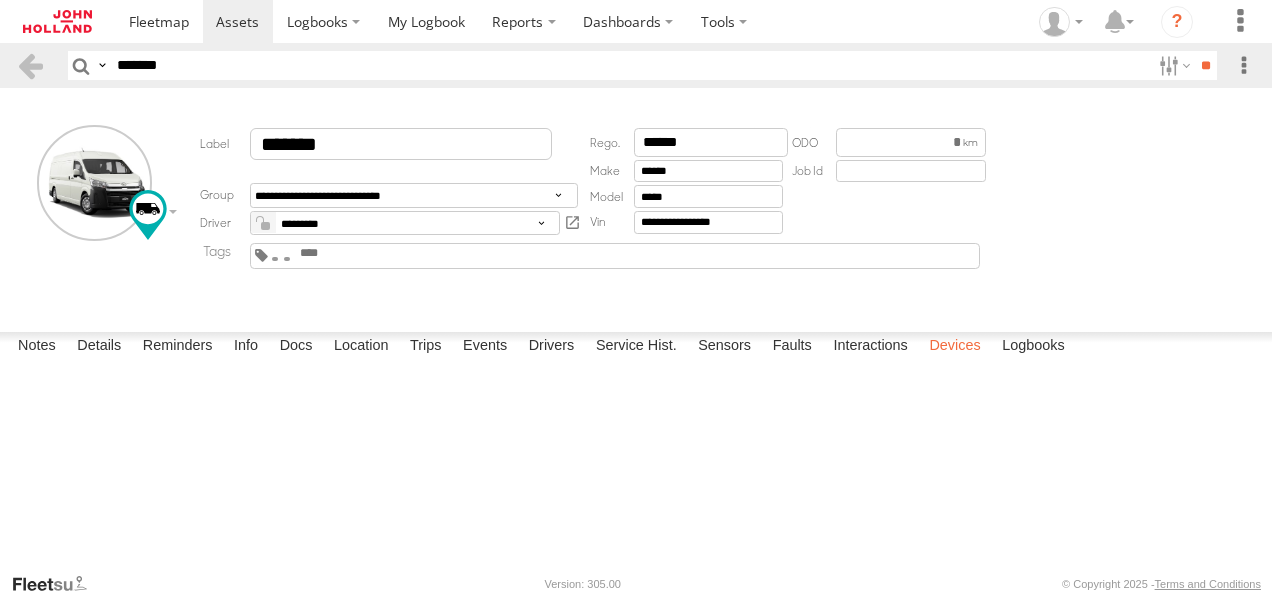 scroll, scrollTop: 0, scrollLeft: 0, axis: both 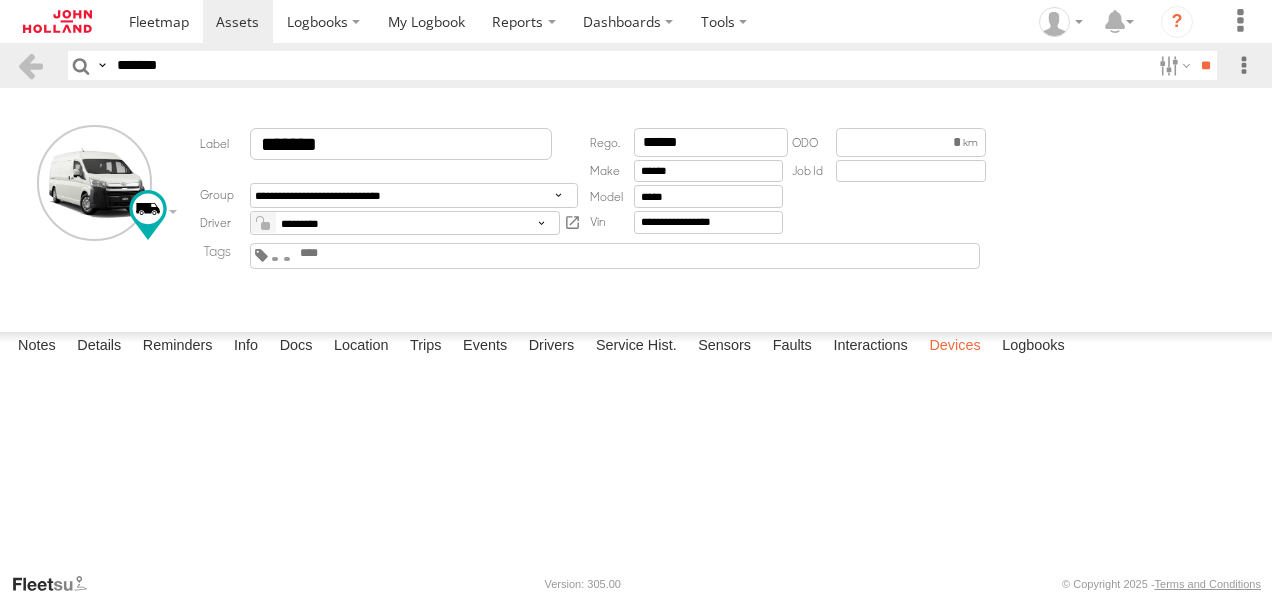 click on "Devices" at bounding box center (954, 346) 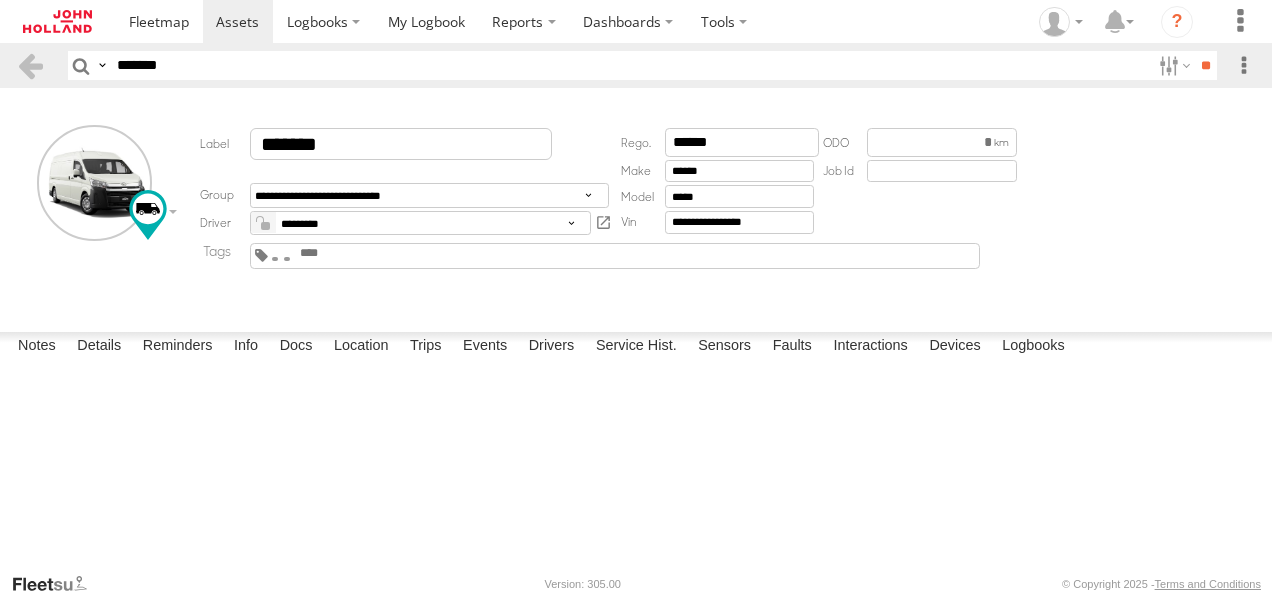 drag, startPoint x: 225, startPoint y: 63, endPoint x: 14, endPoint y: 57, distance: 211.0853 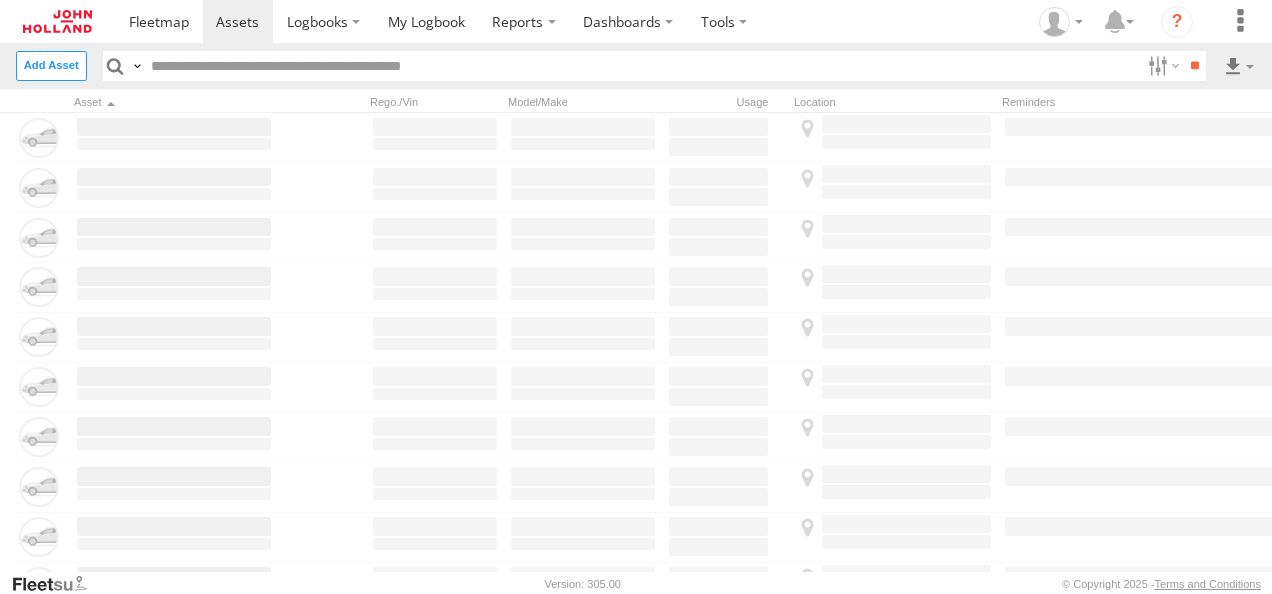 scroll, scrollTop: 0, scrollLeft: 0, axis: both 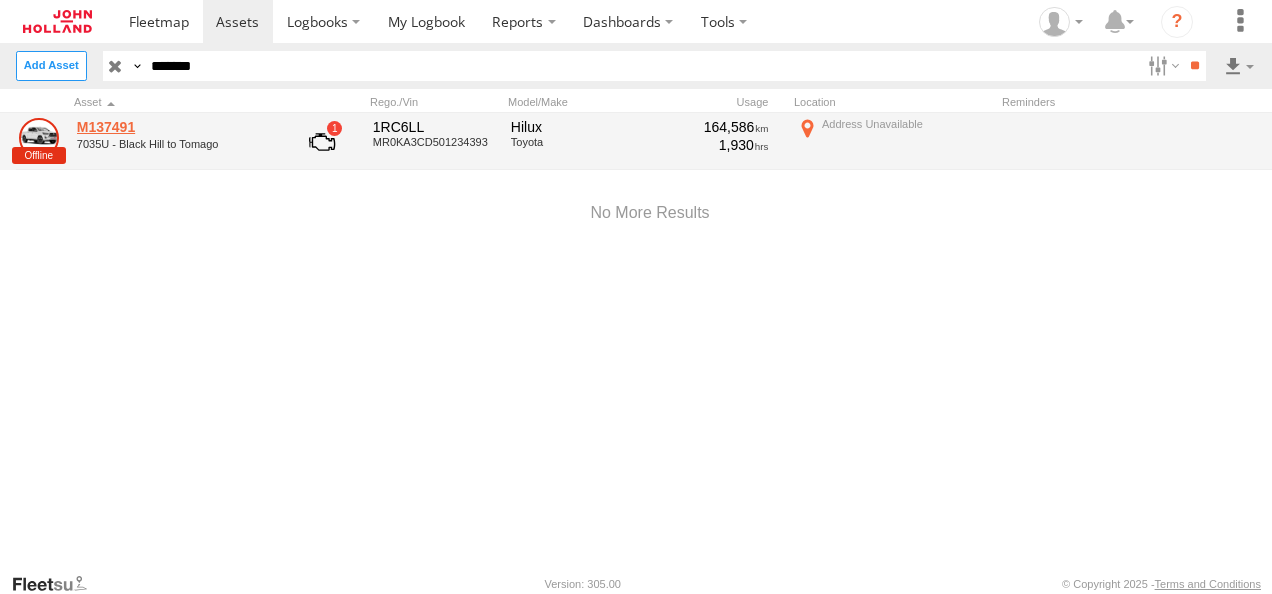 click on "M137491" at bounding box center [174, 127] 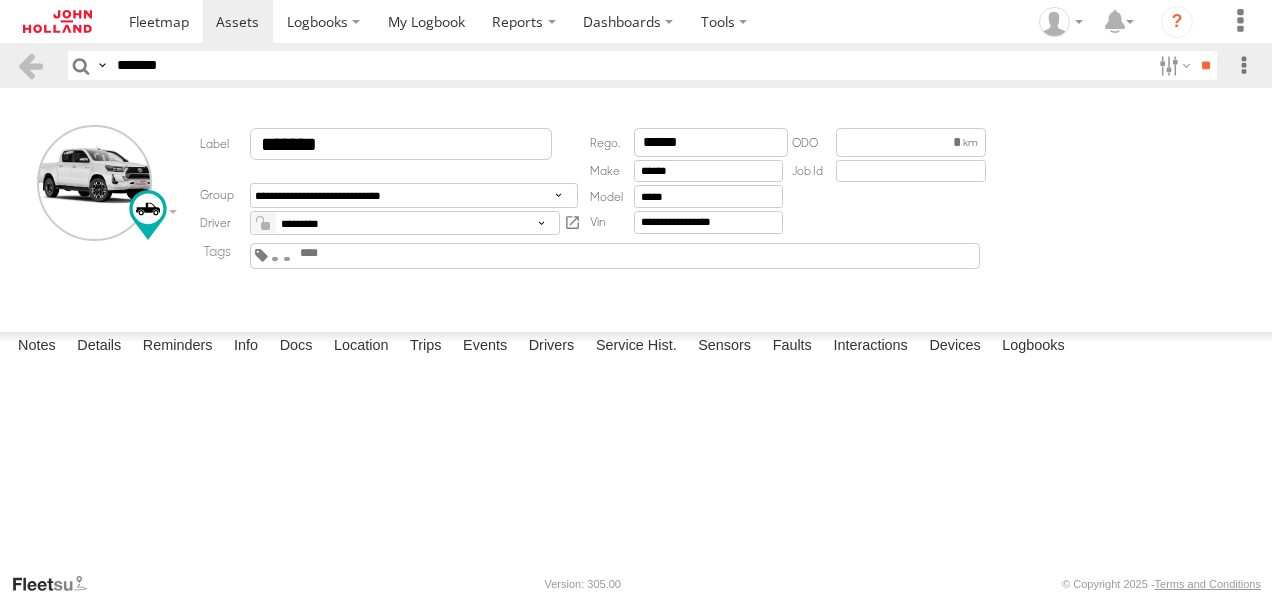 scroll, scrollTop: 0, scrollLeft: 0, axis: both 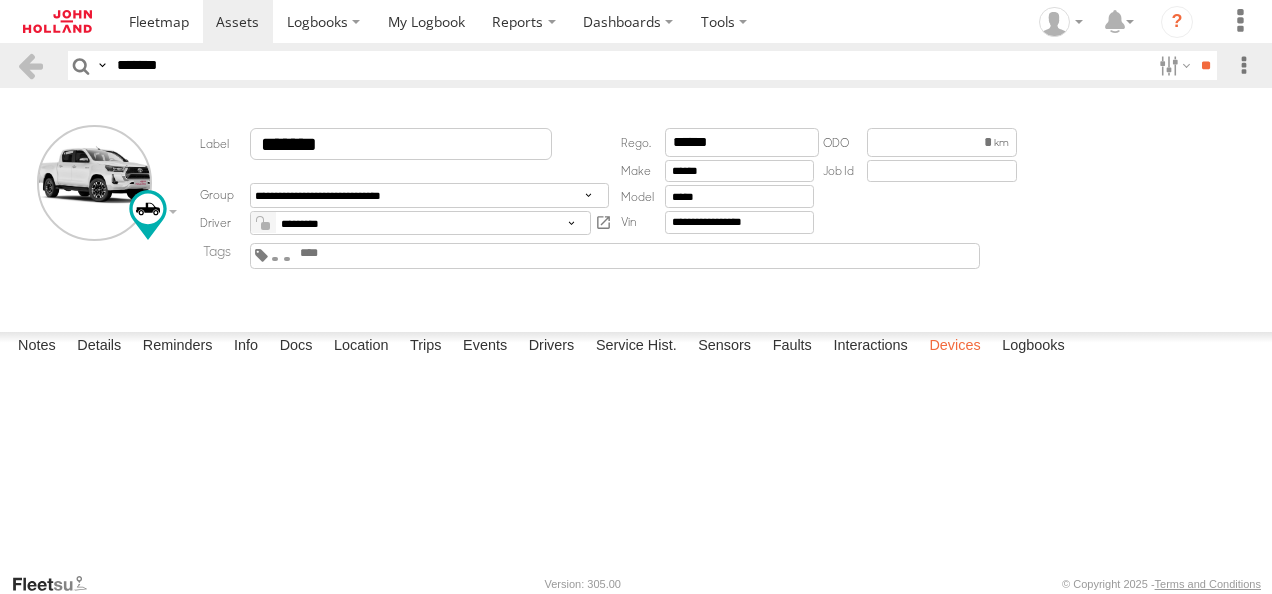 click on "Devices" at bounding box center (954, 346) 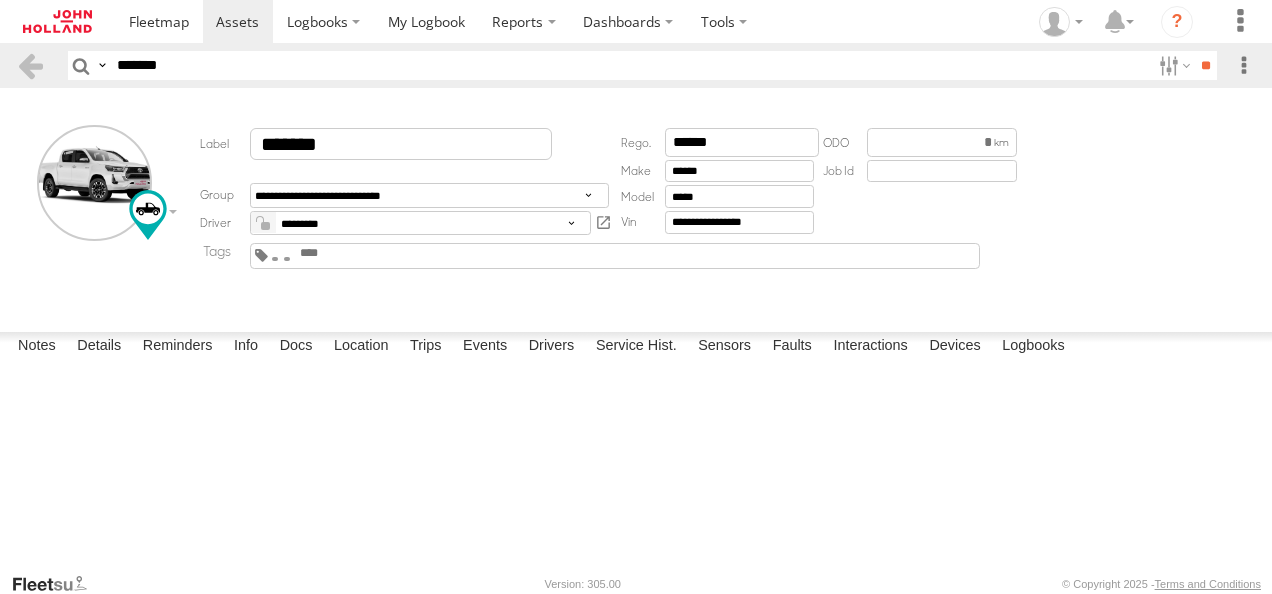 click on "Search Query
Asset ID
Asset Label
Registration
Manufacturer
Model
VIN
Job ID *******" at bounding box center (636, 65) 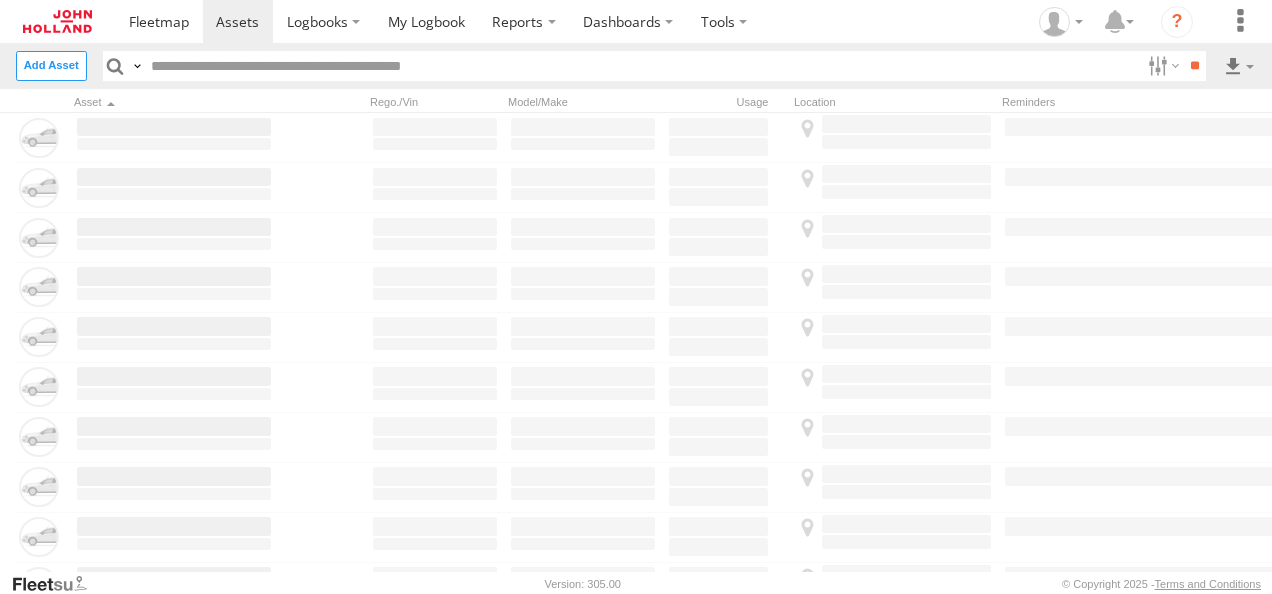 scroll, scrollTop: 0, scrollLeft: 0, axis: both 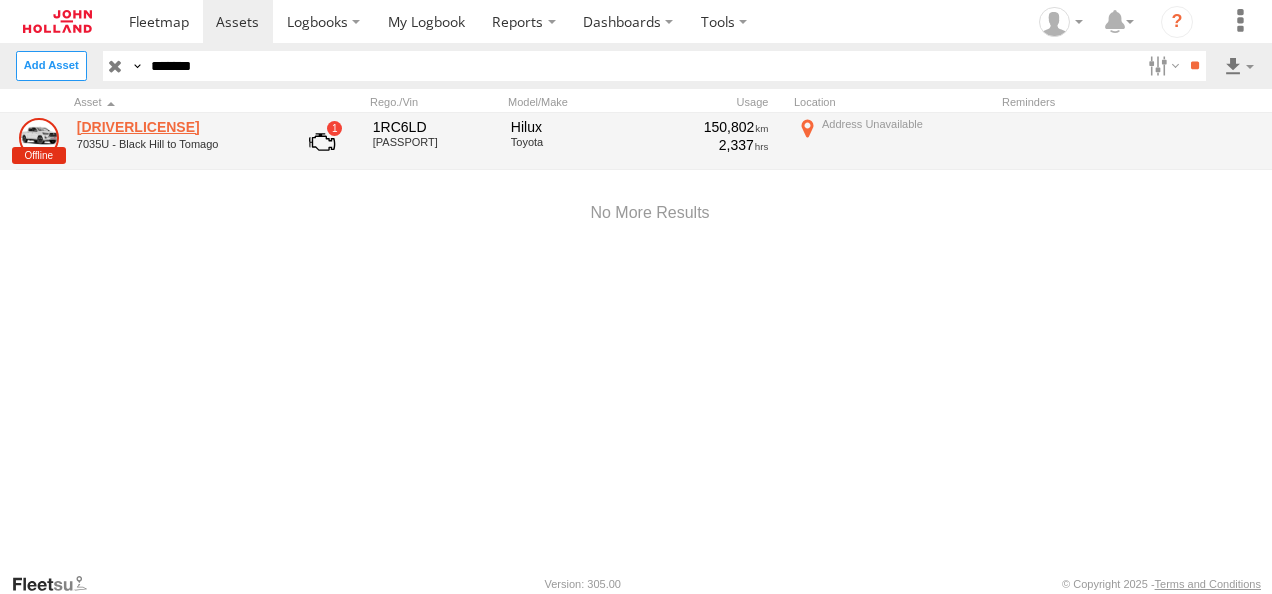 click on "M137492" at bounding box center (174, 127) 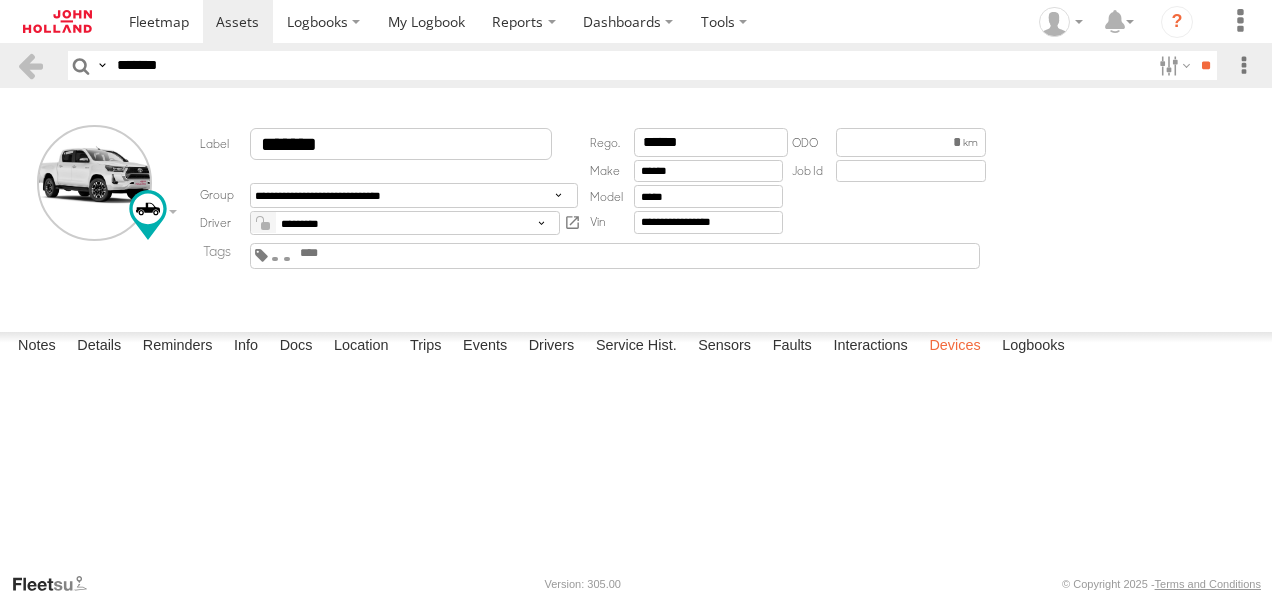 scroll, scrollTop: 0, scrollLeft: 0, axis: both 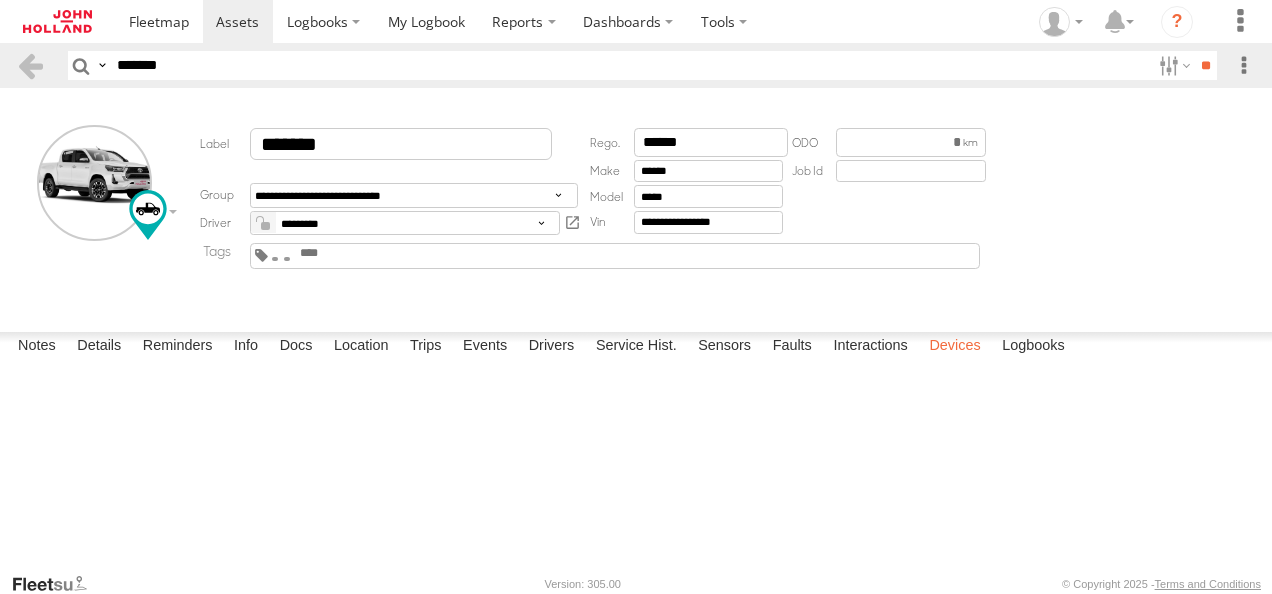 click on "Devices" at bounding box center (954, 346) 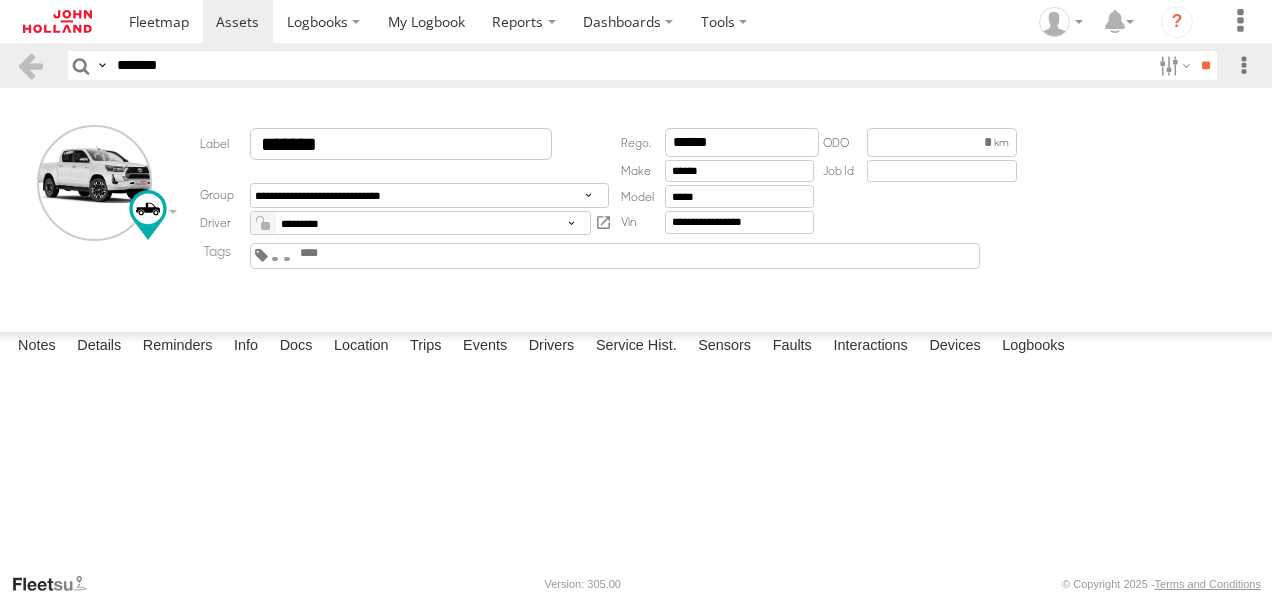 drag, startPoint x: 201, startPoint y: 63, endPoint x: 56, endPoint y: 59, distance: 145.05516 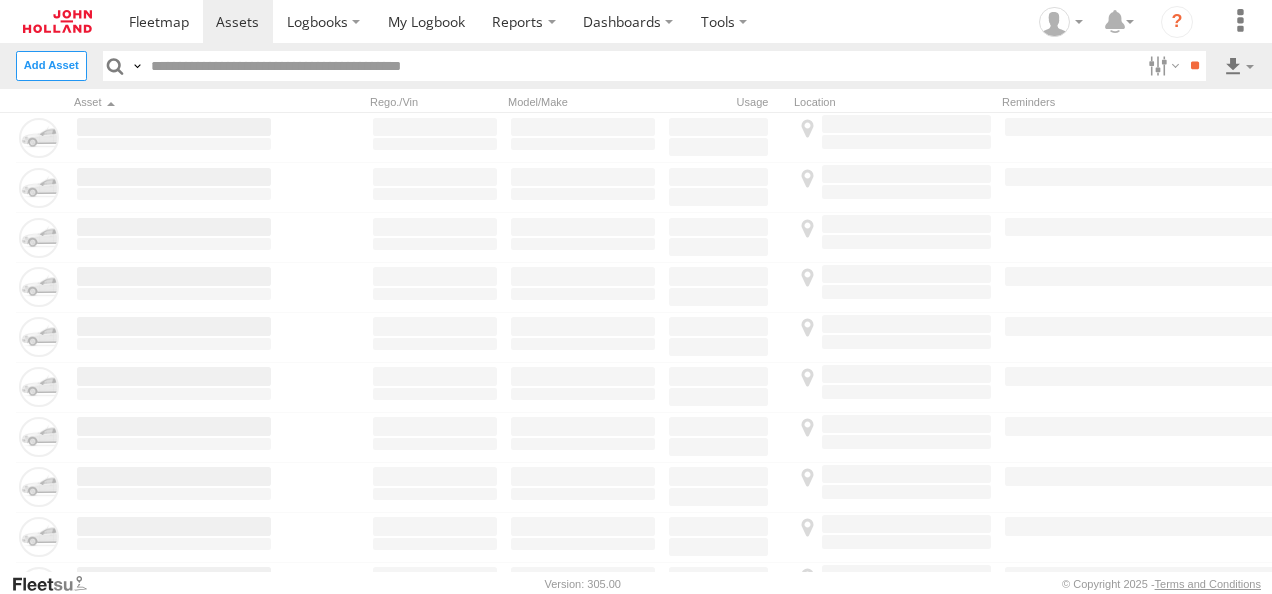 scroll, scrollTop: 0, scrollLeft: 0, axis: both 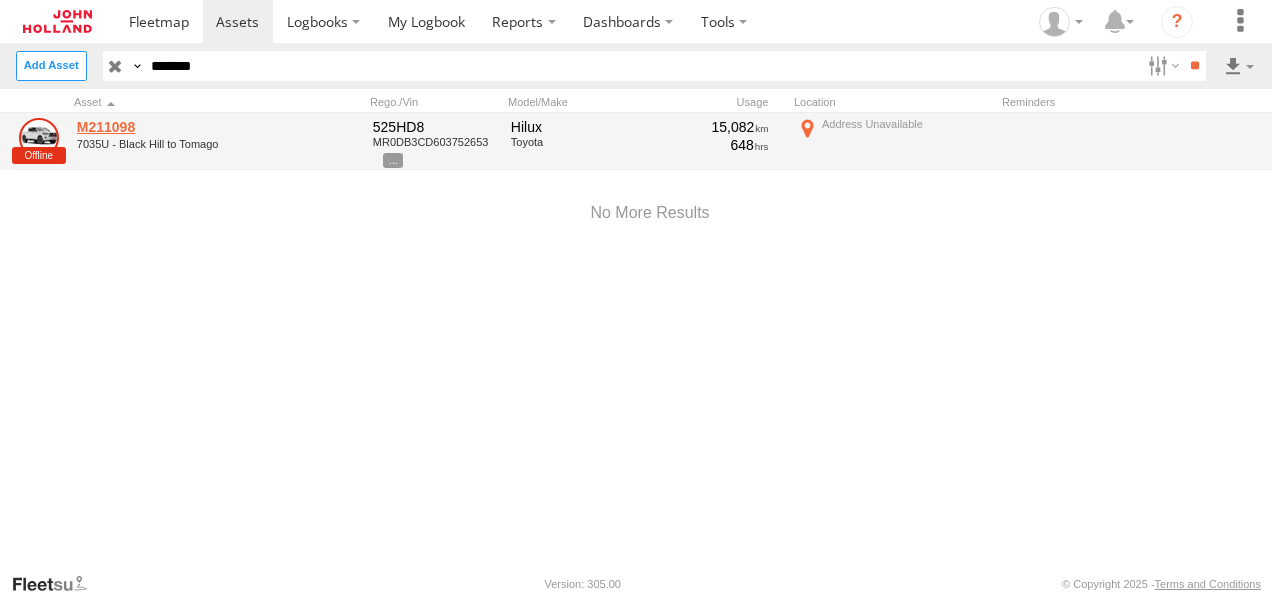 click on "M211098" at bounding box center (174, 127) 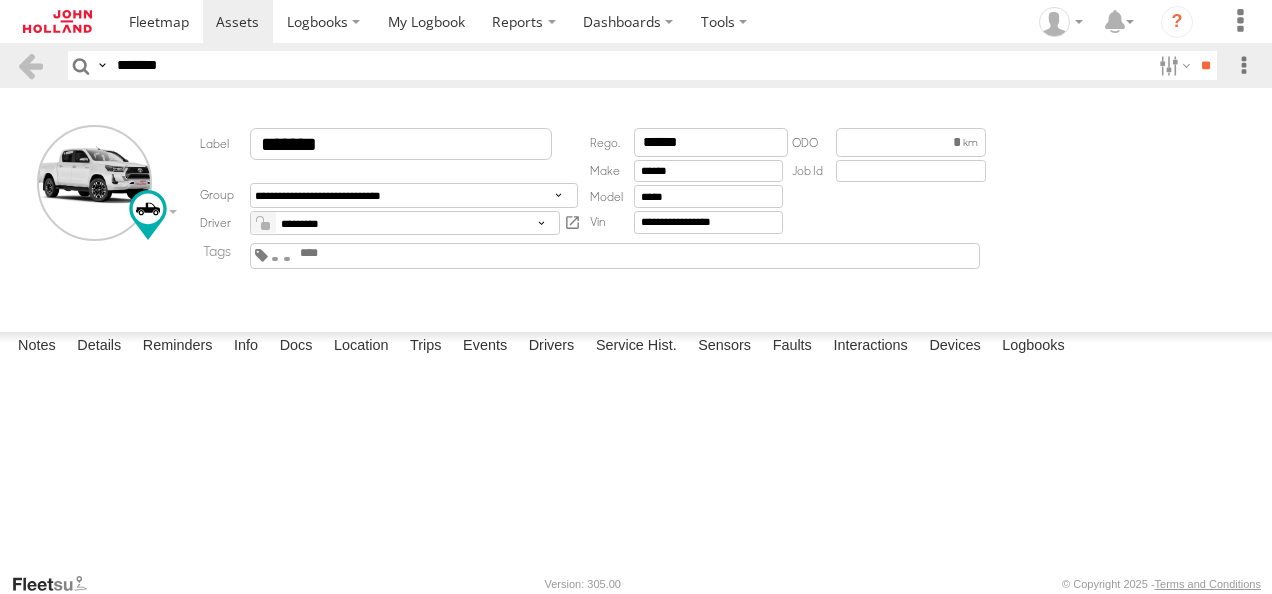 scroll, scrollTop: 0, scrollLeft: 0, axis: both 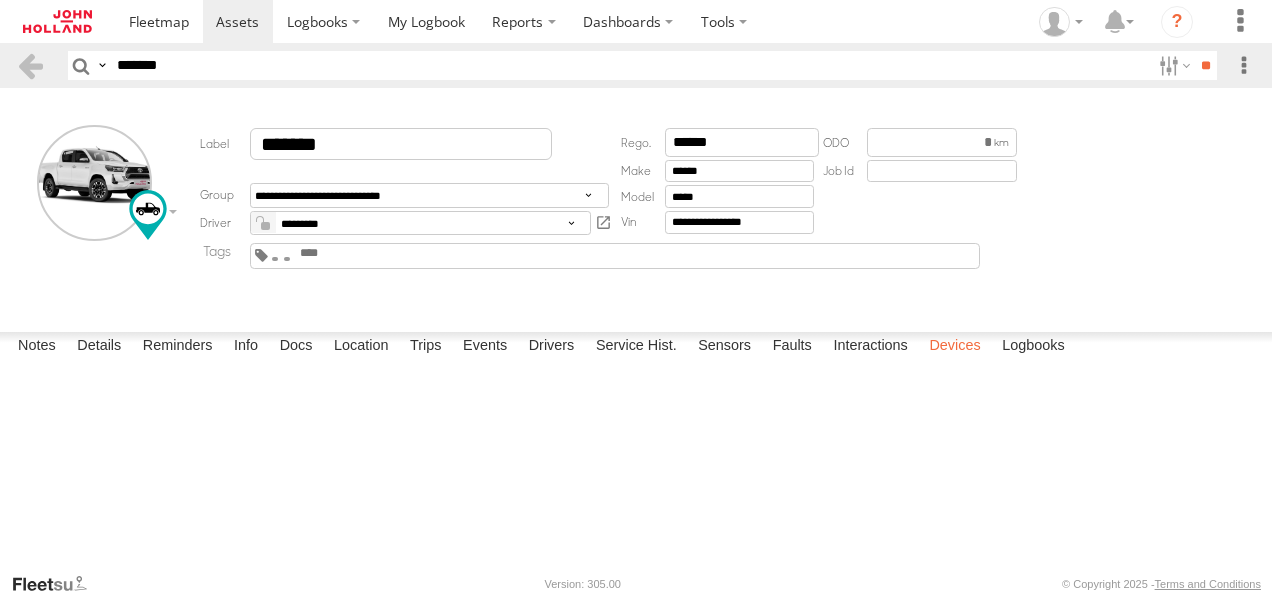 click on "Devices" at bounding box center [954, 346] 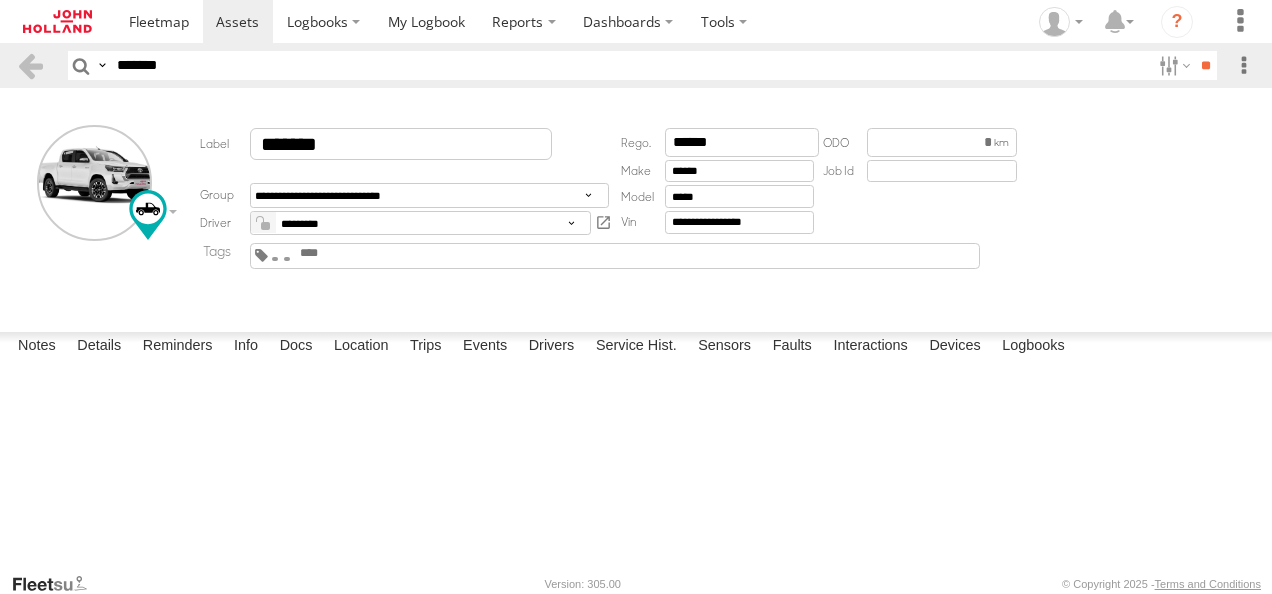 drag, startPoint x: 148, startPoint y: 52, endPoint x: 54, endPoint y: 50, distance: 94.02127 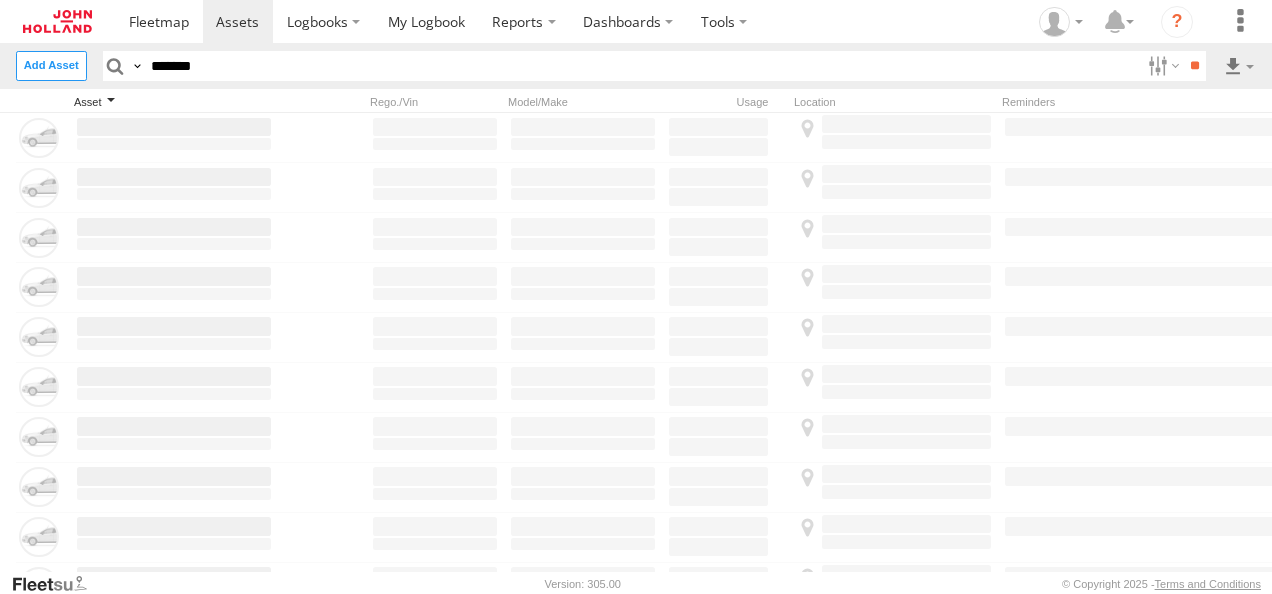 scroll, scrollTop: 0, scrollLeft: 0, axis: both 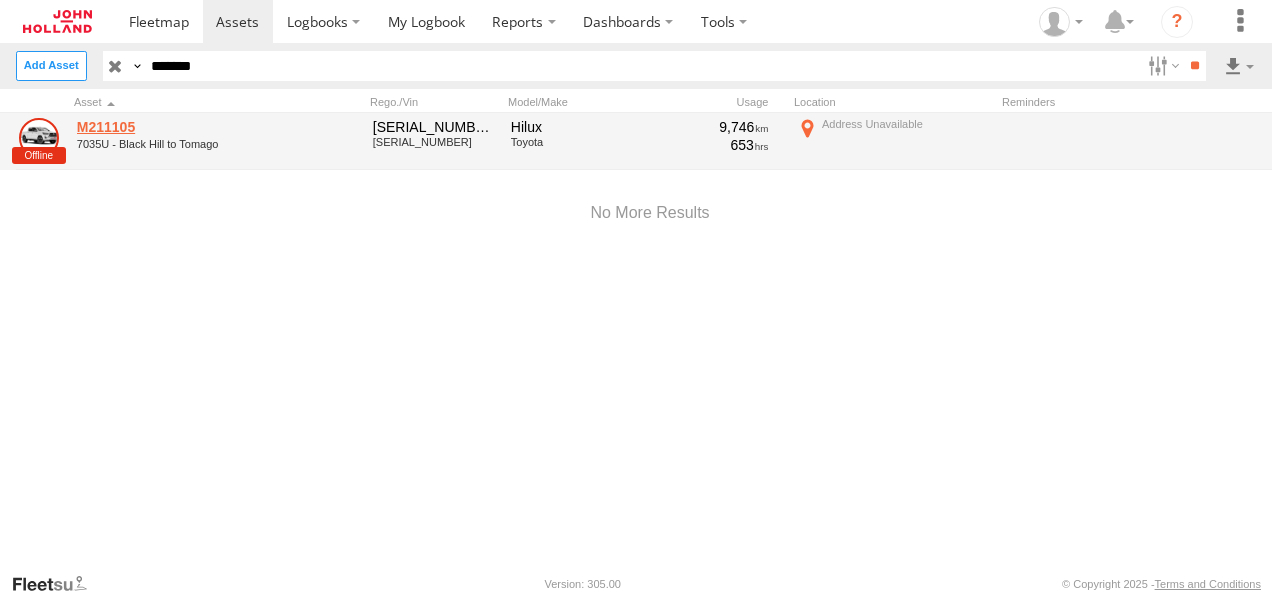 click on "M211105" at bounding box center (174, 127) 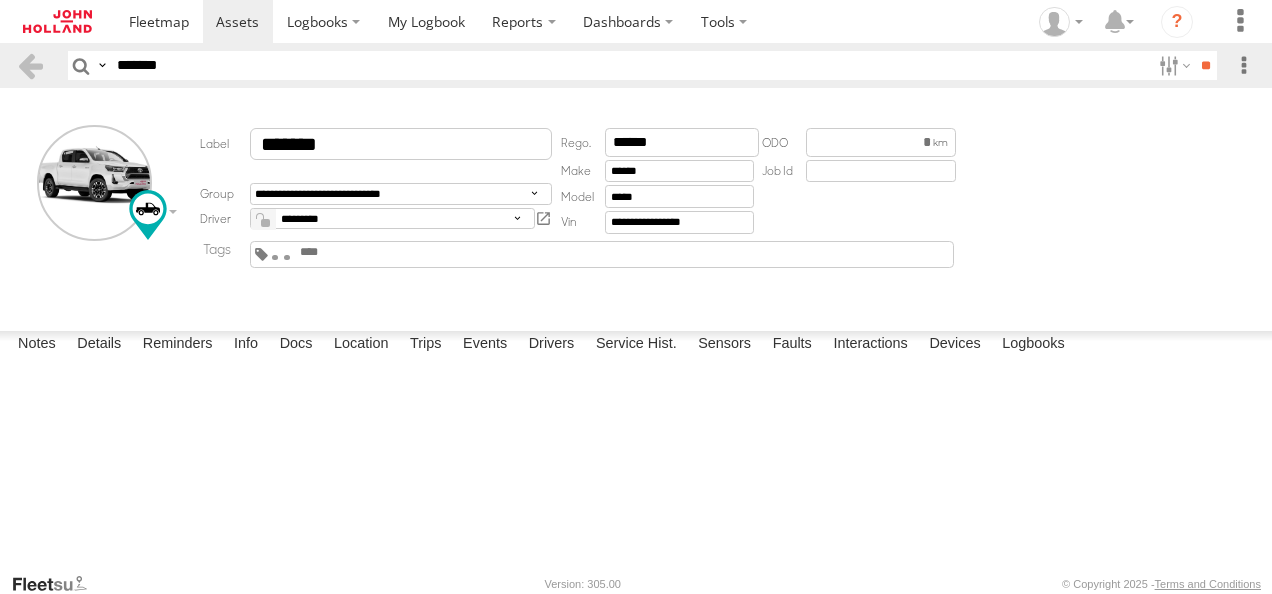 click on "Devices" at bounding box center [954, 345] 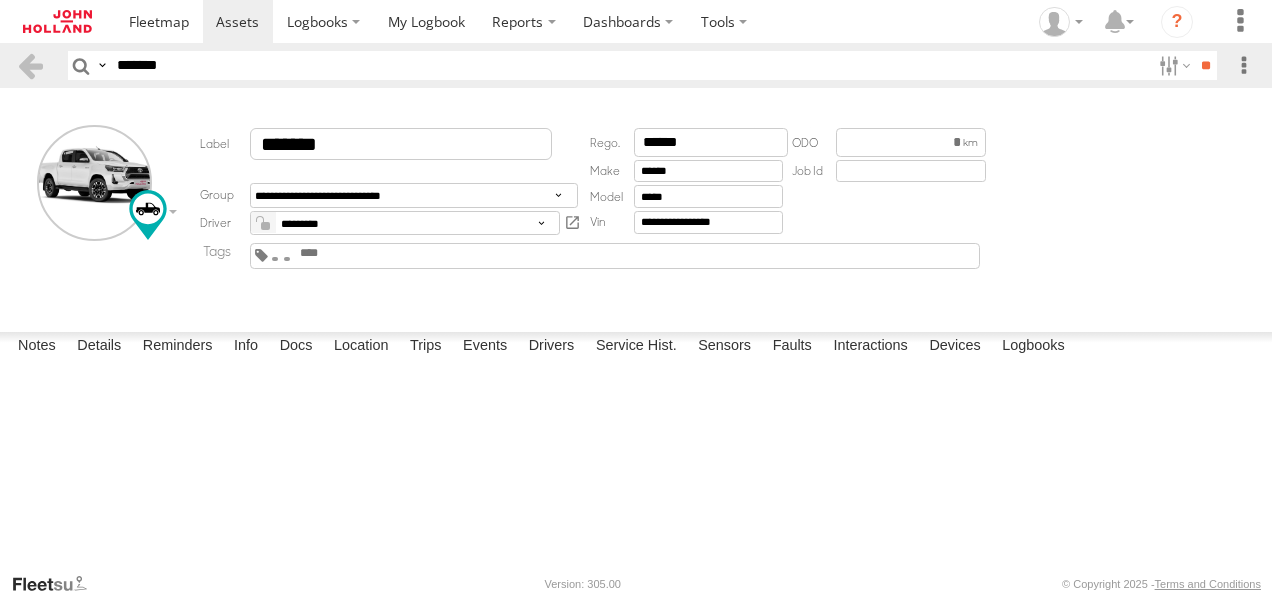 scroll, scrollTop: 0, scrollLeft: 0, axis: both 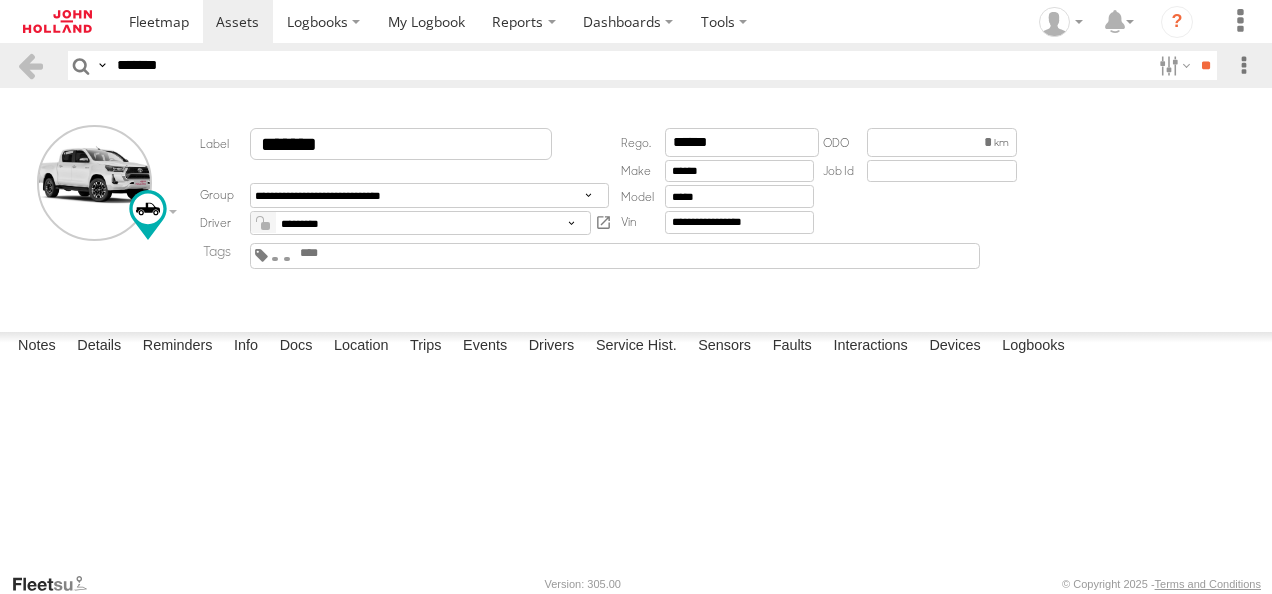 drag, startPoint x: 202, startPoint y: 64, endPoint x: 0, endPoint y: 34, distance: 204.21558 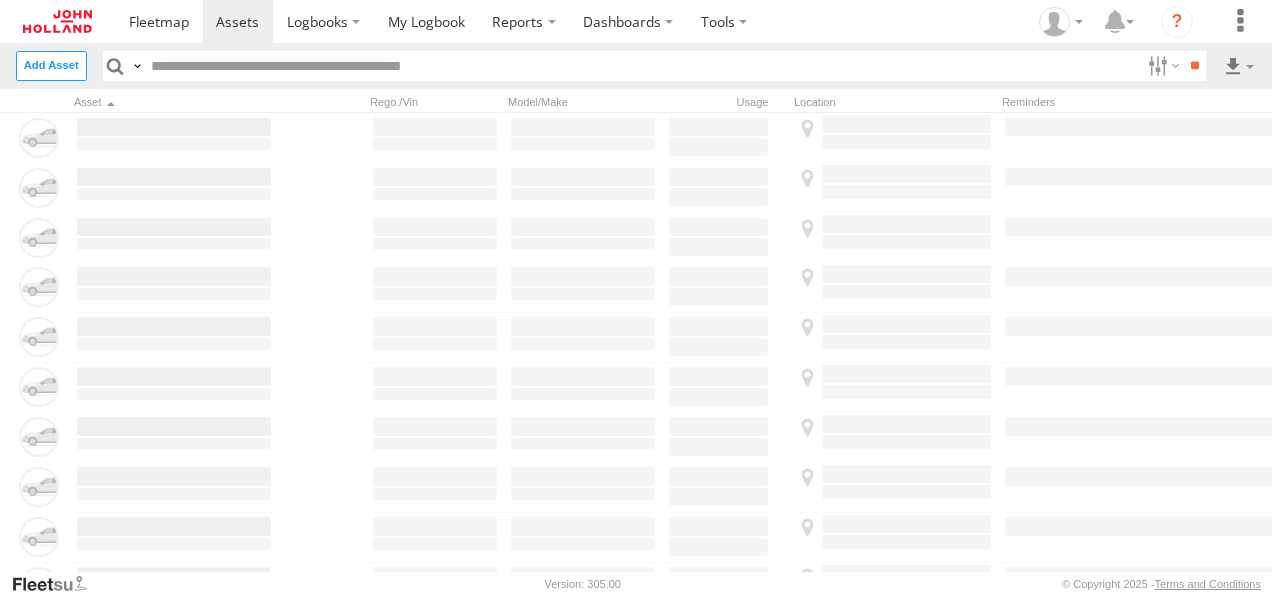 scroll, scrollTop: 0, scrollLeft: 0, axis: both 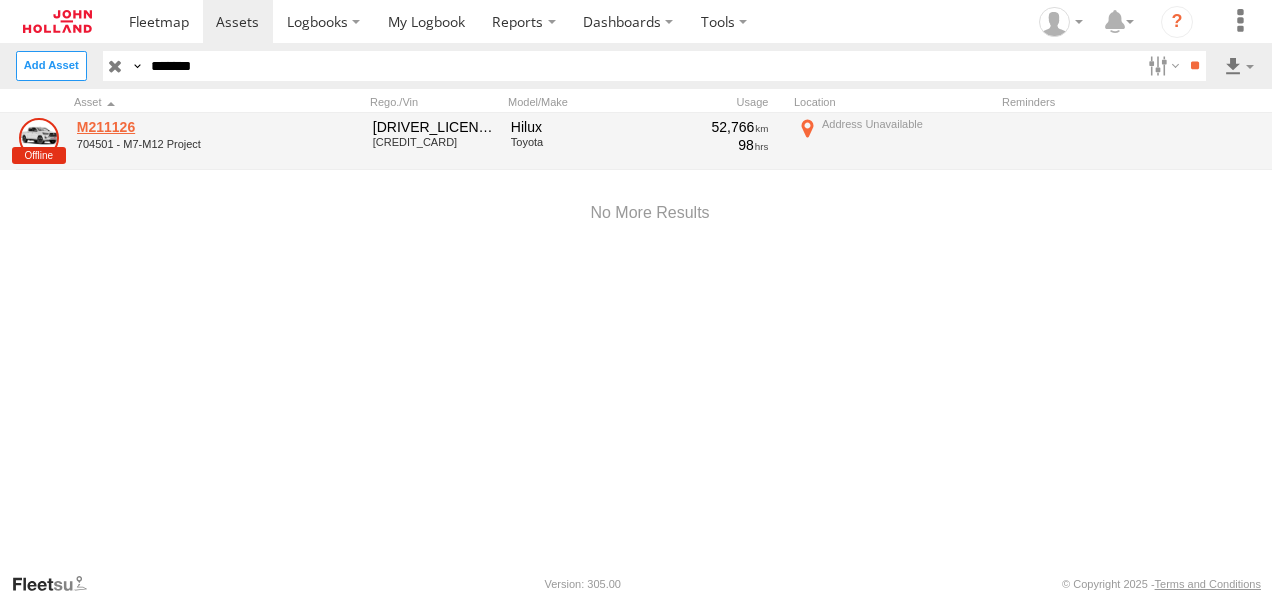 click on "M211126" at bounding box center [174, 127] 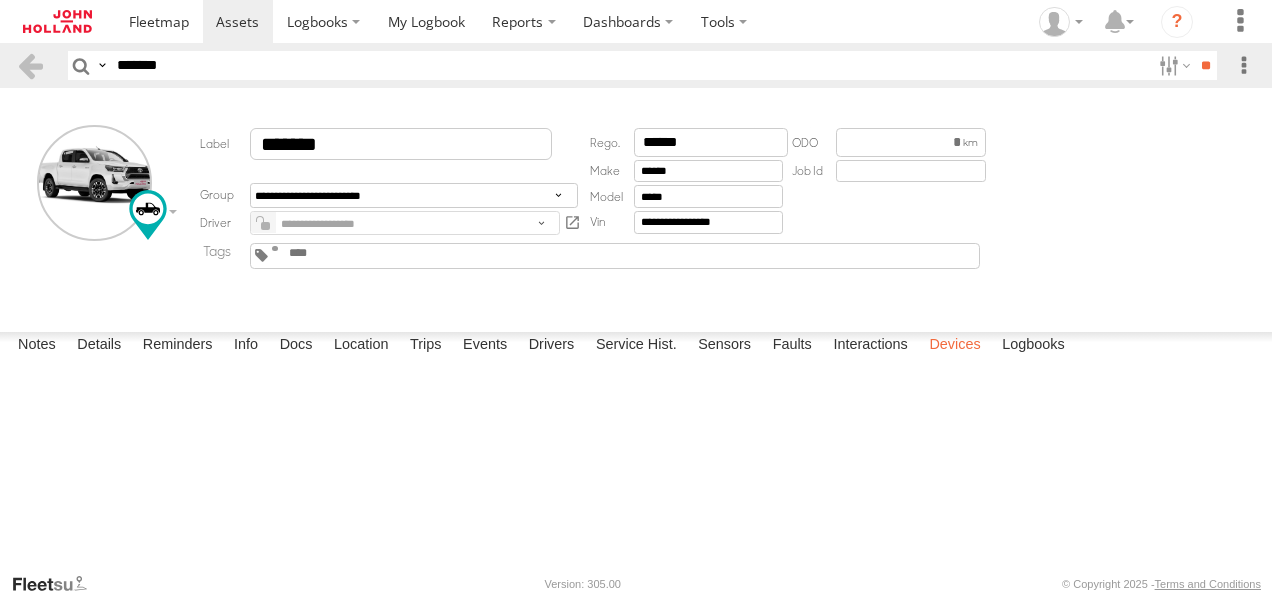 scroll, scrollTop: 0, scrollLeft: 0, axis: both 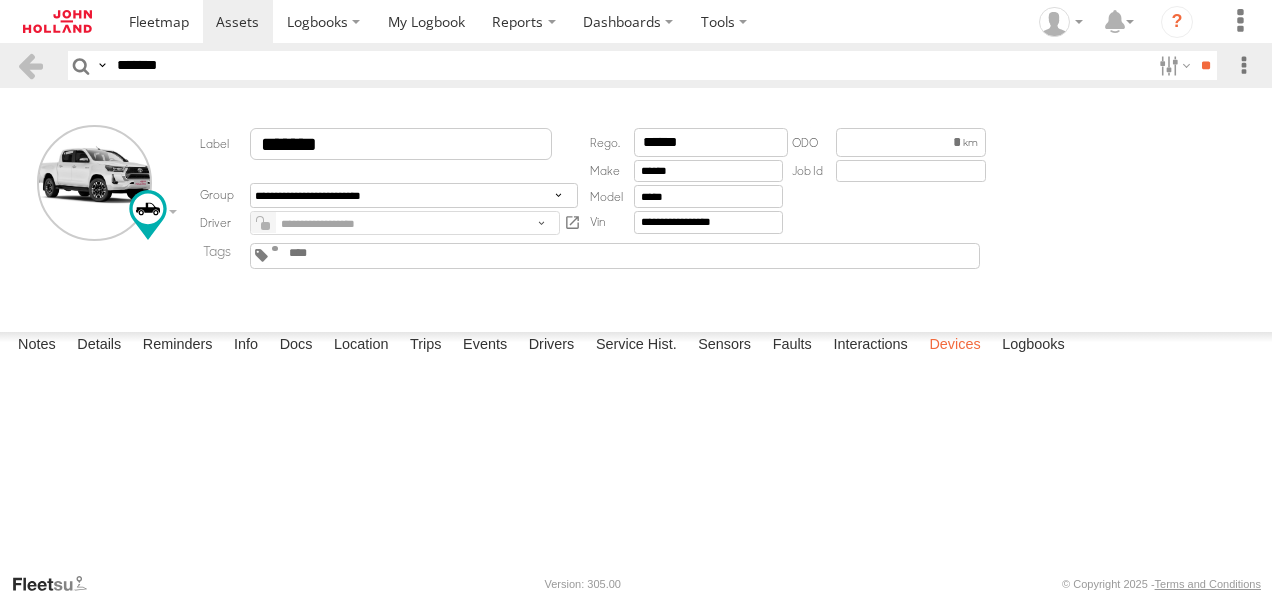 click on "Devices" at bounding box center [954, 346] 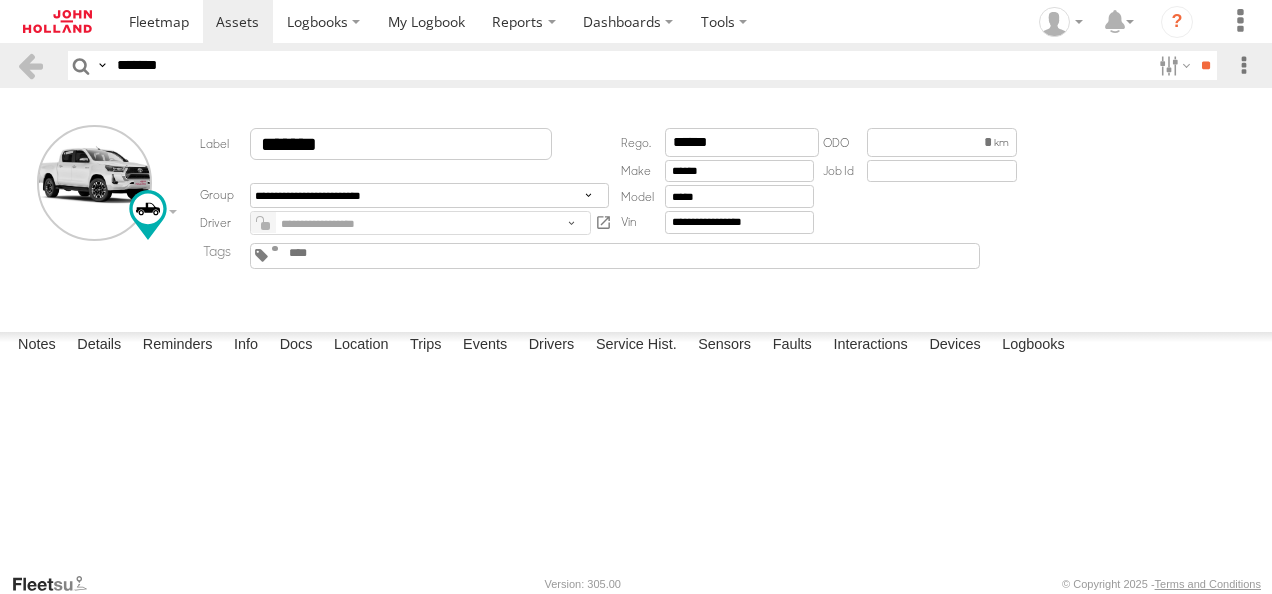 drag, startPoint x: 212, startPoint y: 78, endPoint x: -4, endPoint y: 50, distance: 217.80725 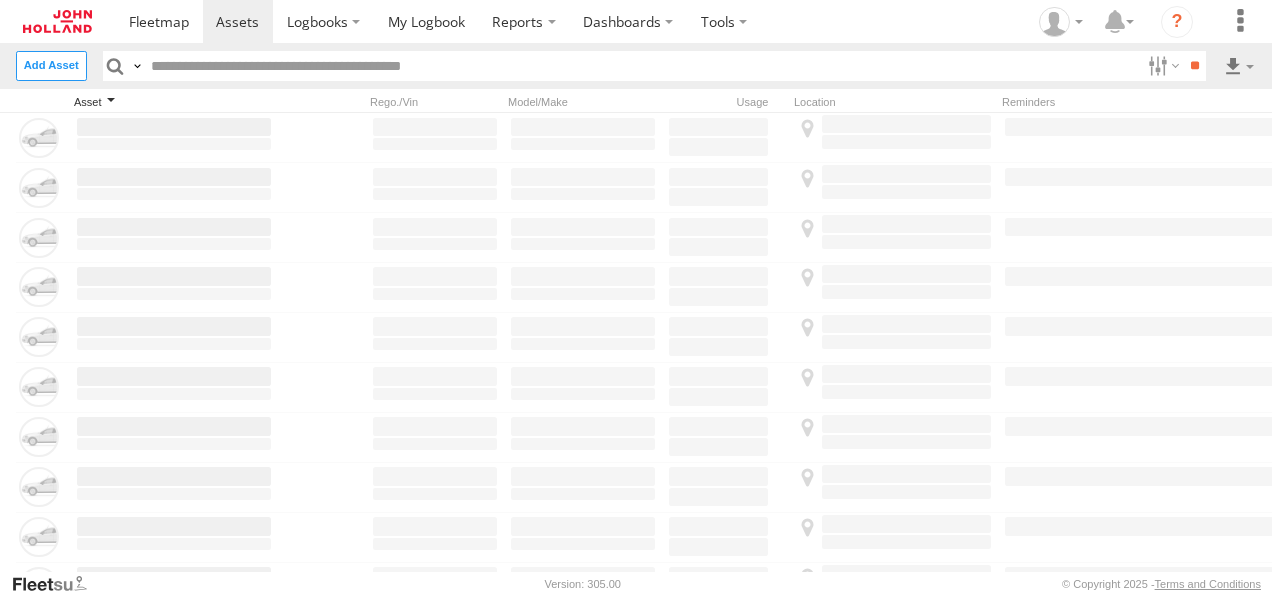 type on "*******" 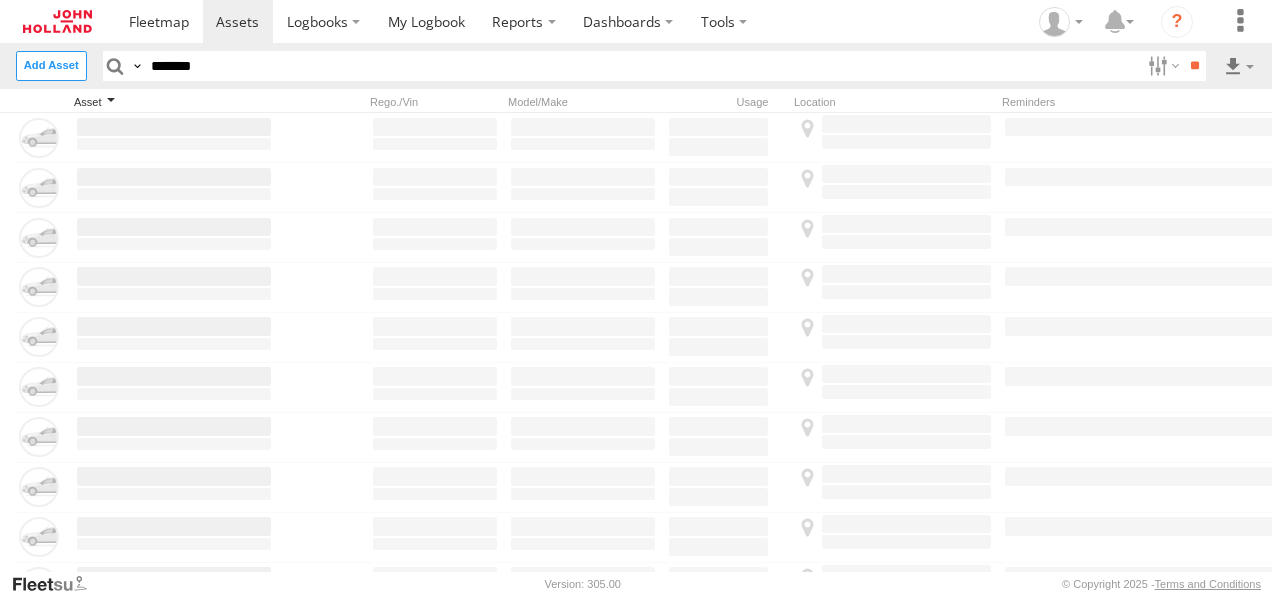 scroll, scrollTop: 0, scrollLeft: 0, axis: both 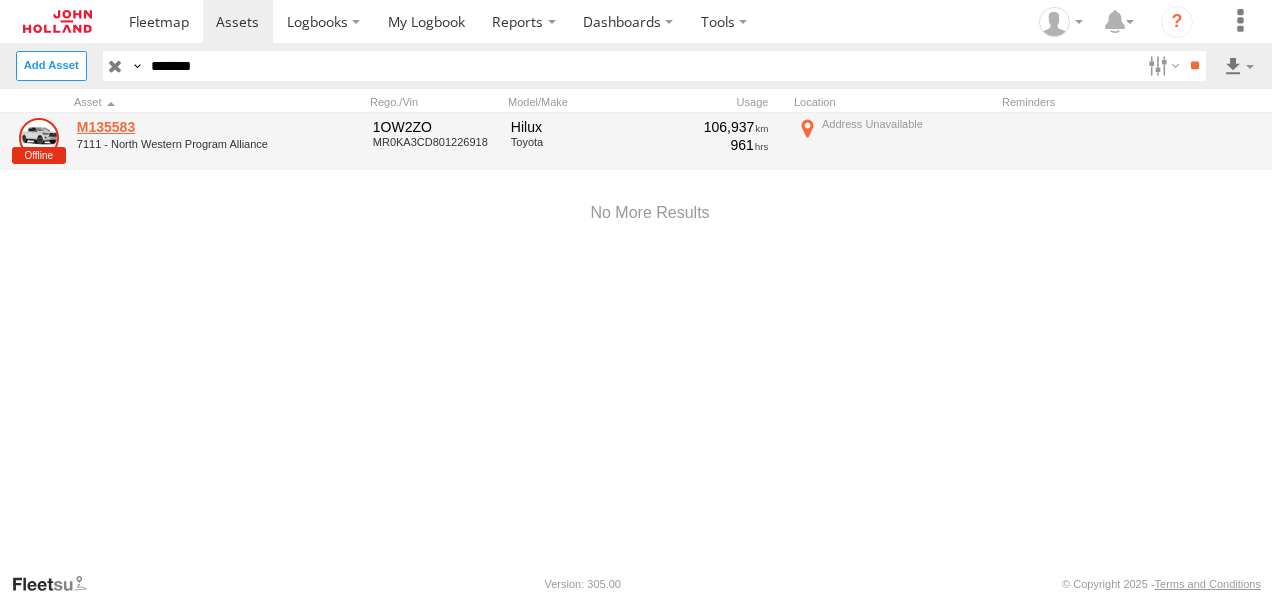 click on "M135583" at bounding box center [174, 127] 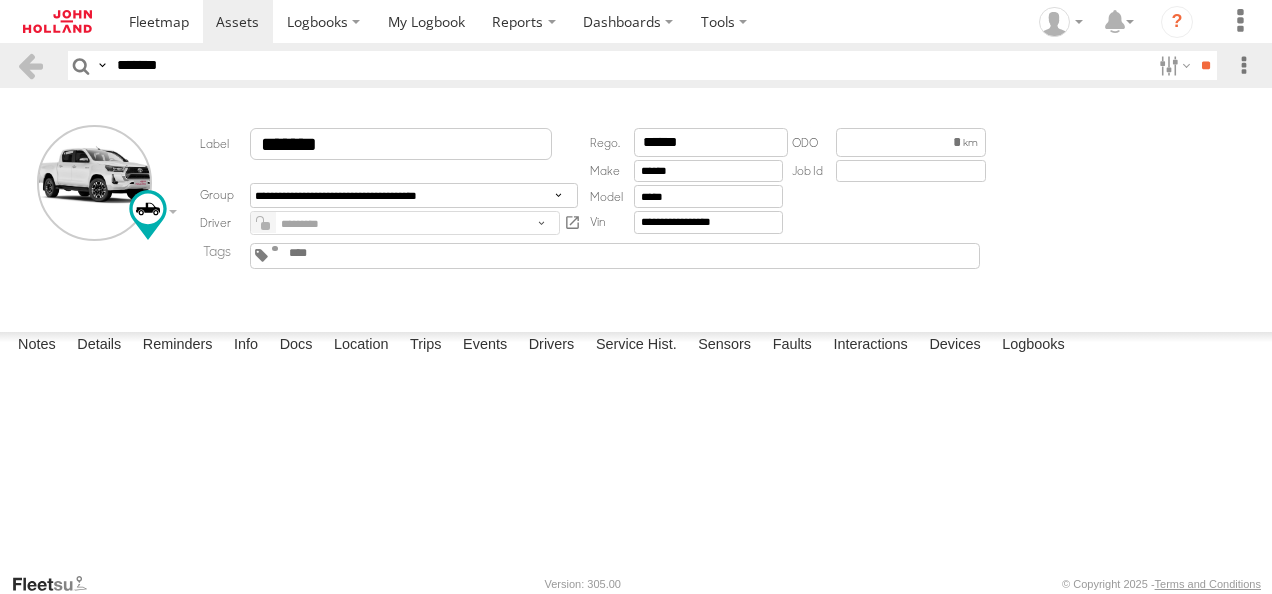 scroll, scrollTop: 0, scrollLeft: 0, axis: both 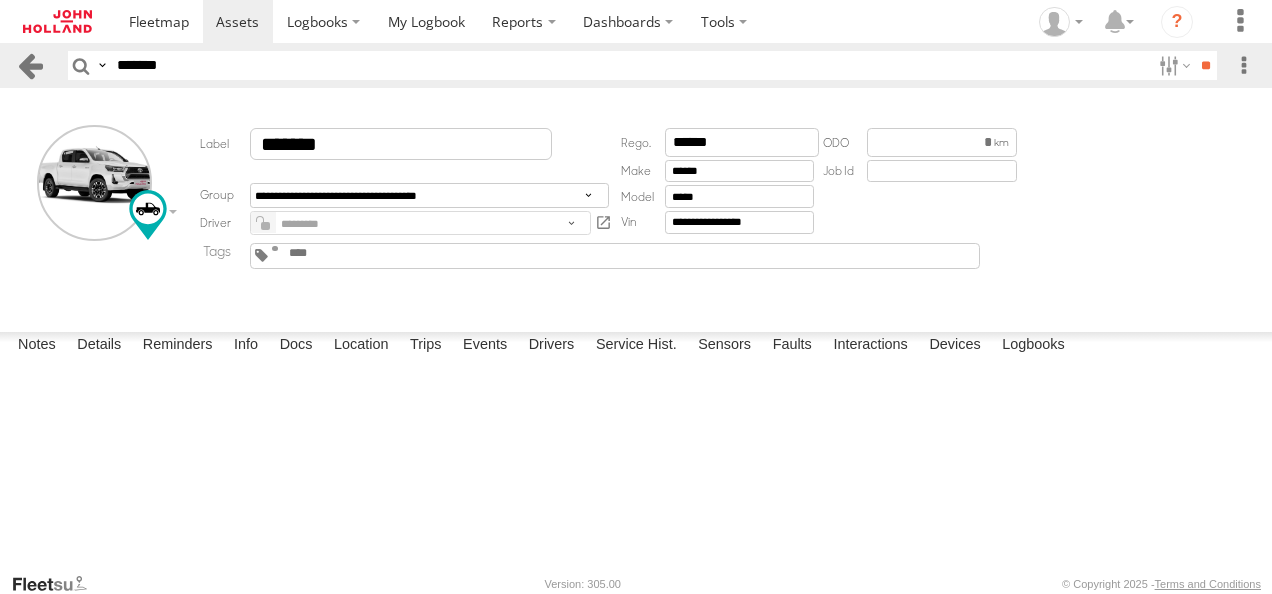 drag, startPoint x: 202, startPoint y: 53, endPoint x: 42, endPoint y: 60, distance: 160.15305 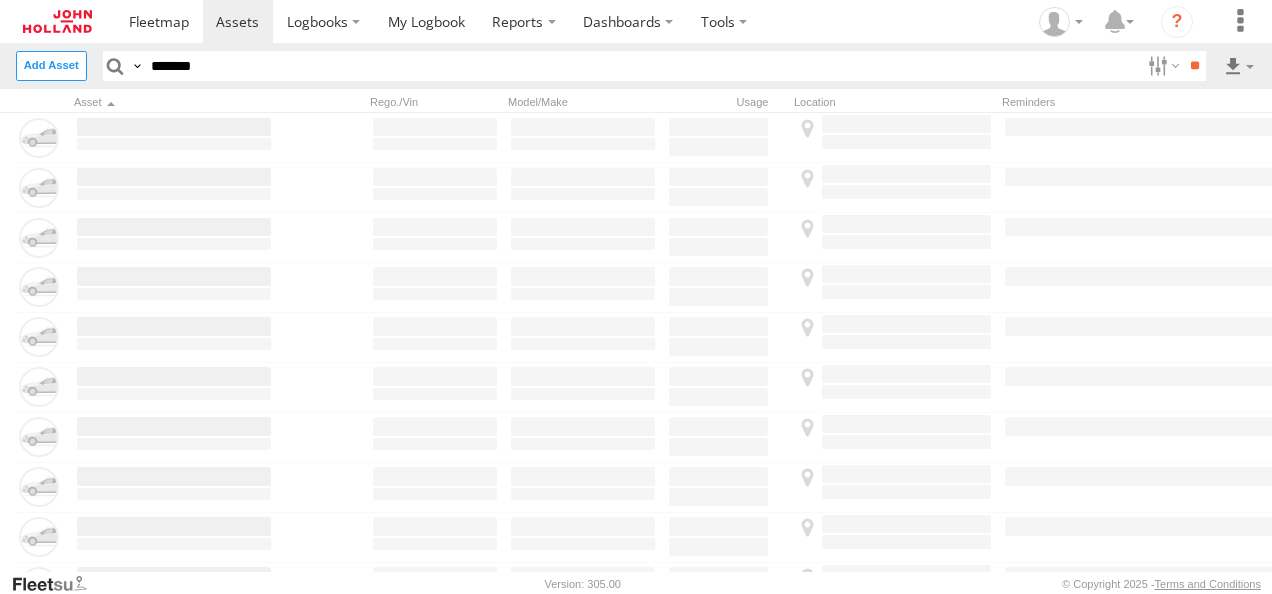 scroll, scrollTop: 0, scrollLeft: 0, axis: both 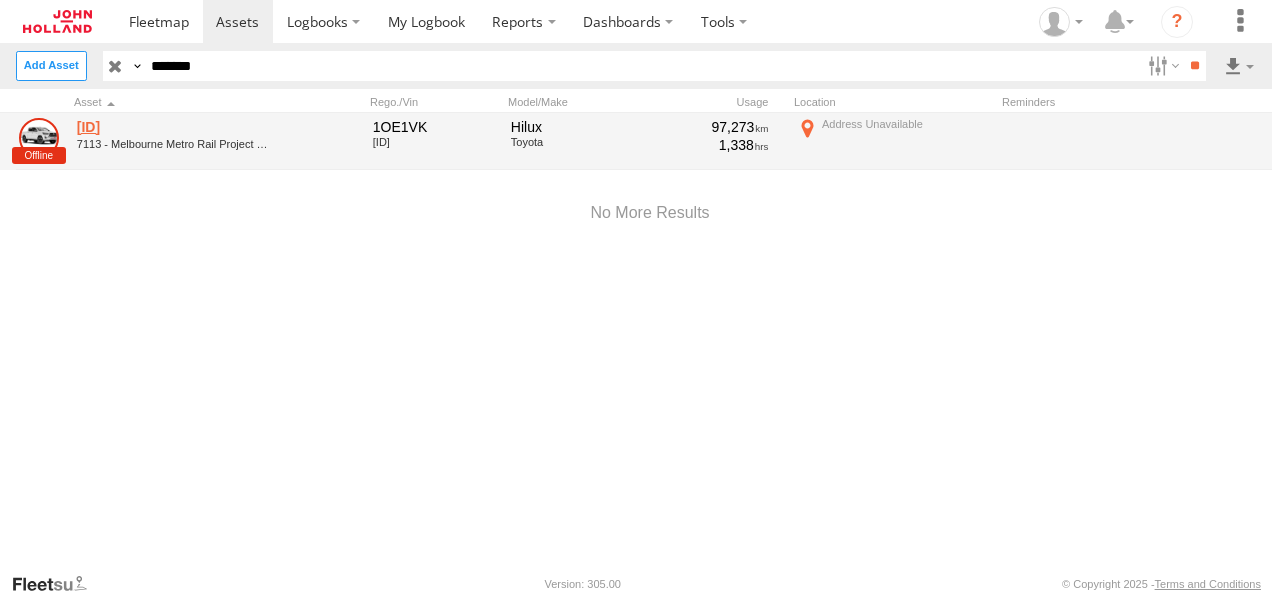 click on "M134632" at bounding box center (174, 127) 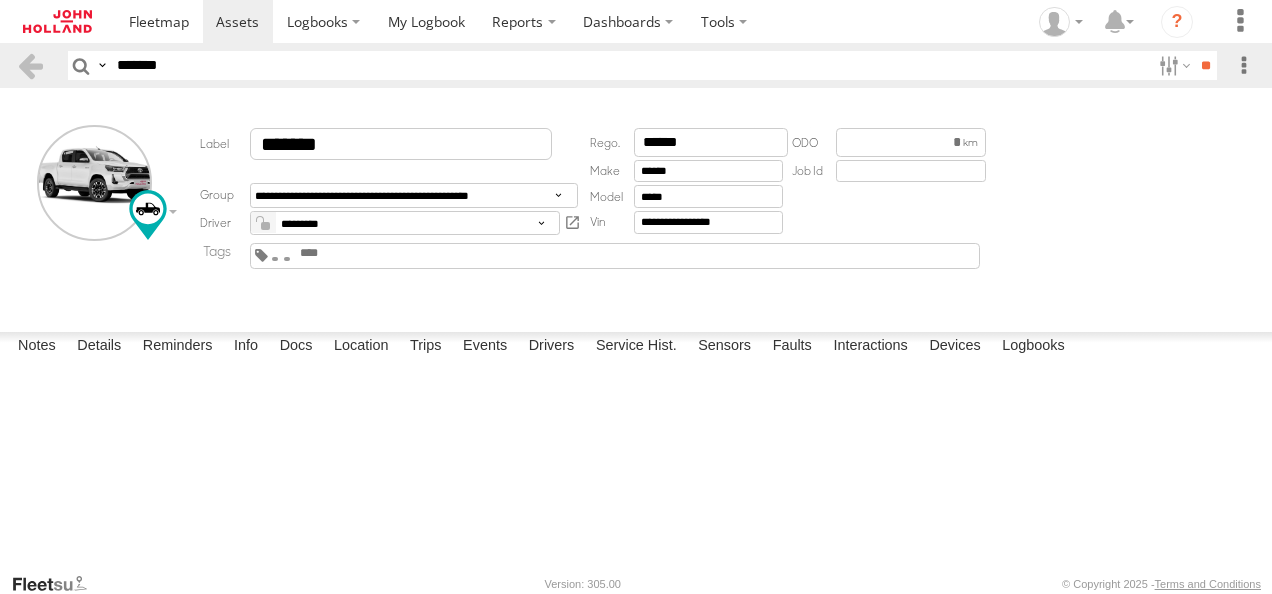 scroll, scrollTop: 0, scrollLeft: 0, axis: both 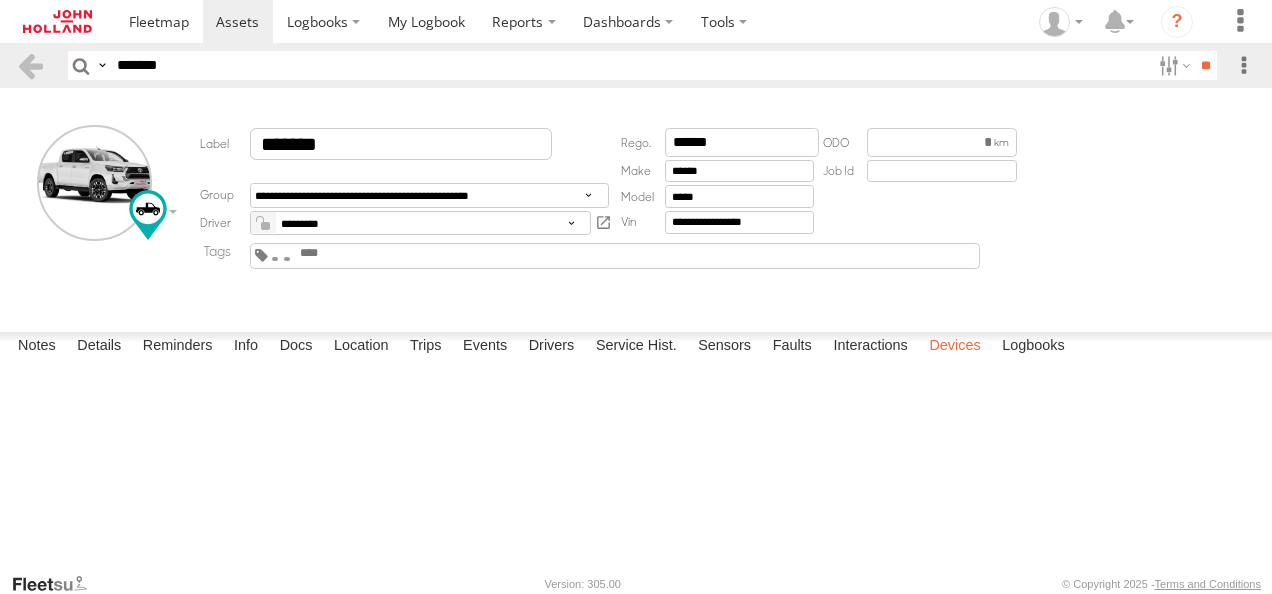 click on "Devices" at bounding box center [954, 346] 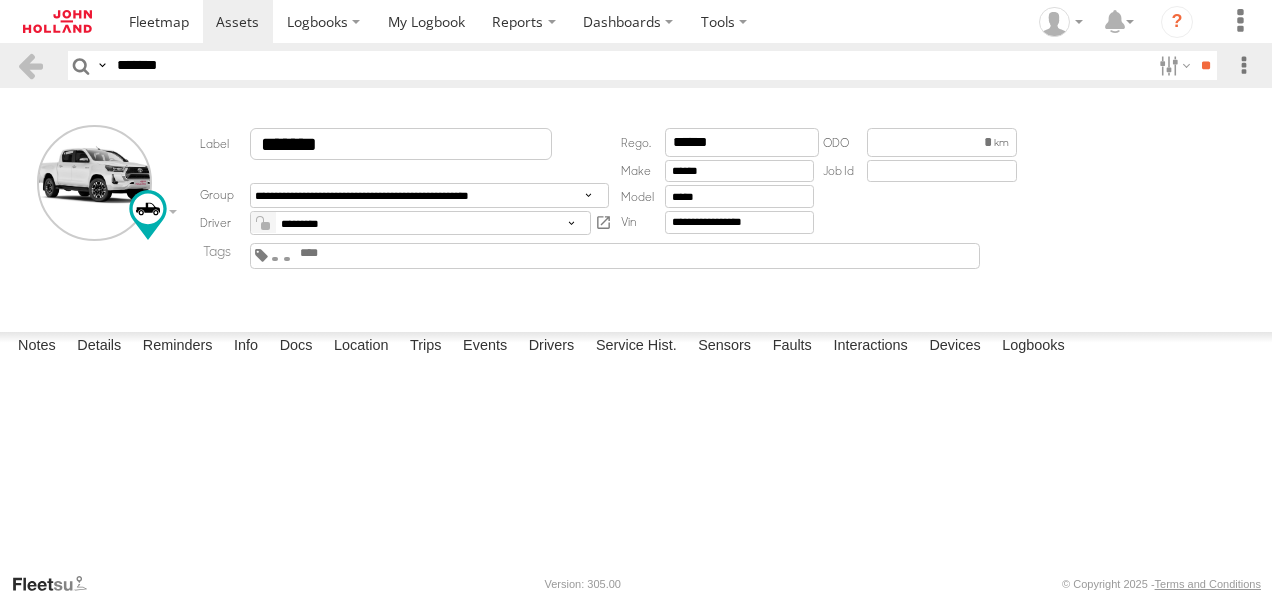 drag, startPoint x: 206, startPoint y: 65, endPoint x: 0, endPoint y: 64, distance: 206.00243 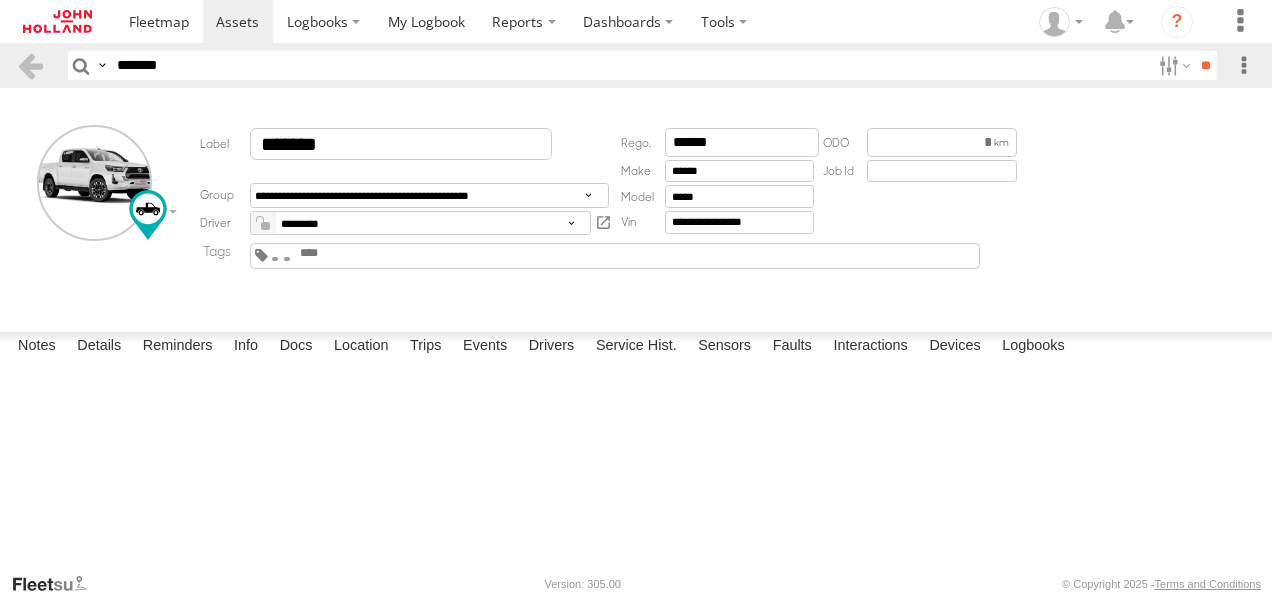 type on "*******" 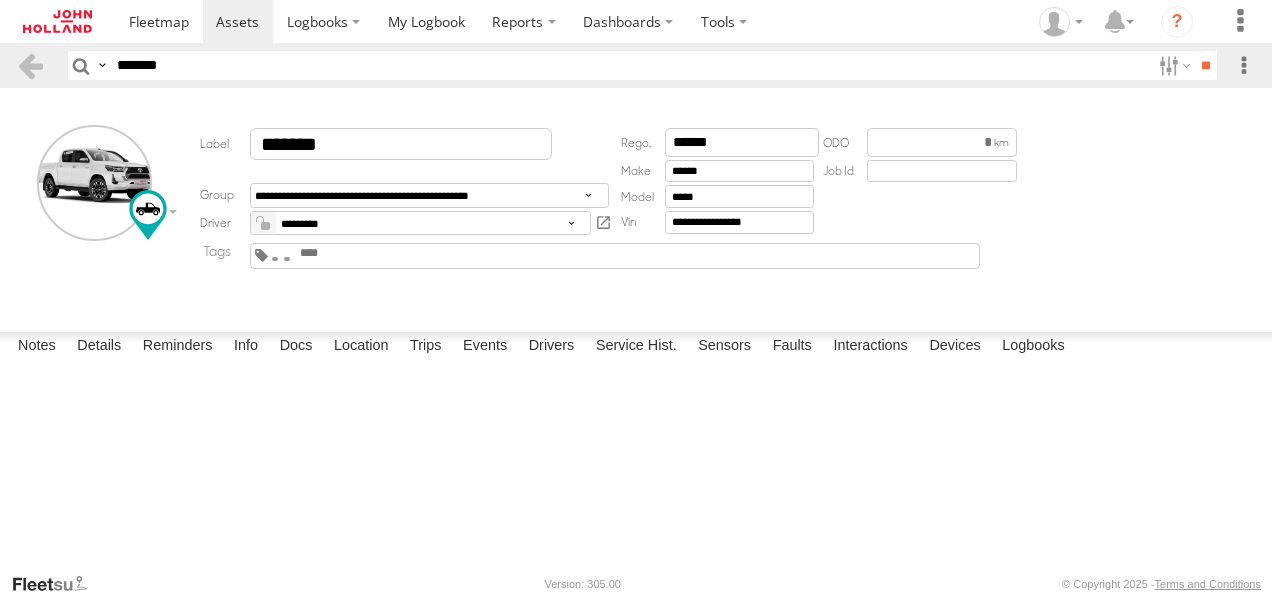 click on "**" at bounding box center [1205, 65] 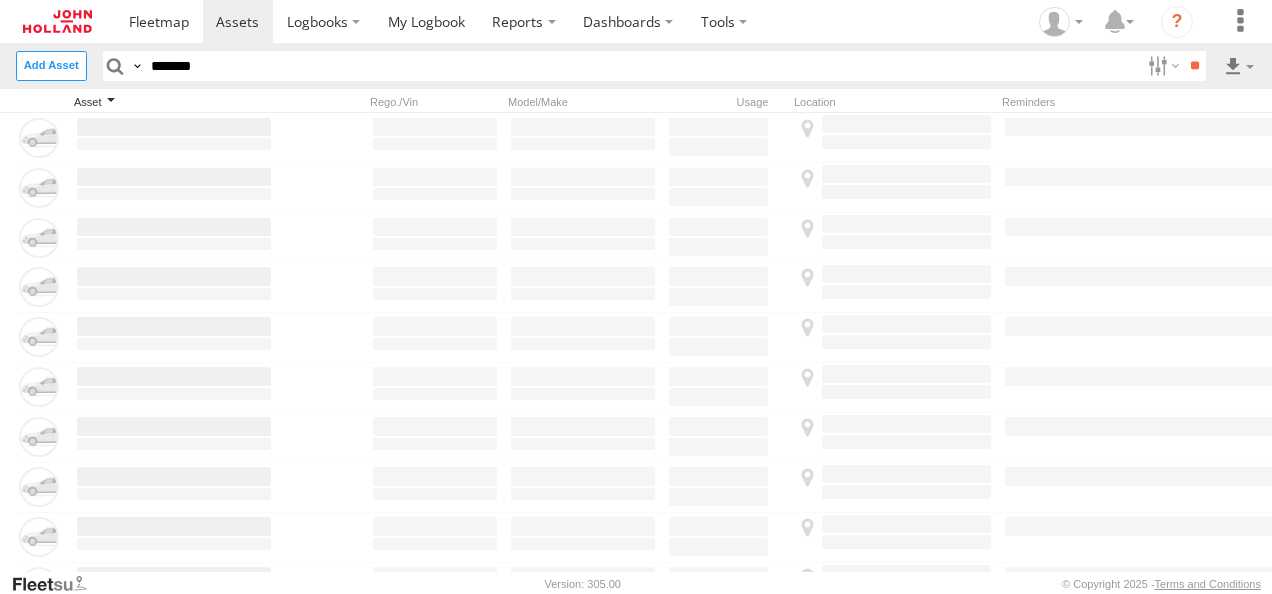 scroll, scrollTop: 0, scrollLeft: 0, axis: both 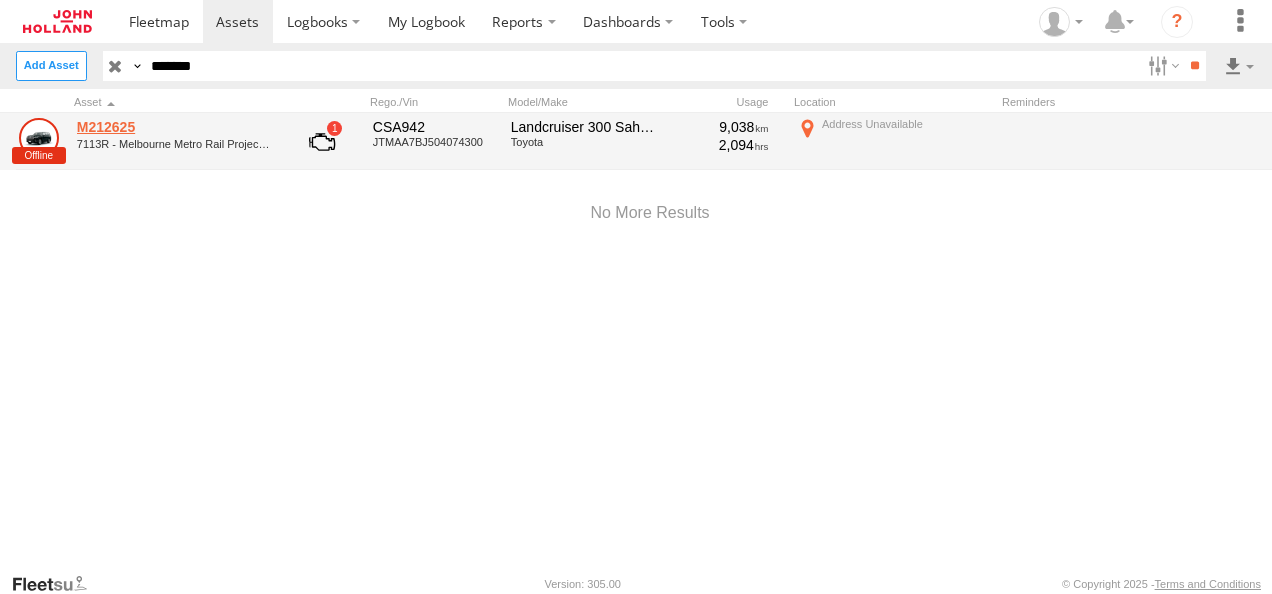 click on "M212625" at bounding box center (174, 127) 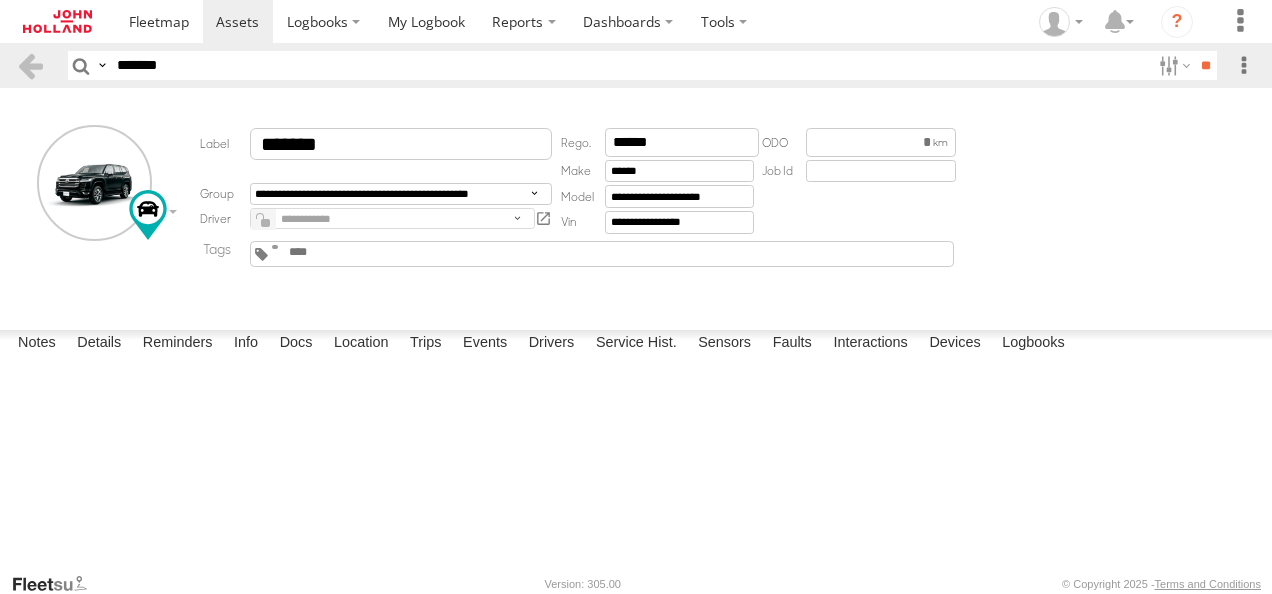 click on "Devices" at bounding box center (954, 344) 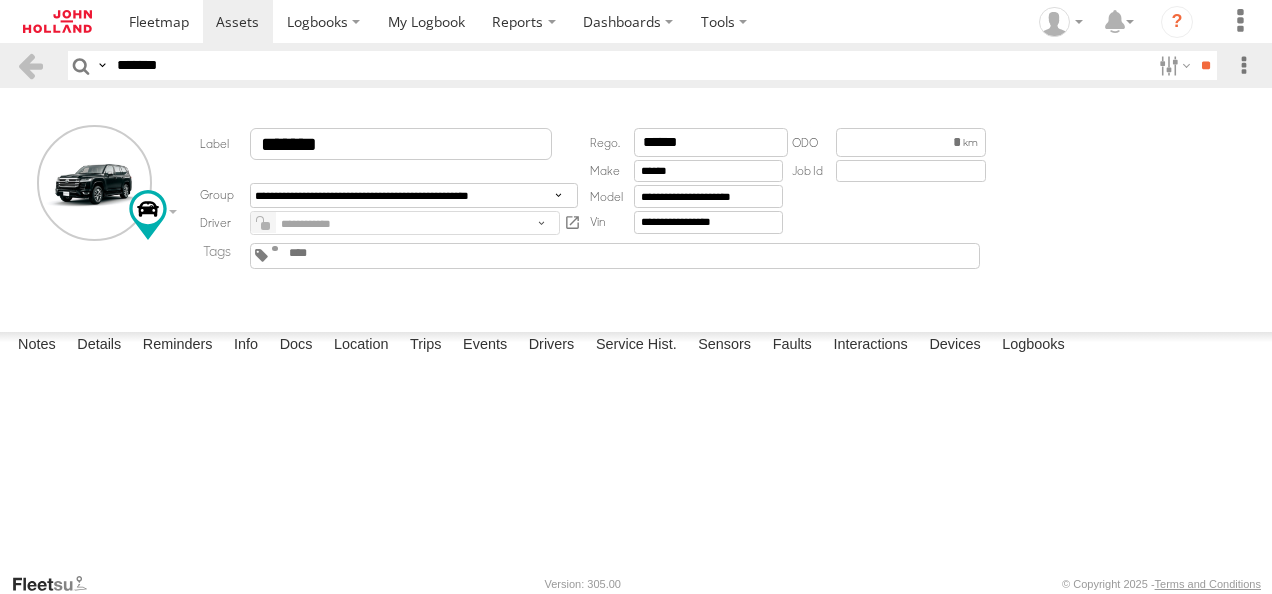 scroll, scrollTop: 0, scrollLeft: 0, axis: both 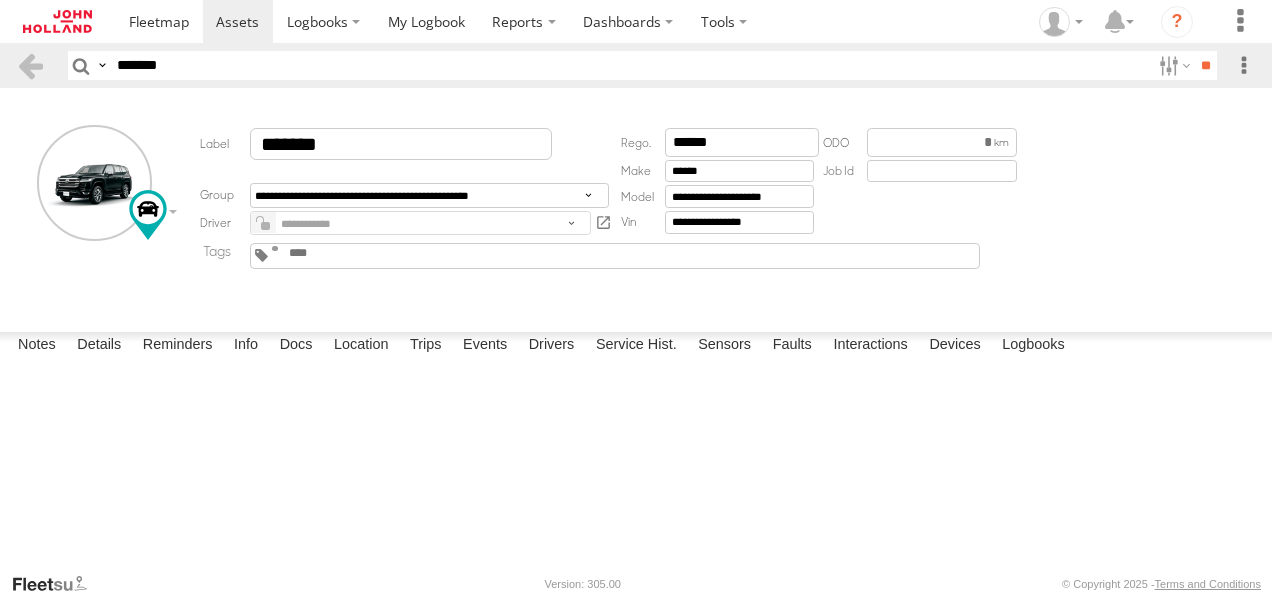 drag, startPoint x: 235, startPoint y: 76, endPoint x: 0, endPoint y: 56, distance: 235.84953 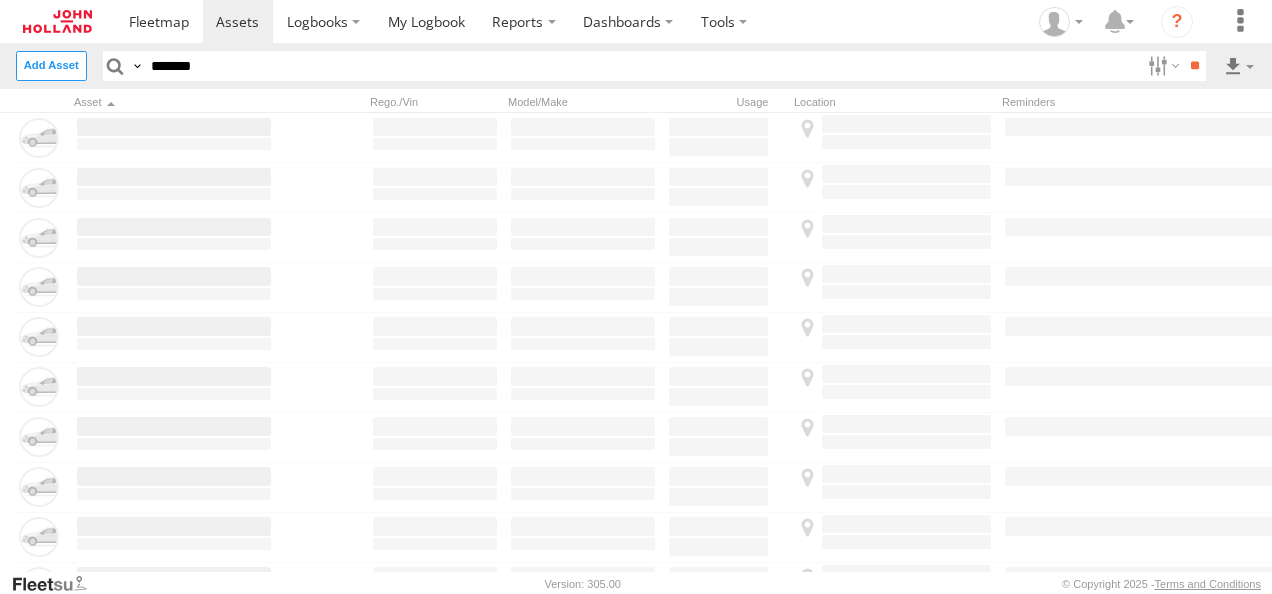 scroll, scrollTop: 0, scrollLeft: 0, axis: both 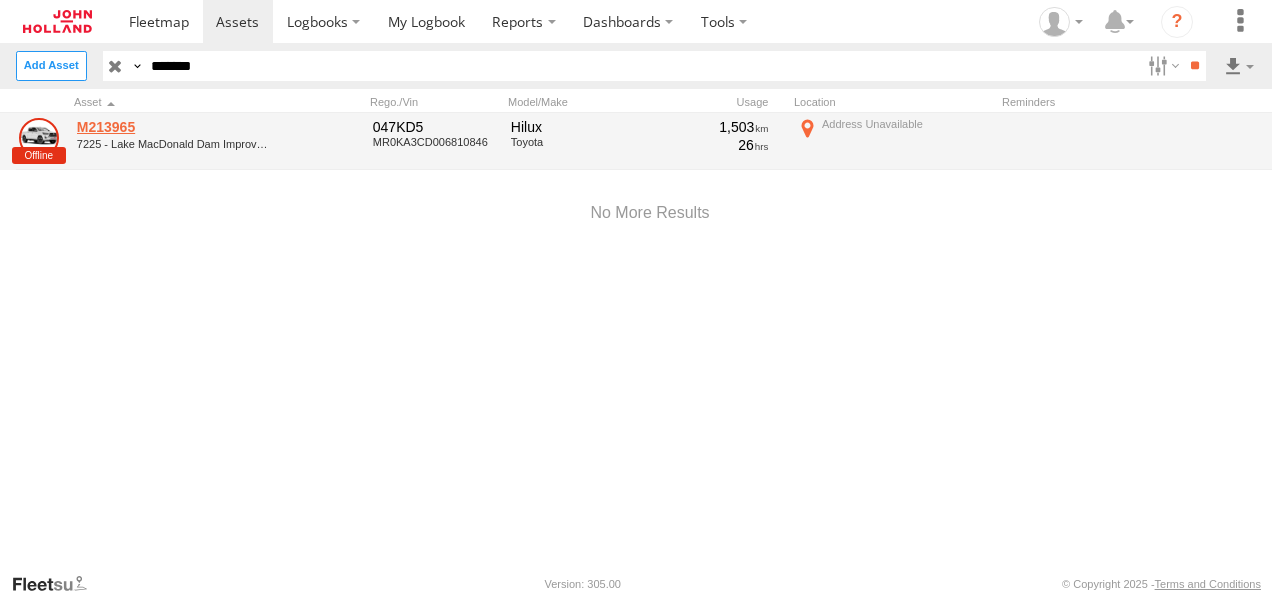 drag, startPoint x: 118, startPoint y: 120, endPoint x: 132, endPoint y: 120, distance: 14 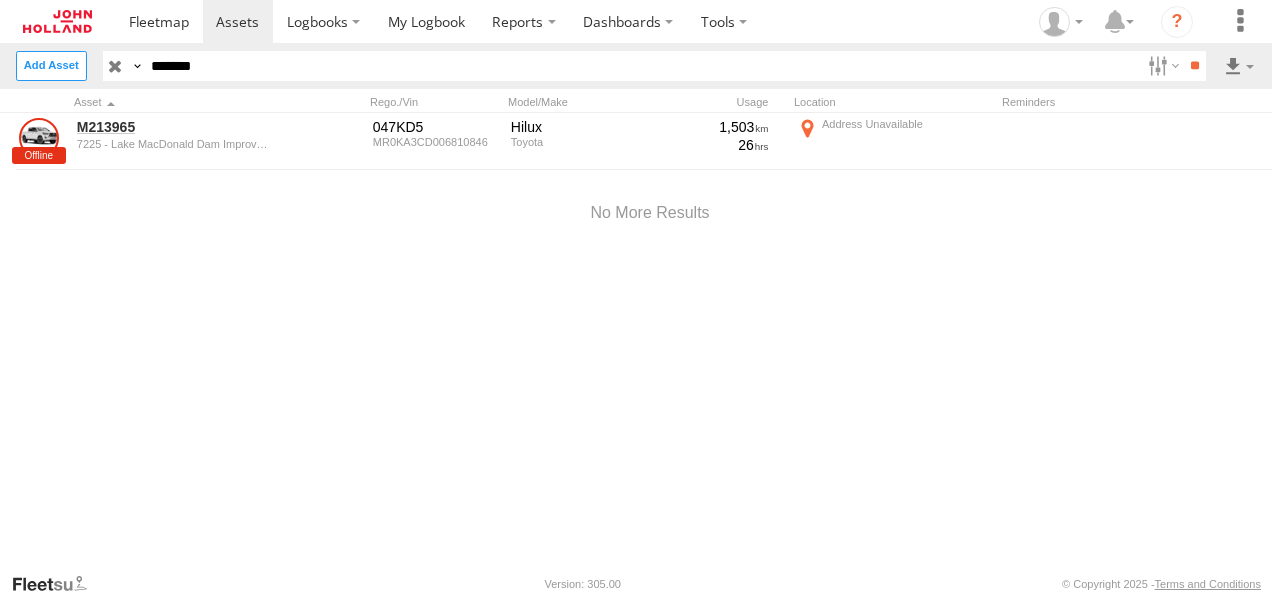 drag, startPoint x: 652, startPoint y: 317, endPoint x: 785, endPoint y: 312, distance: 133.09395 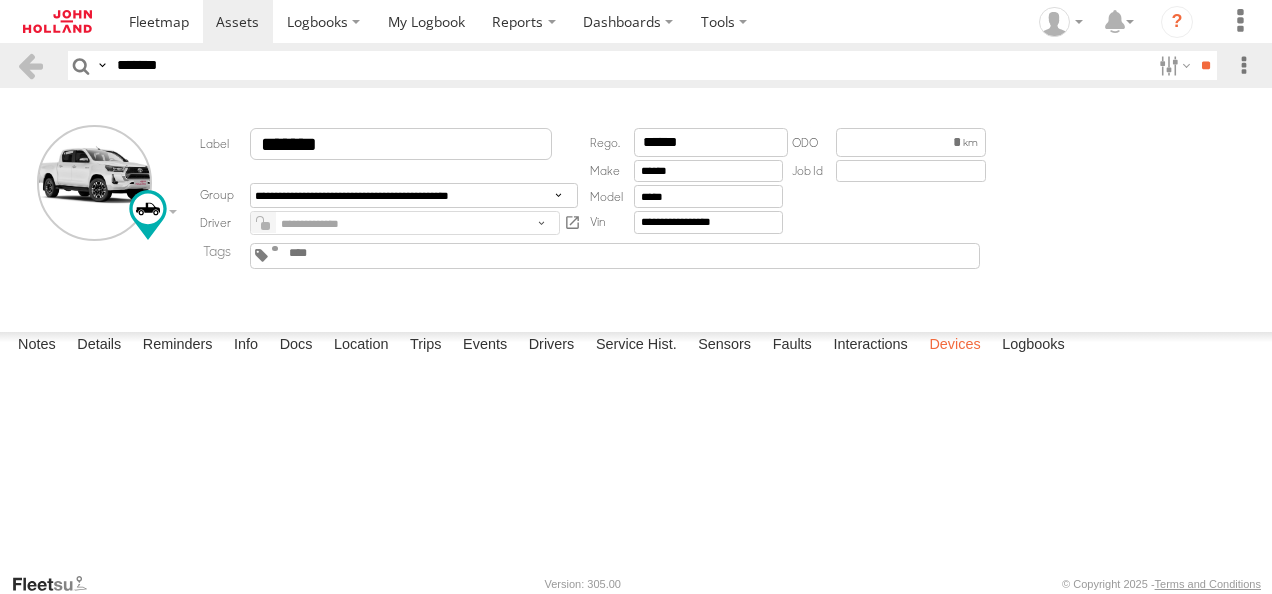 scroll, scrollTop: 0, scrollLeft: 0, axis: both 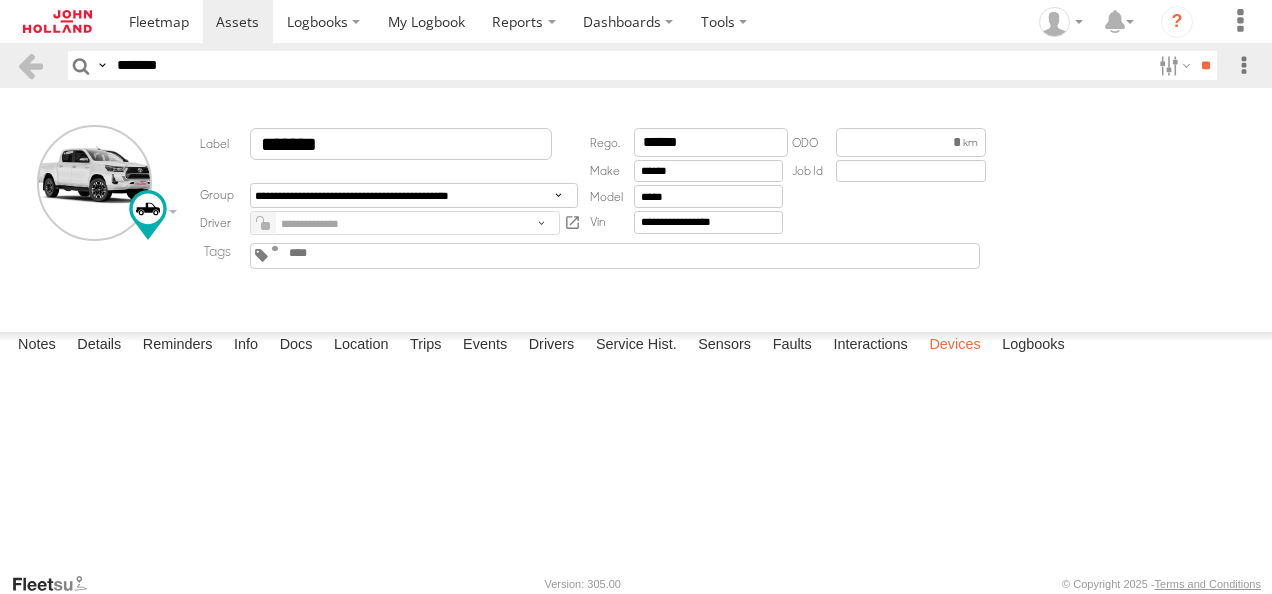 click on "Devices" at bounding box center [954, 346] 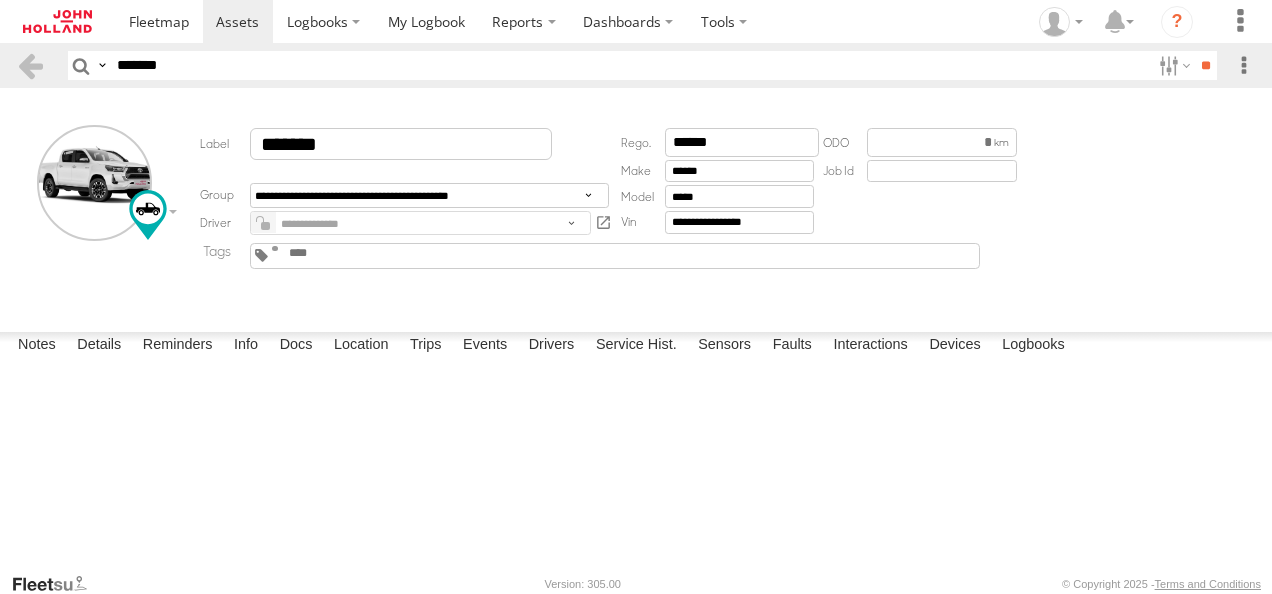 drag, startPoint x: 212, startPoint y: 66, endPoint x: 0, endPoint y: 56, distance: 212.23572 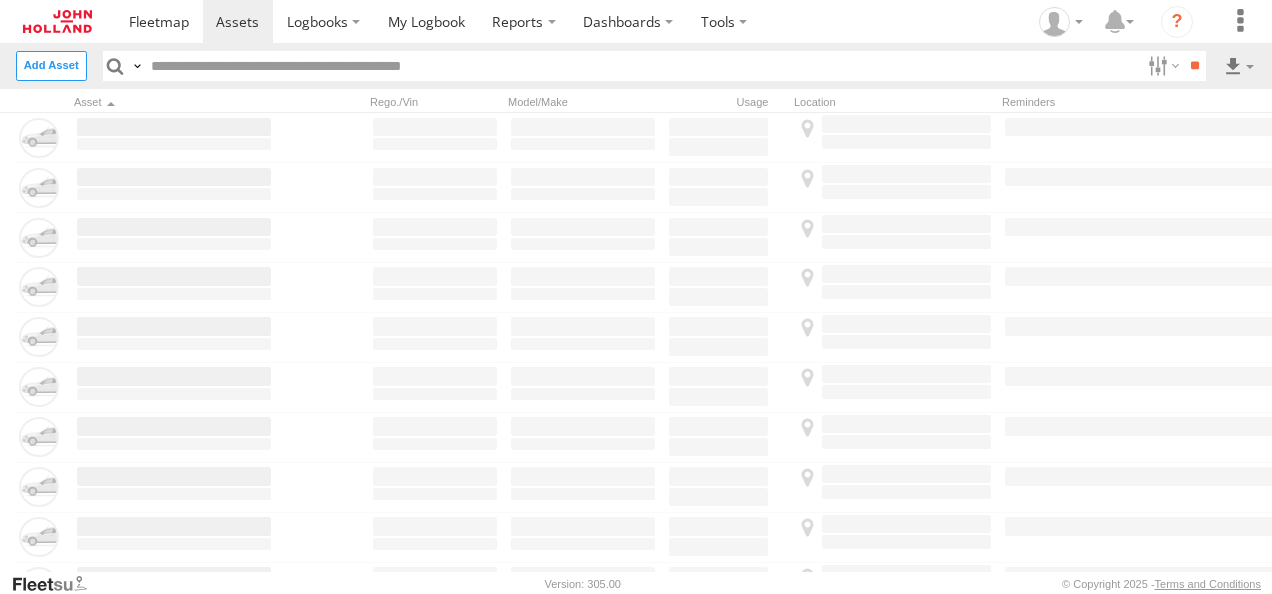 scroll, scrollTop: 0, scrollLeft: 0, axis: both 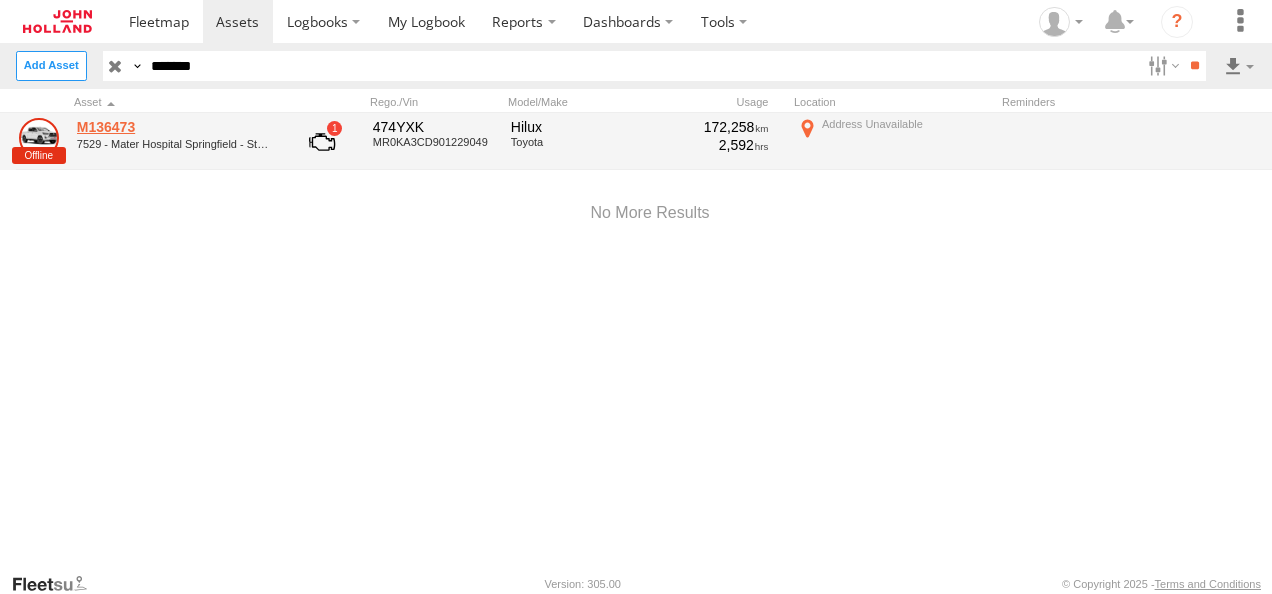 click on "M136473" at bounding box center (174, 127) 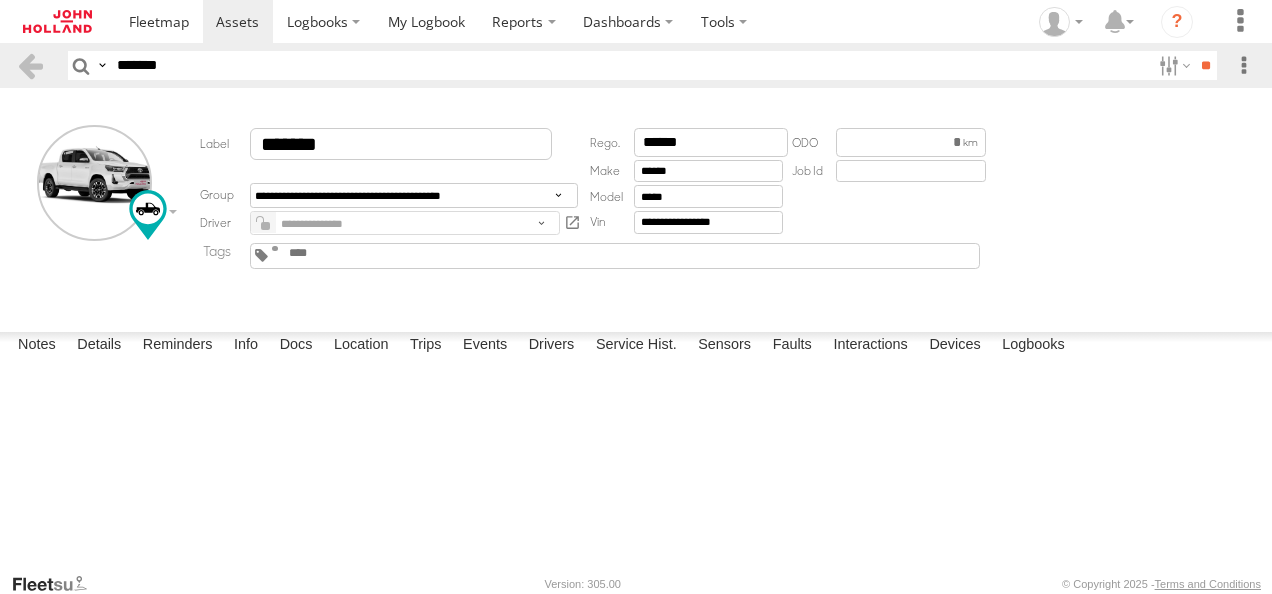 click on "Devices" at bounding box center [954, 346] 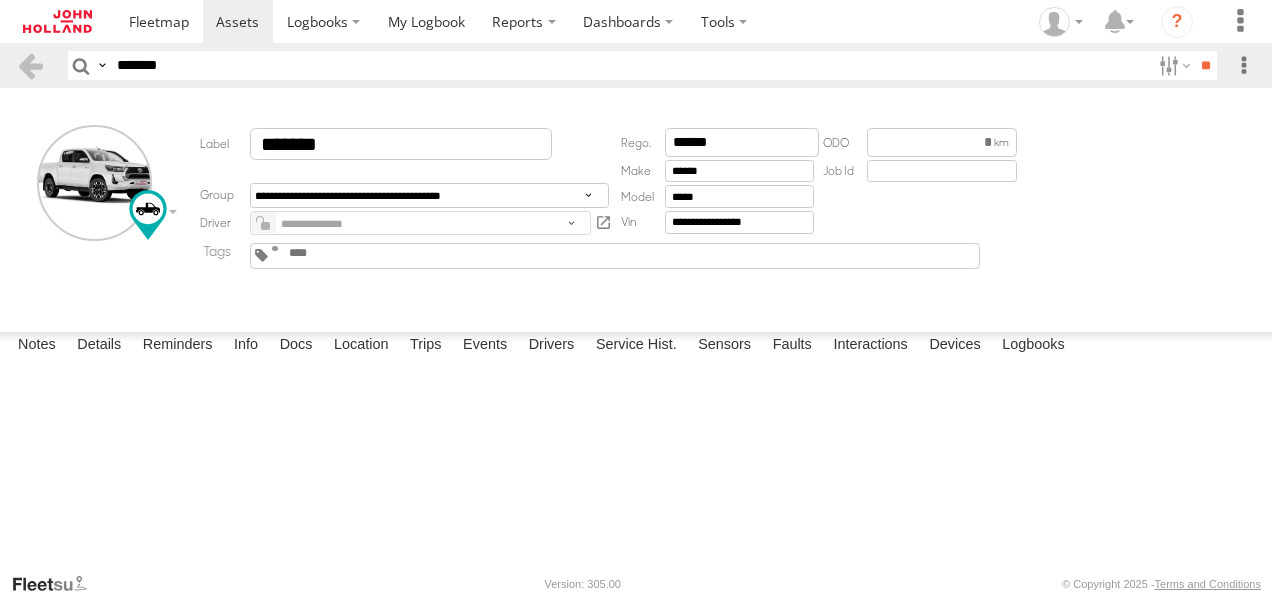 drag, startPoint x: 184, startPoint y: 68, endPoint x: 0, endPoint y: 68, distance: 184 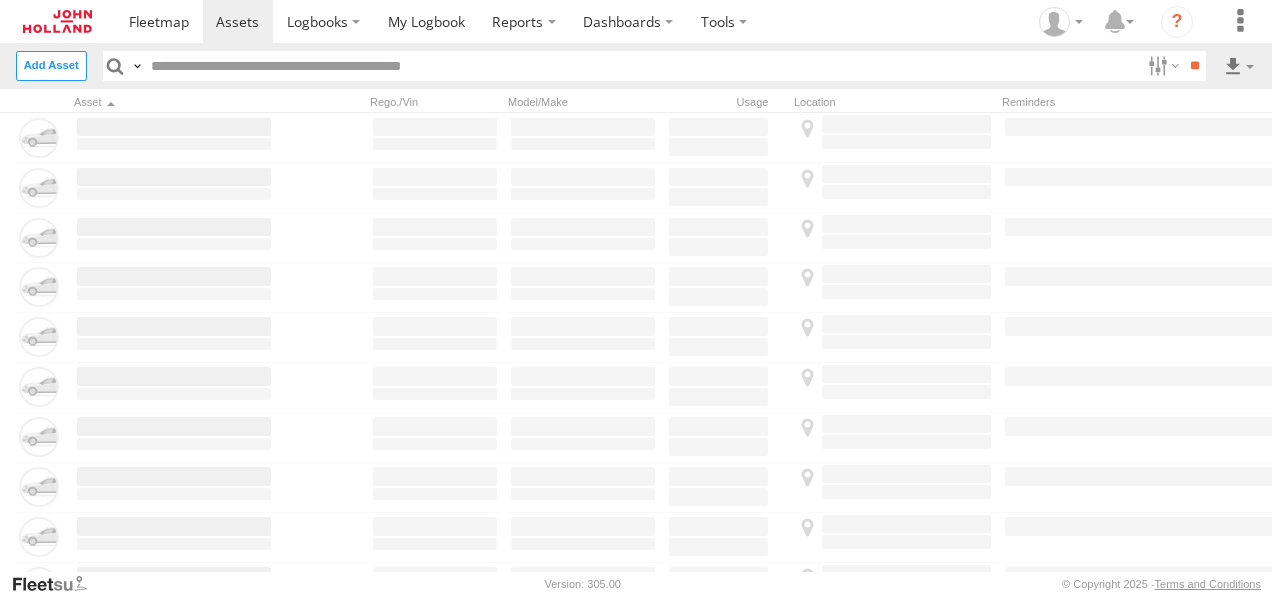 type on "*******" 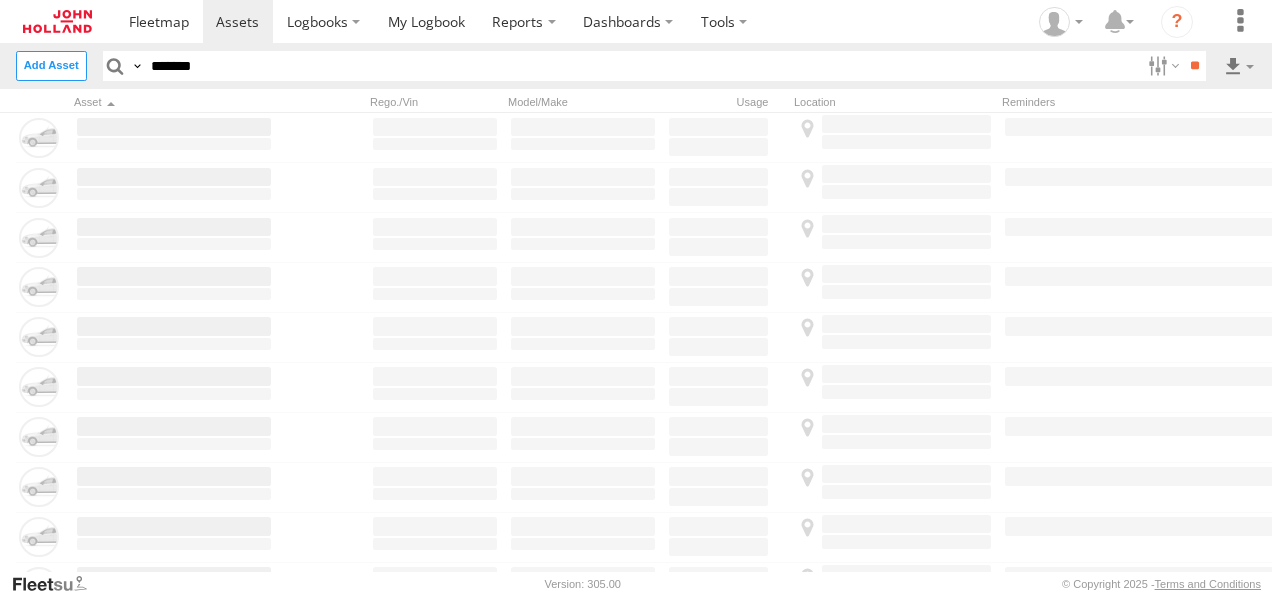 scroll, scrollTop: 0, scrollLeft: 0, axis: both 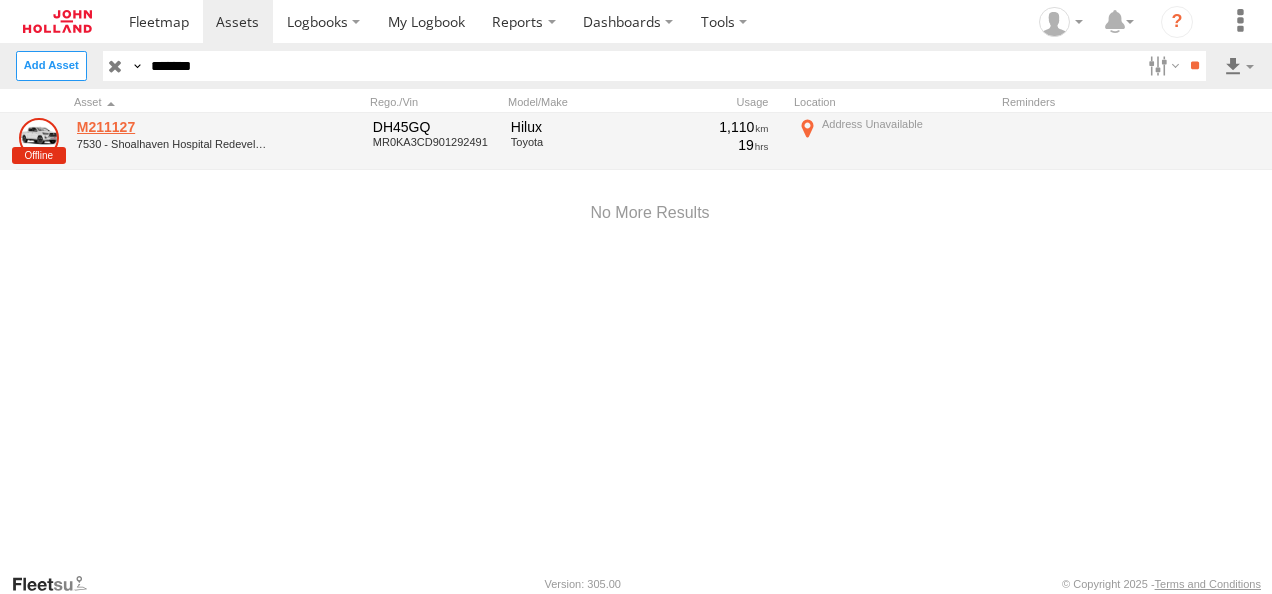 click on "M211127" at bounding box center [174, 127] 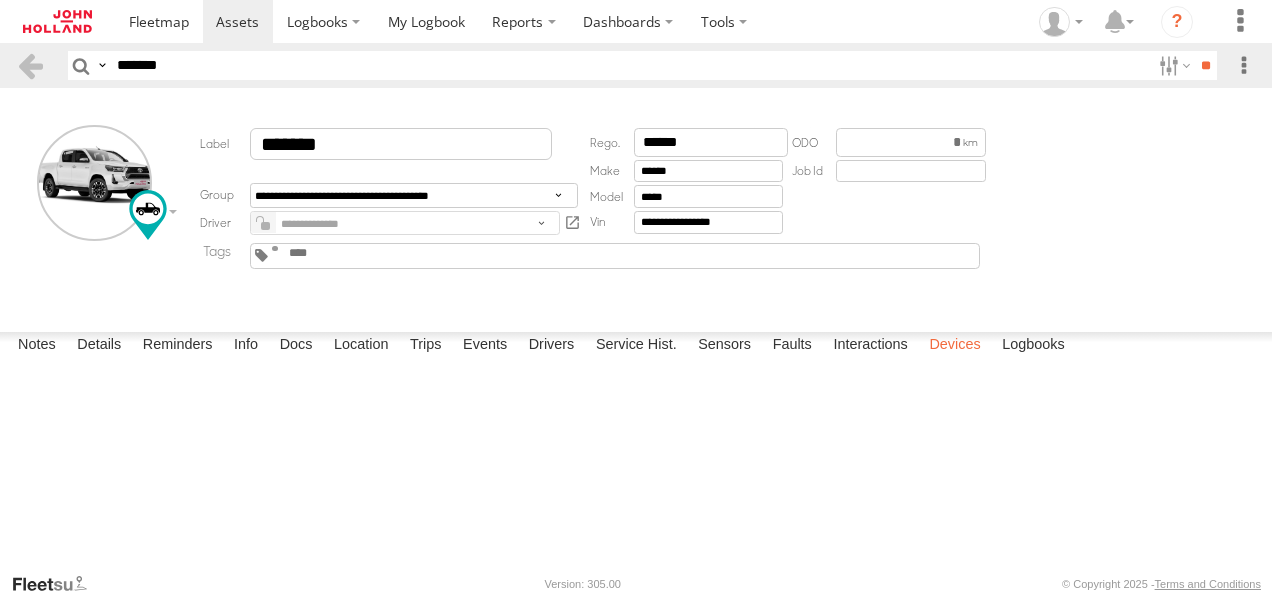 scroll, scrollTop: 0, scrollLeft: 0, axis: both 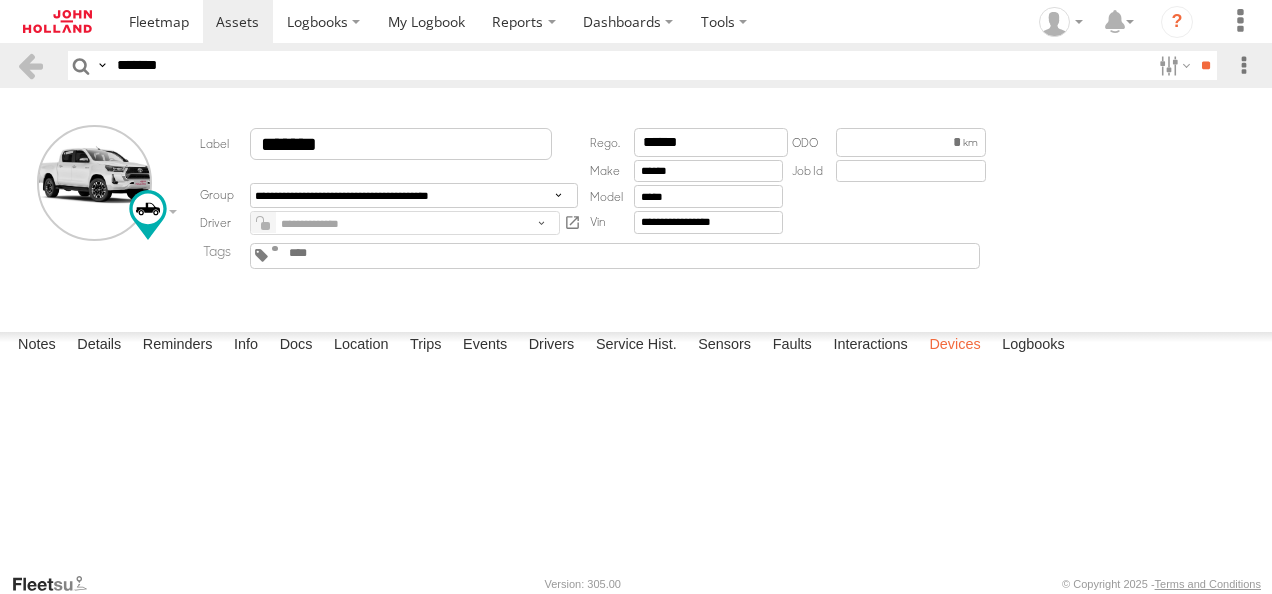 click on "Devices" at bounding box center (954, 346) 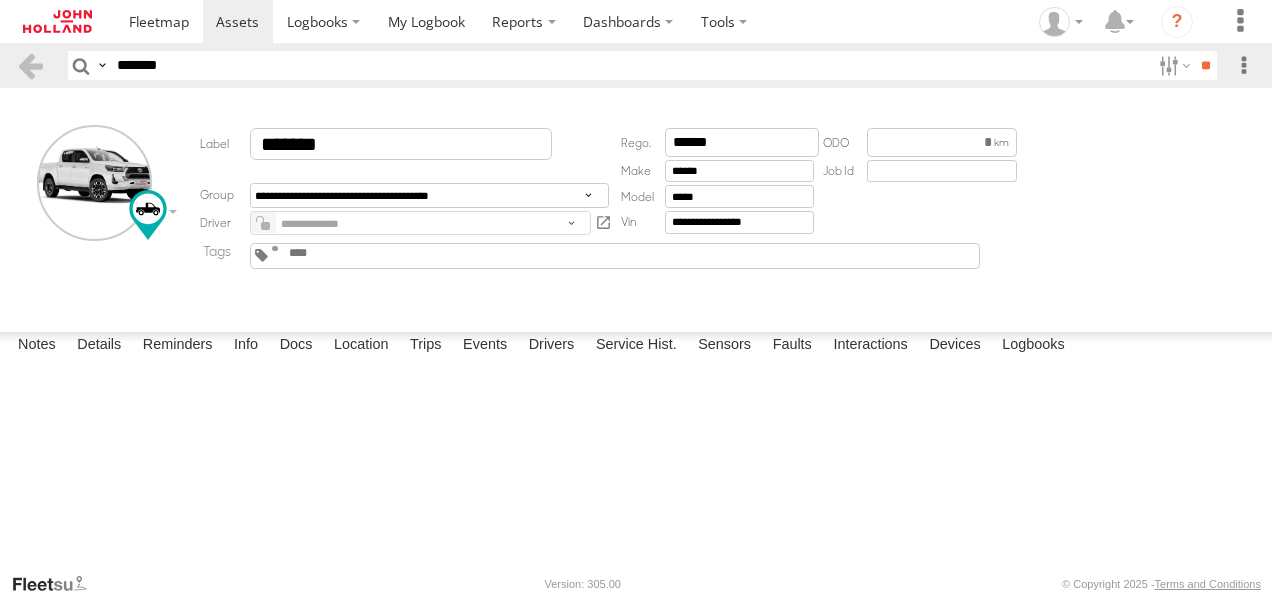 drag, startPoint x: 213, startPoint y: 69, endPoint x: -4, endPoint y: 70, distance: 217.0023 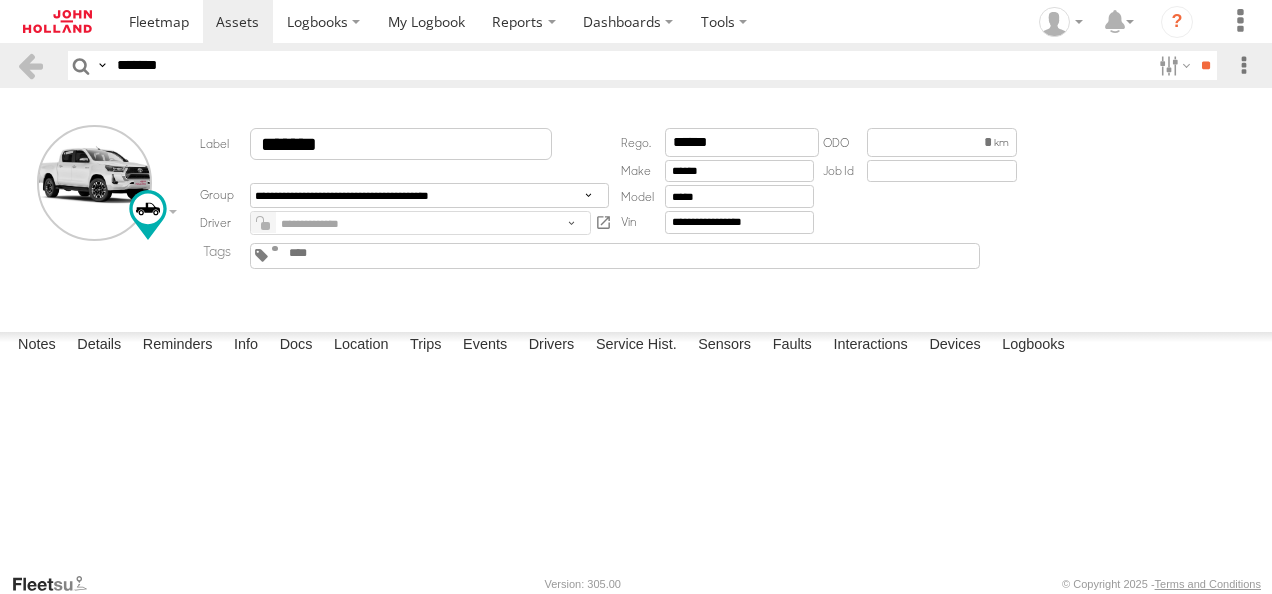 type on "*******" 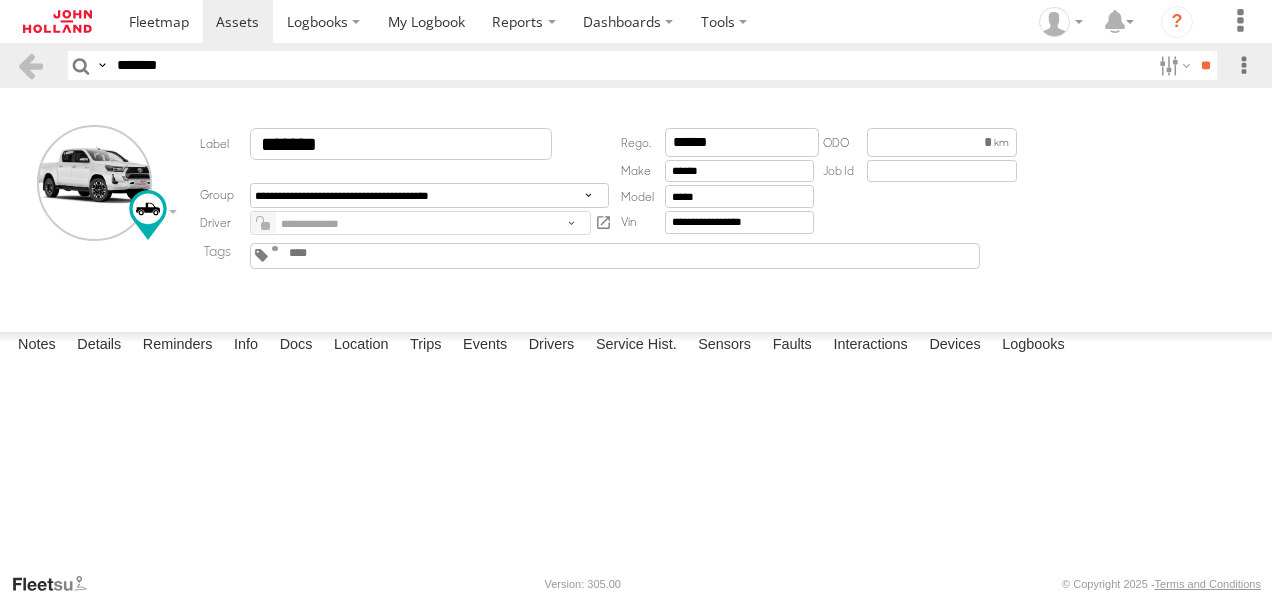 click on "**" at bounding box center (1205, 65) 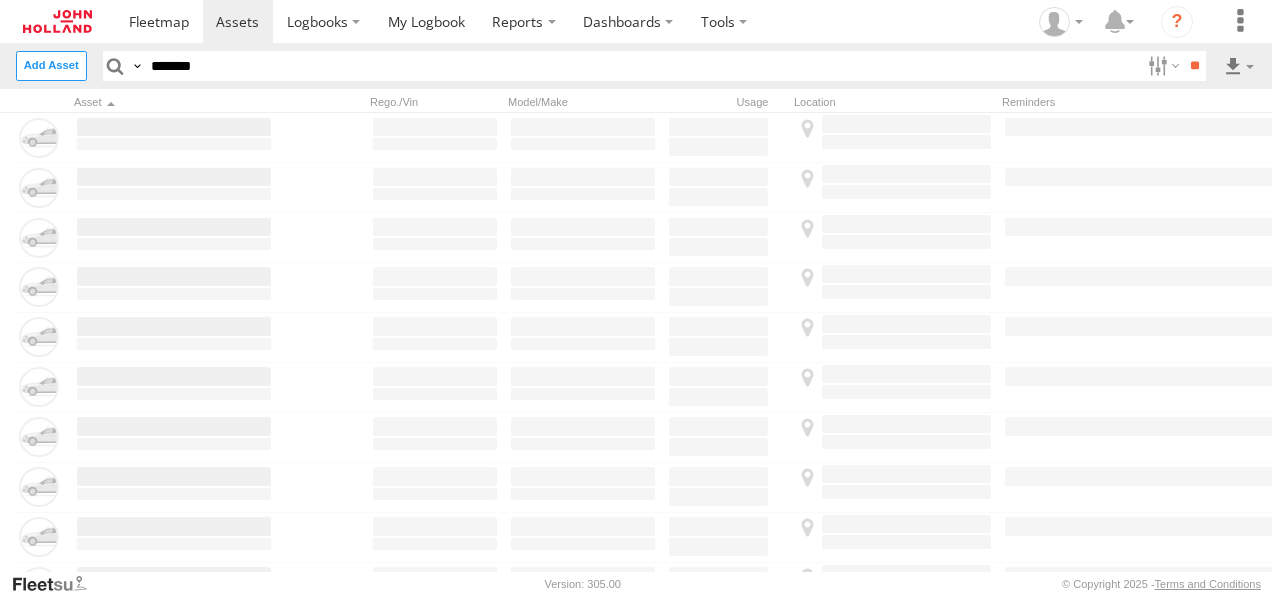 scroll, scrollTop: 0, scrollLeft: 0, axis: both 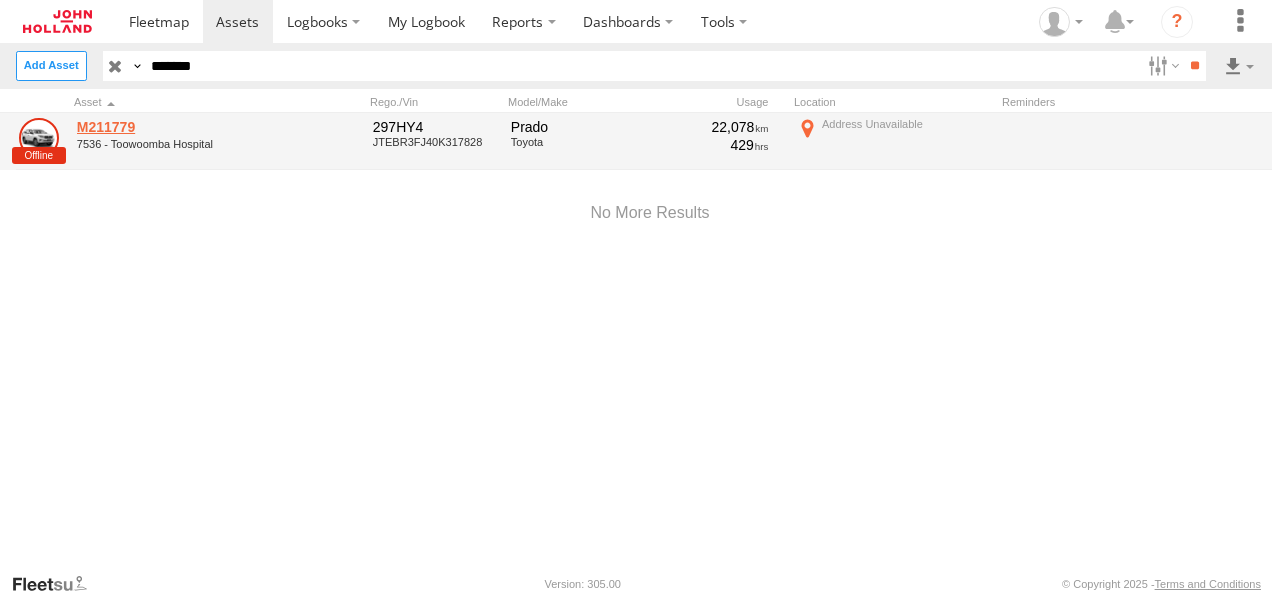 click on "M211779" at bounding box center [174, 127] 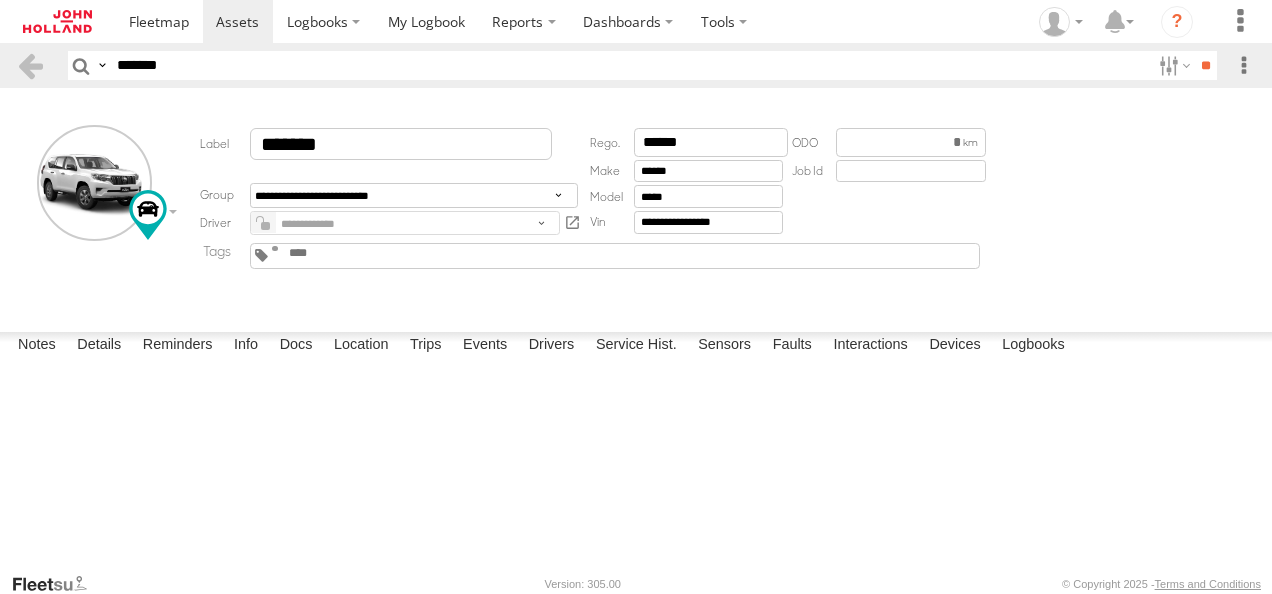 scroll, scrollTop: 0, scrollLeft: 0, axis: both 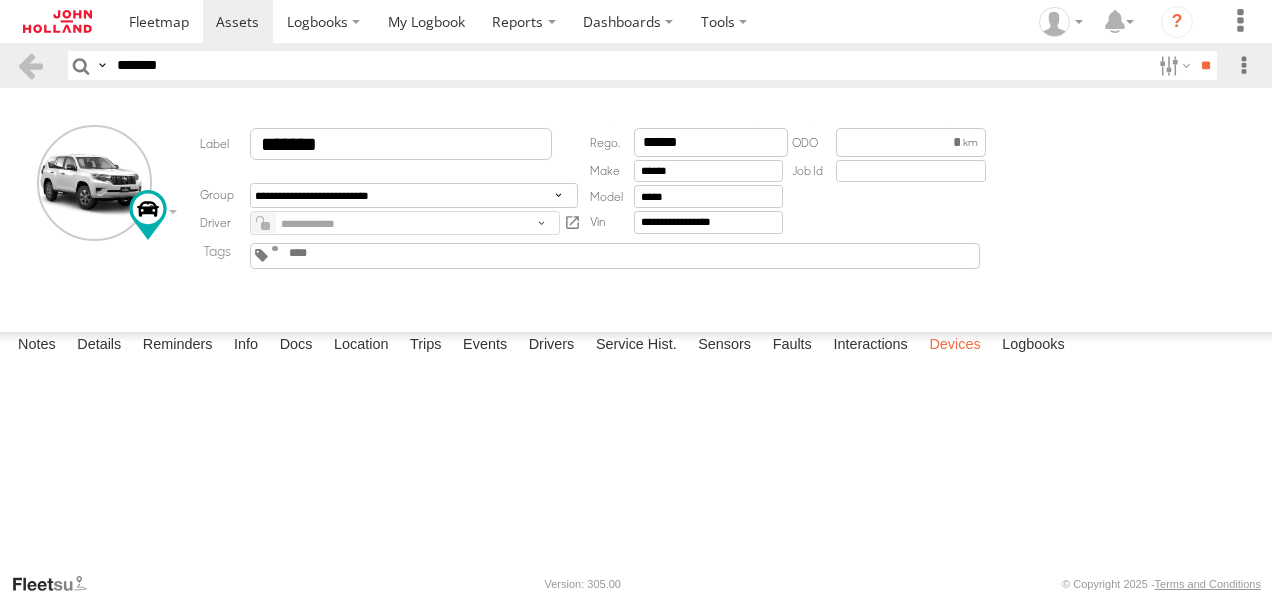 click on "Devices" at bounding box center (954, 346) 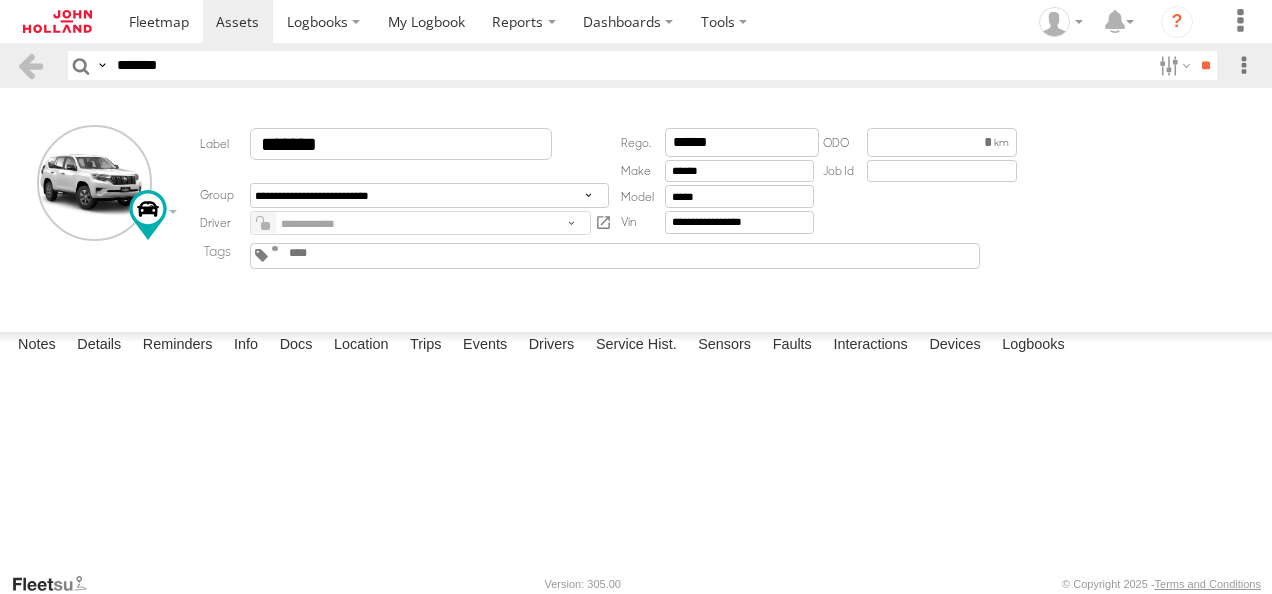drag, startPoint x: 176, startPoint y: 66, endPoint x: 0, endPoint y: 58, distance: 176.18172 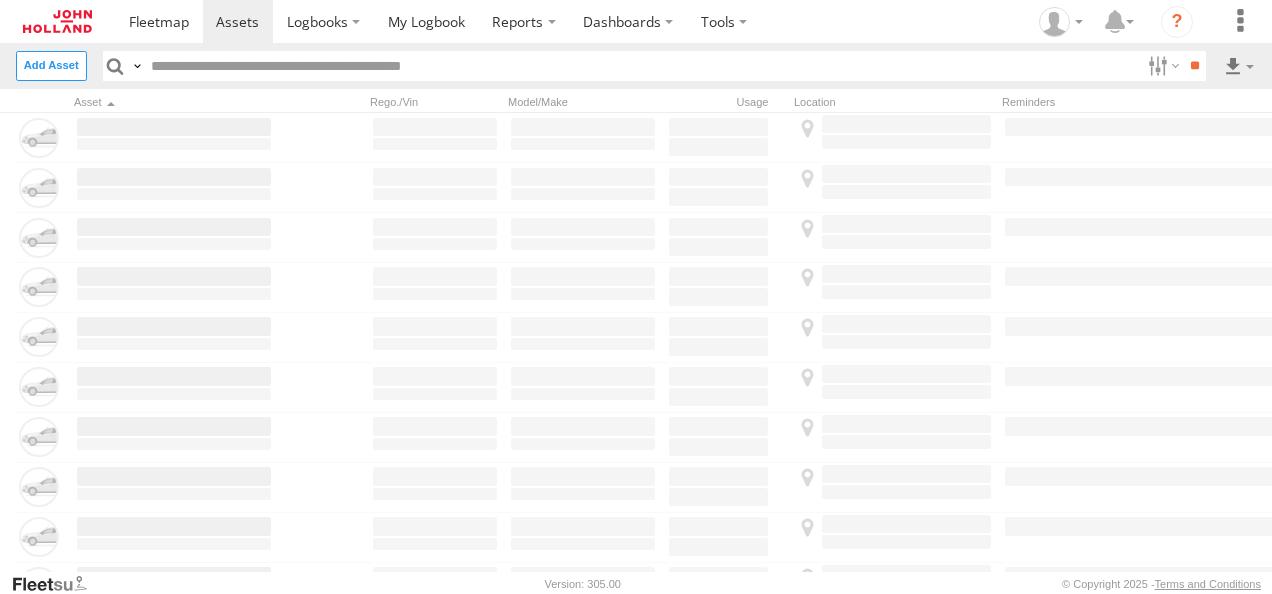scroll, scrollTop: 0, scrollLeft: 0, axis: both 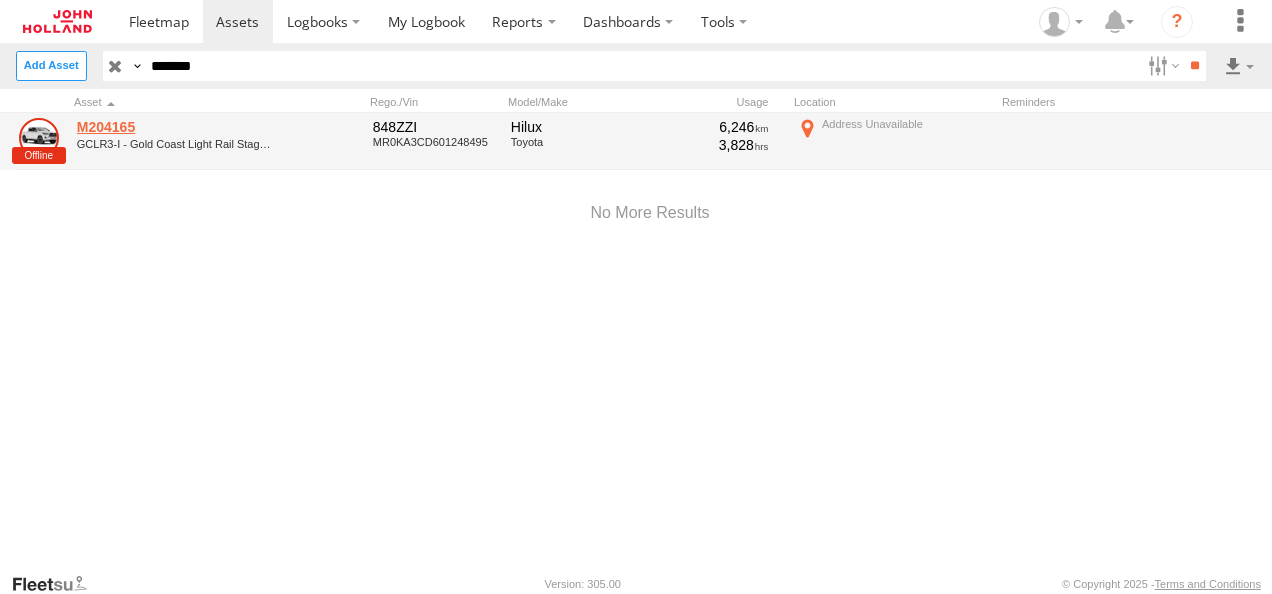 click on "M204165" at bounding box center (174, 127) 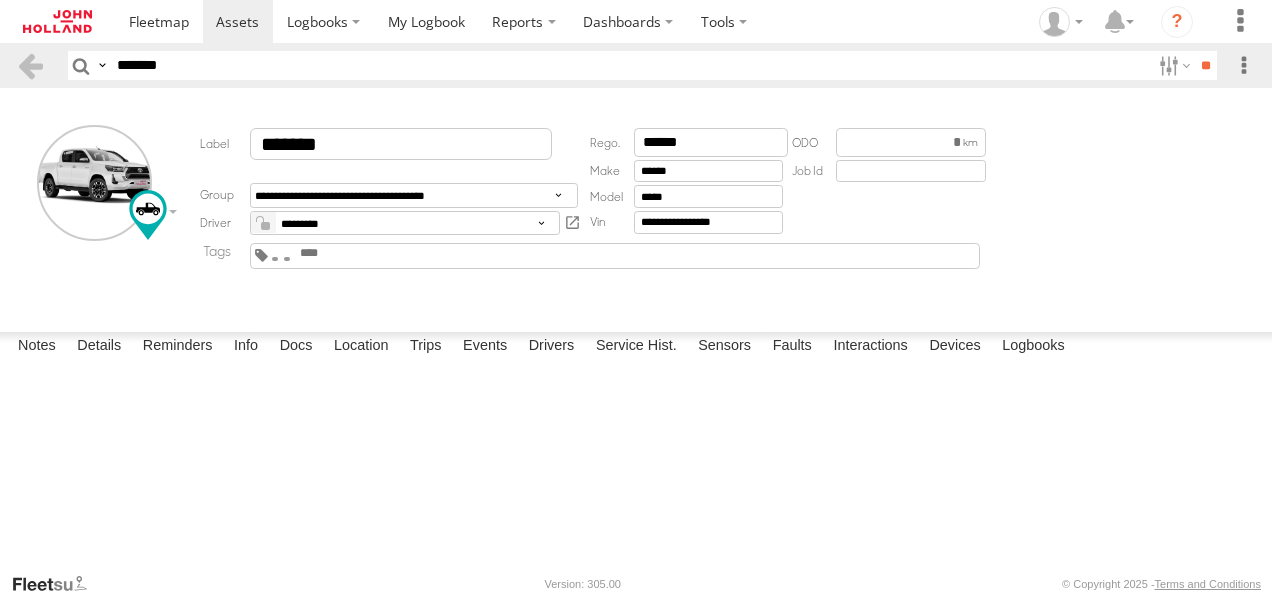 click on "Devices" at bounding box center (954, 346) 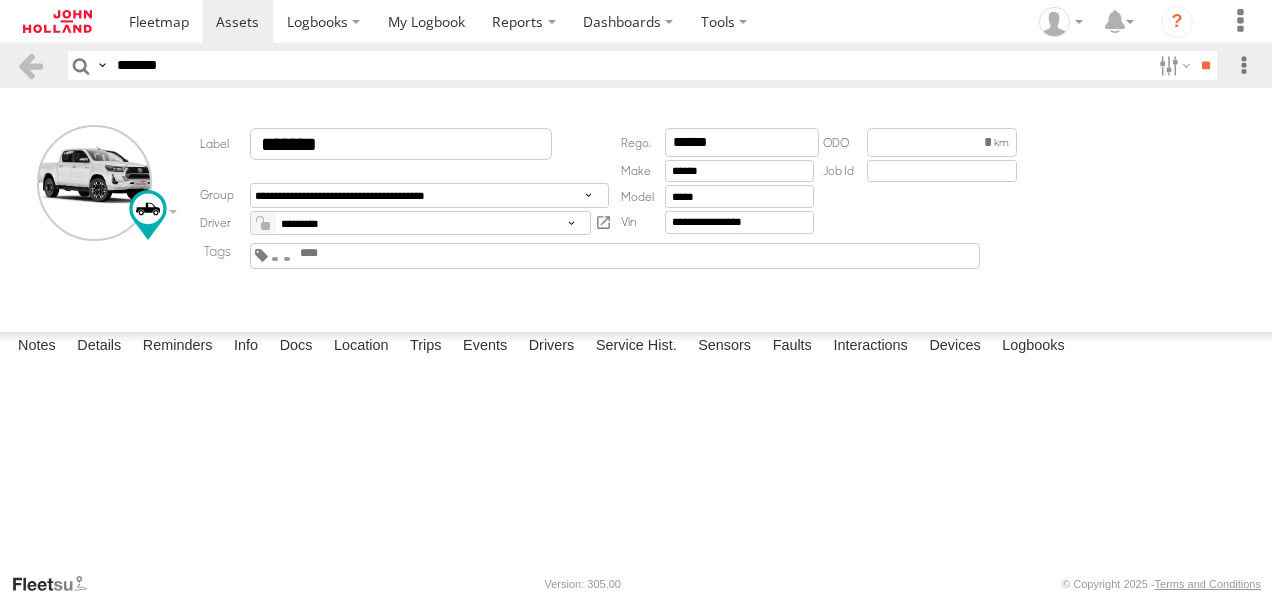 drag, startPoint x: 201, startPoint y: 66, endPoint x: 0, endPoint y: 66, distance: 201 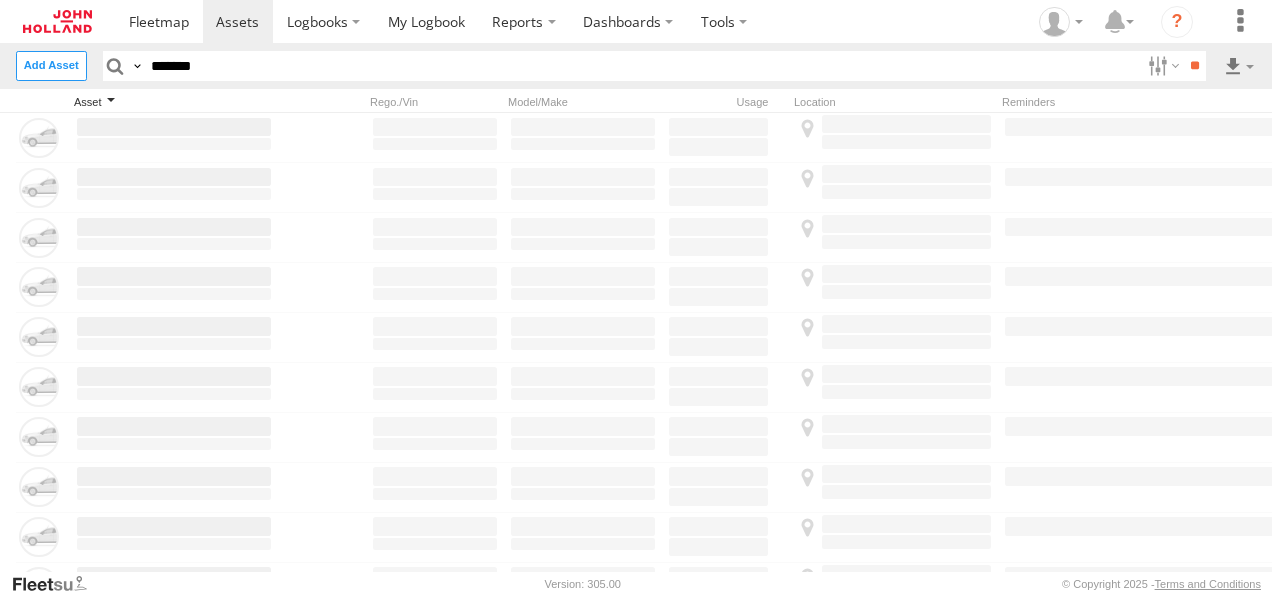 scroll, scrollTop: 0, scrollLeft: 0, axis: both 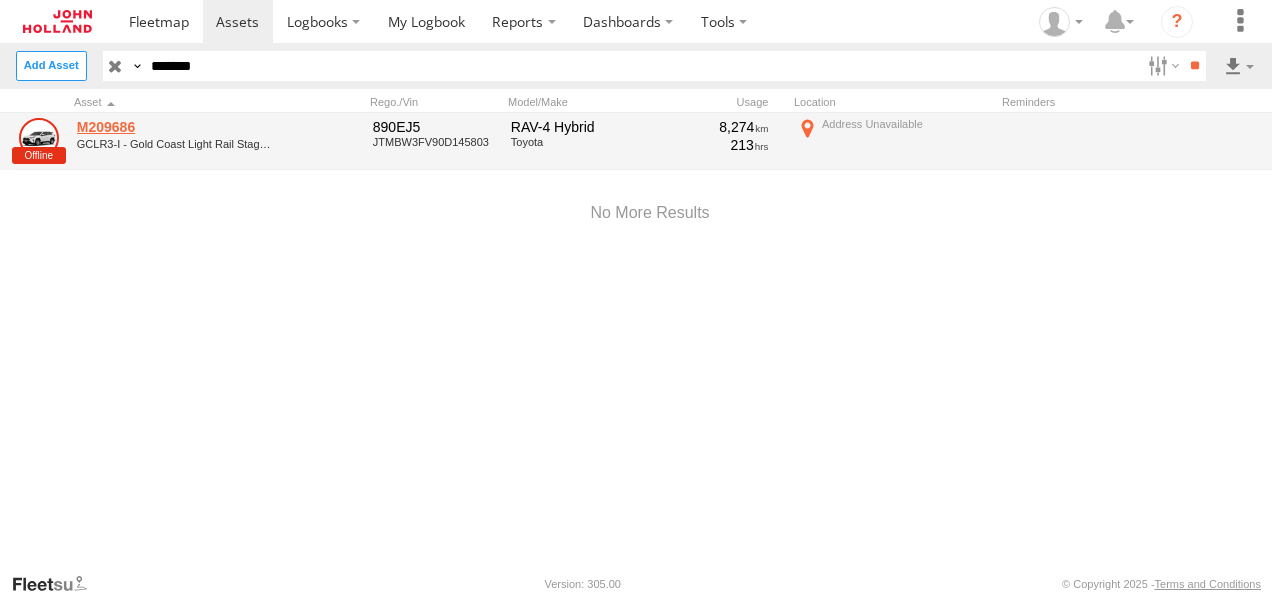 click on "M209686" at bounding box center [174, 127] 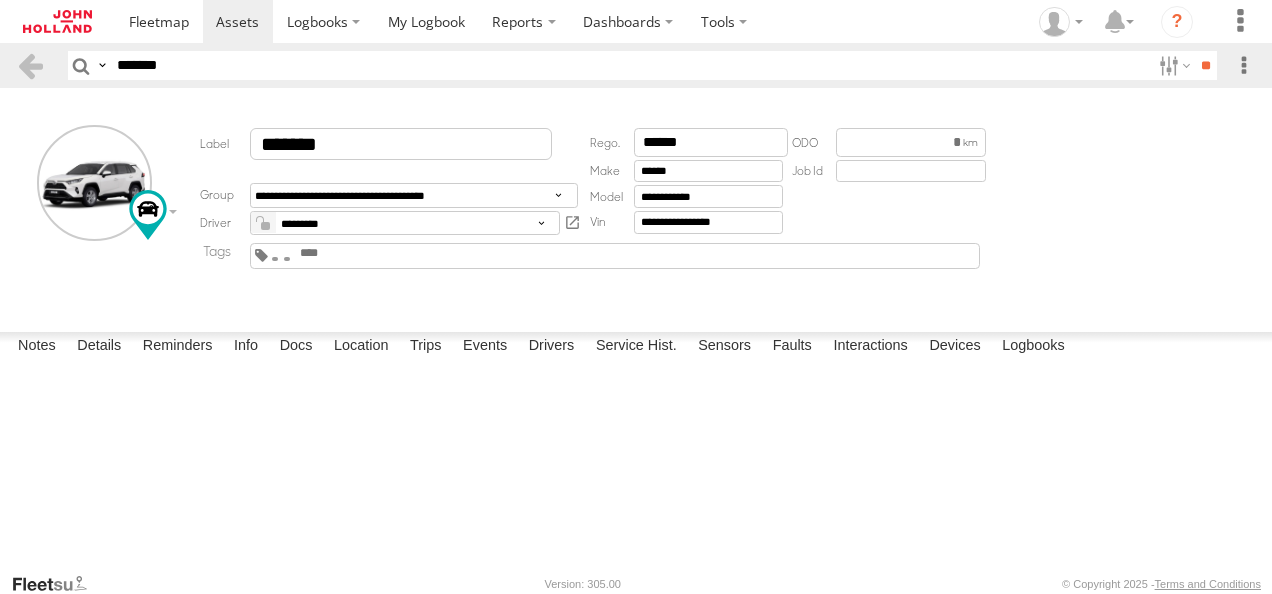 scroll, scrollTop: 0, scrollLeft: 0, axis: both 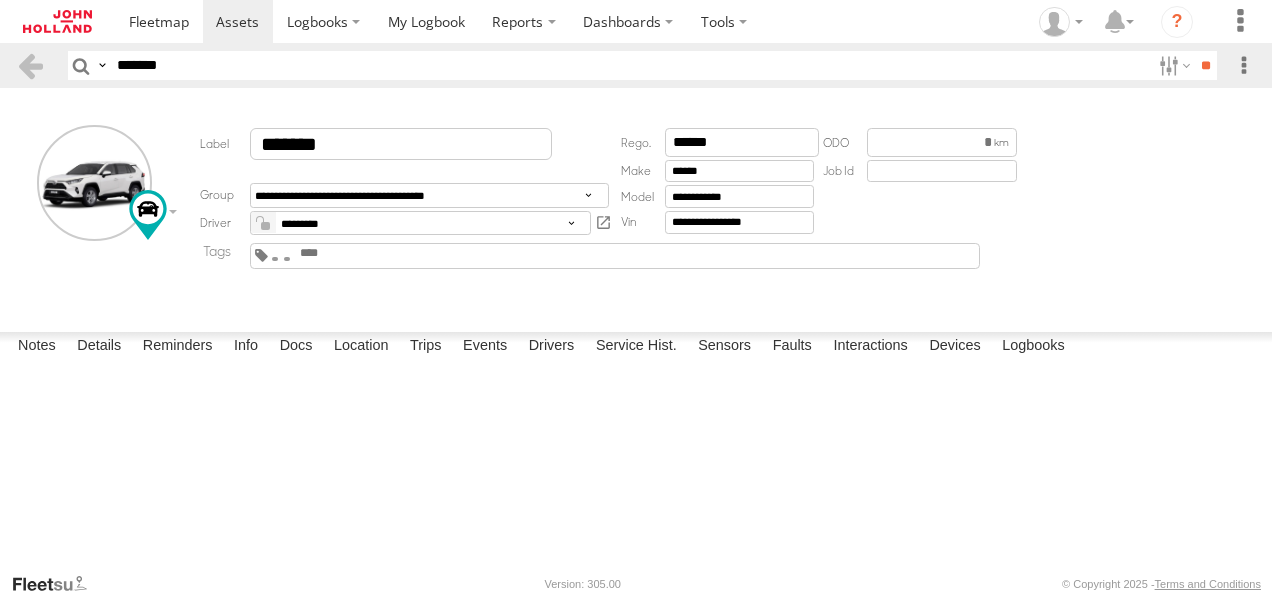 drag, startPoint x: 49, startPoint y: 58, endPoint x: 0, endPoint y: 55, distance: 49.09175 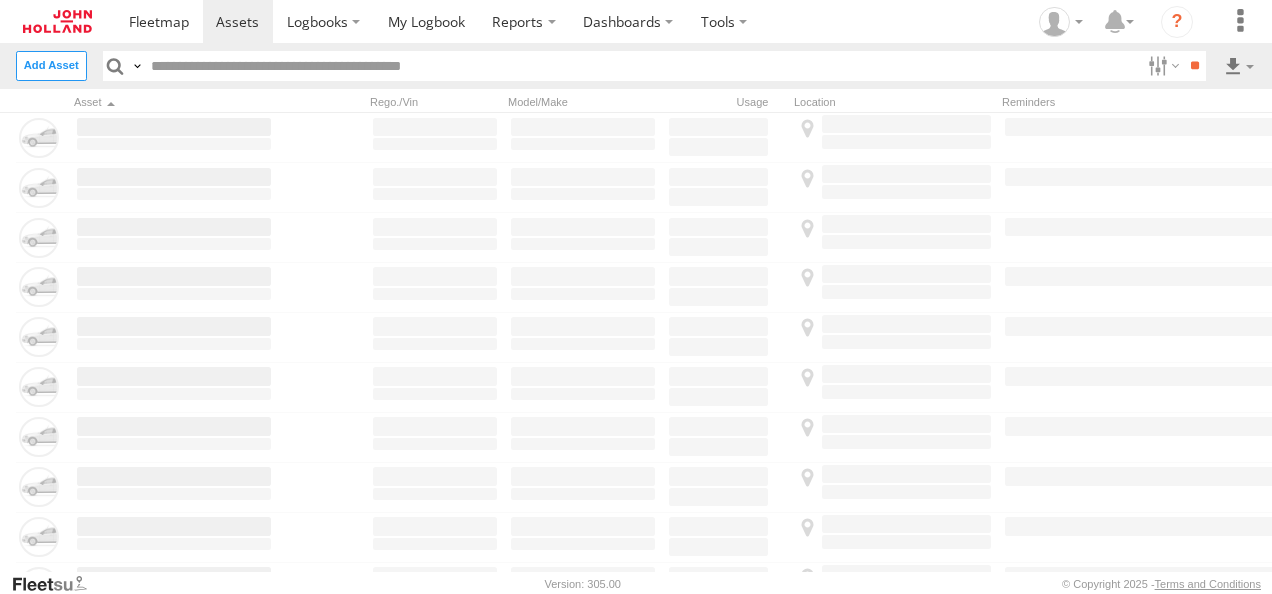 scroll, scrollTop: 0, scrollLeft: 0, axis: both 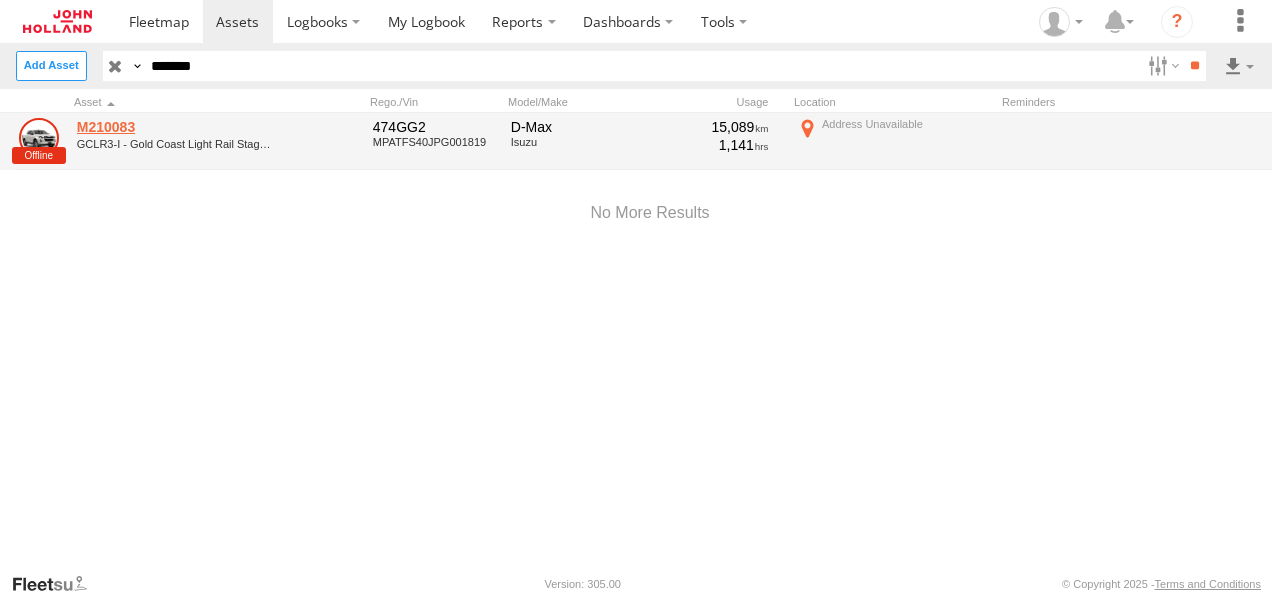 click on "M210083" at bounding box center [174, 127] 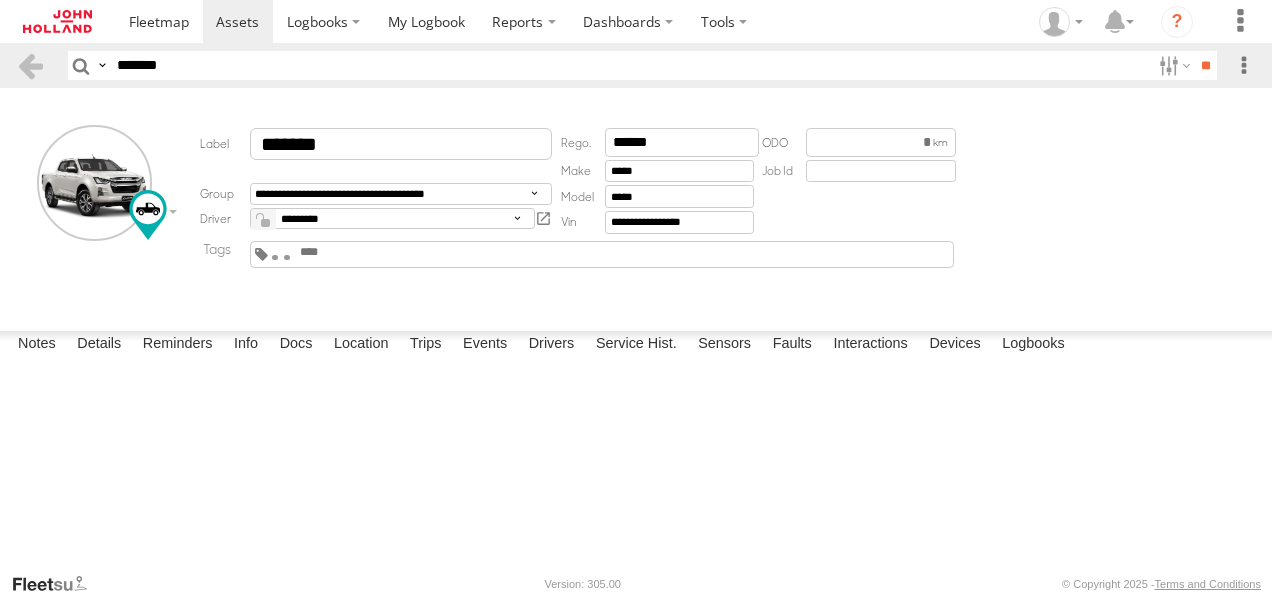 click on "Devices" at bounding box center (954, 345) 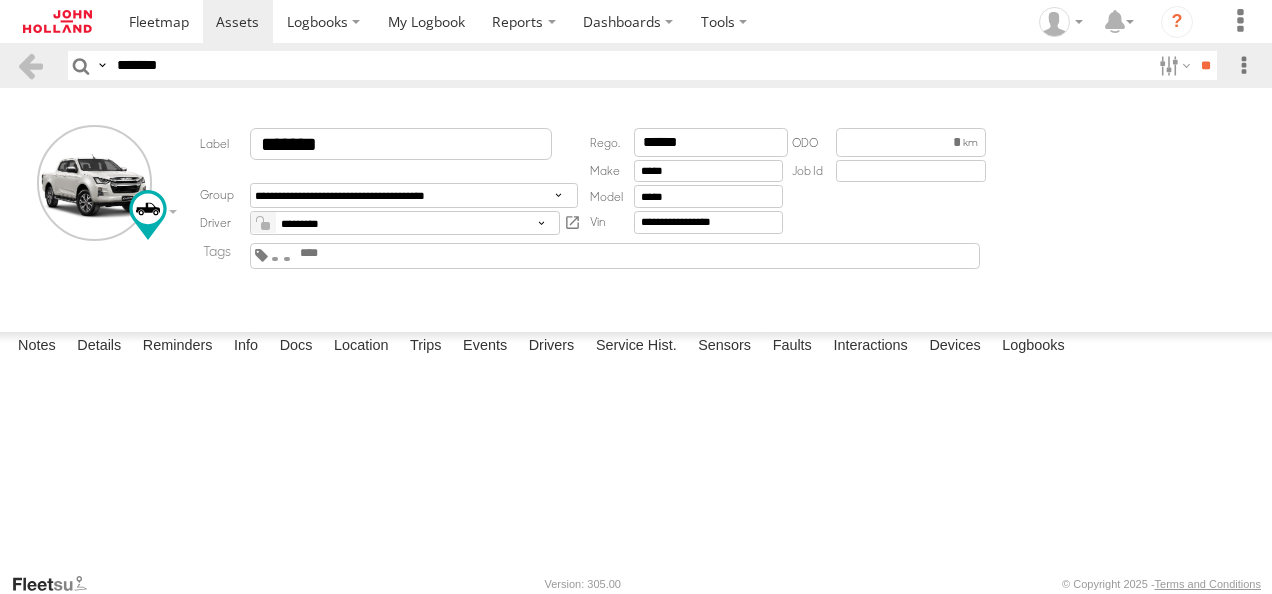 scroll, scrollTop: 0, scrollLeft: 0, axis: both 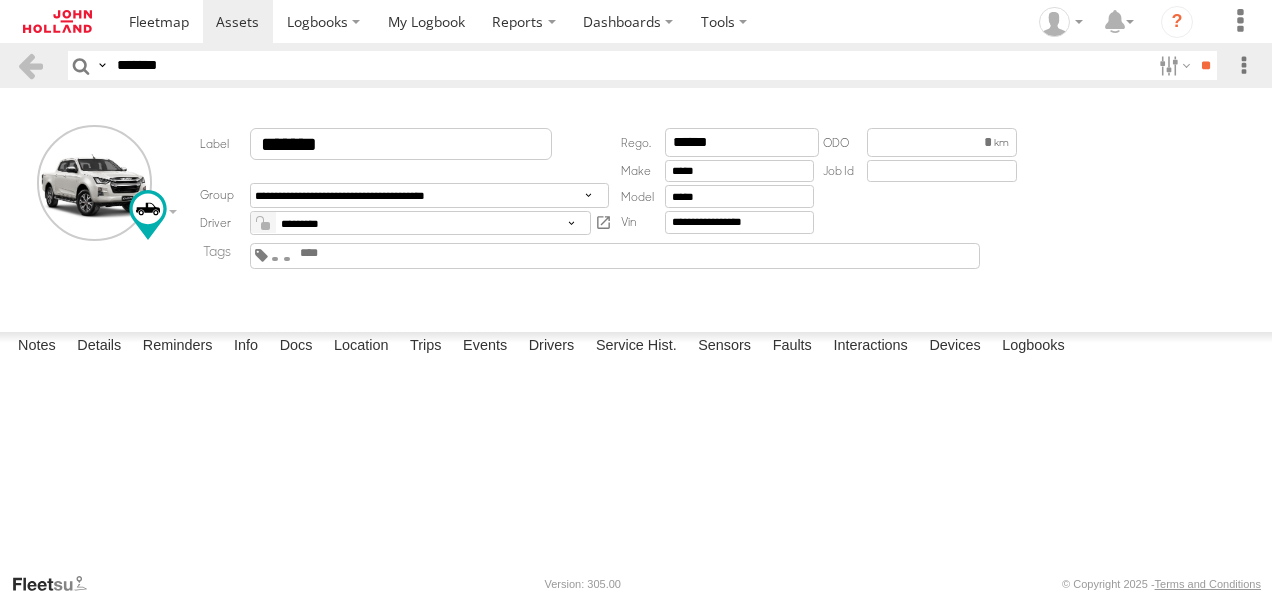 drag, startPoint x: 174, startPoint y: 55, endPoint x: 14, endPoint y: 60, distance: 160.07811 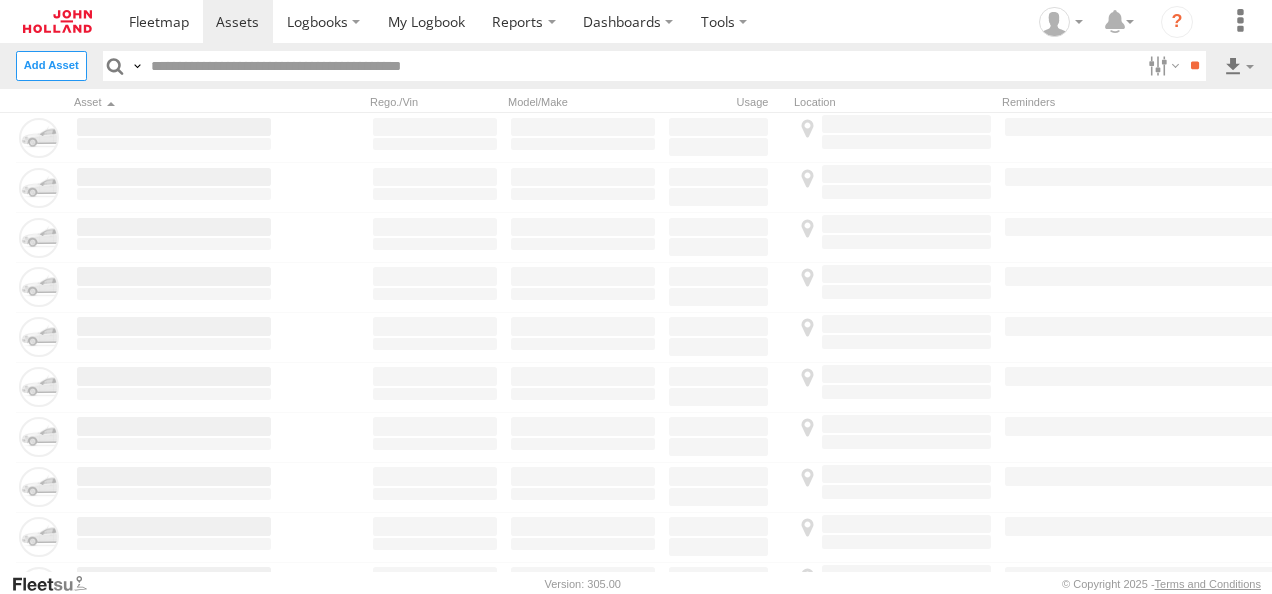 type on "*******" 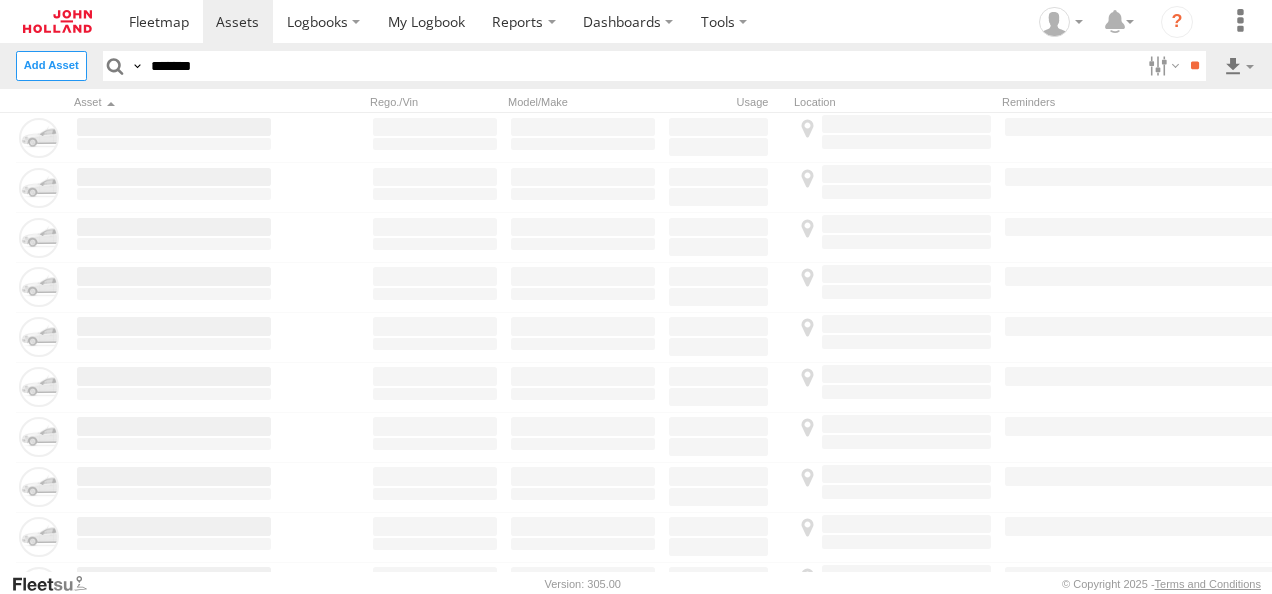 scroll, scrollTop: 0, scrollLeft: 0, axis: both 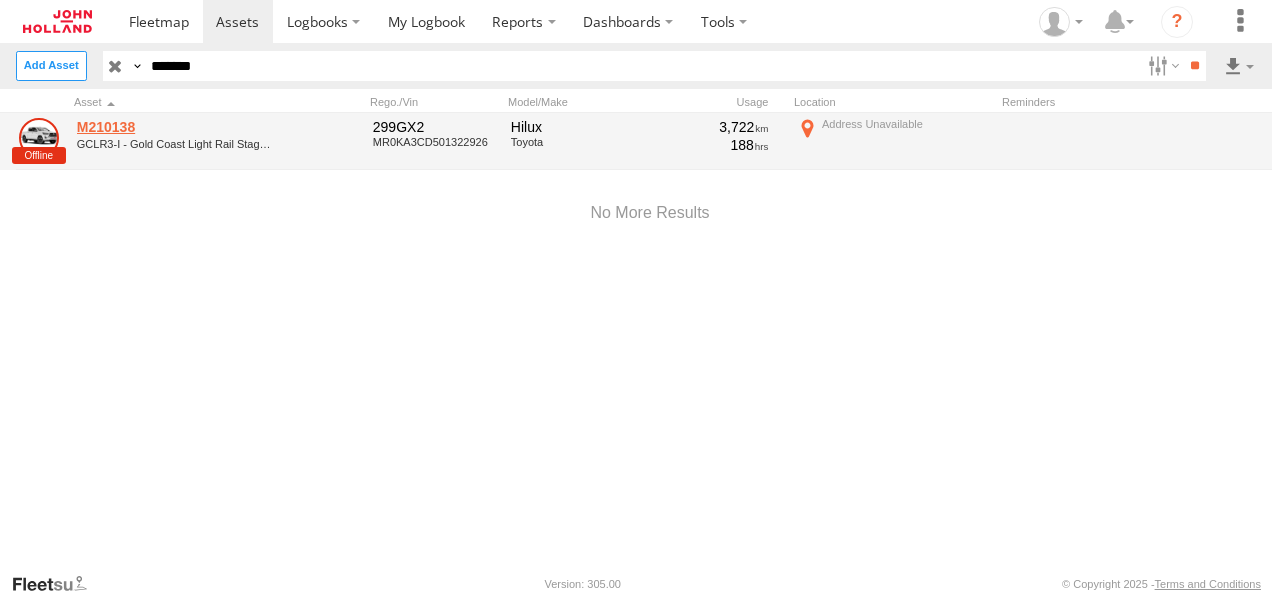 click on "M210138" at bounding box center (174, 127) 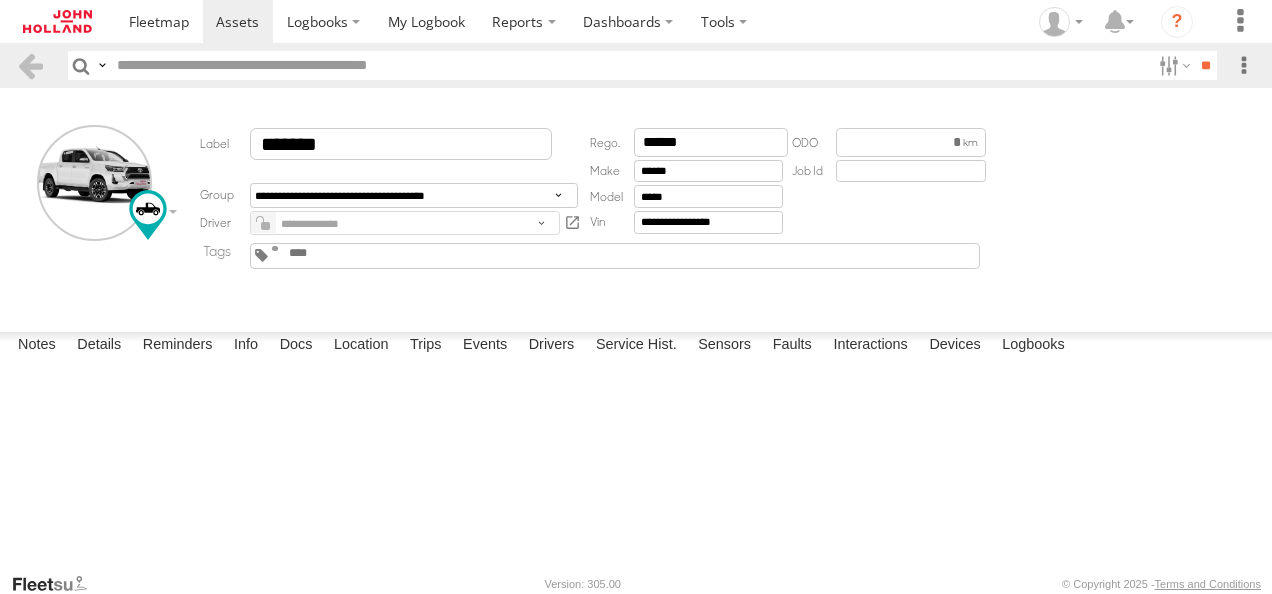 scroll, scrollTop: 0, scrollLeft: 0, axis: both 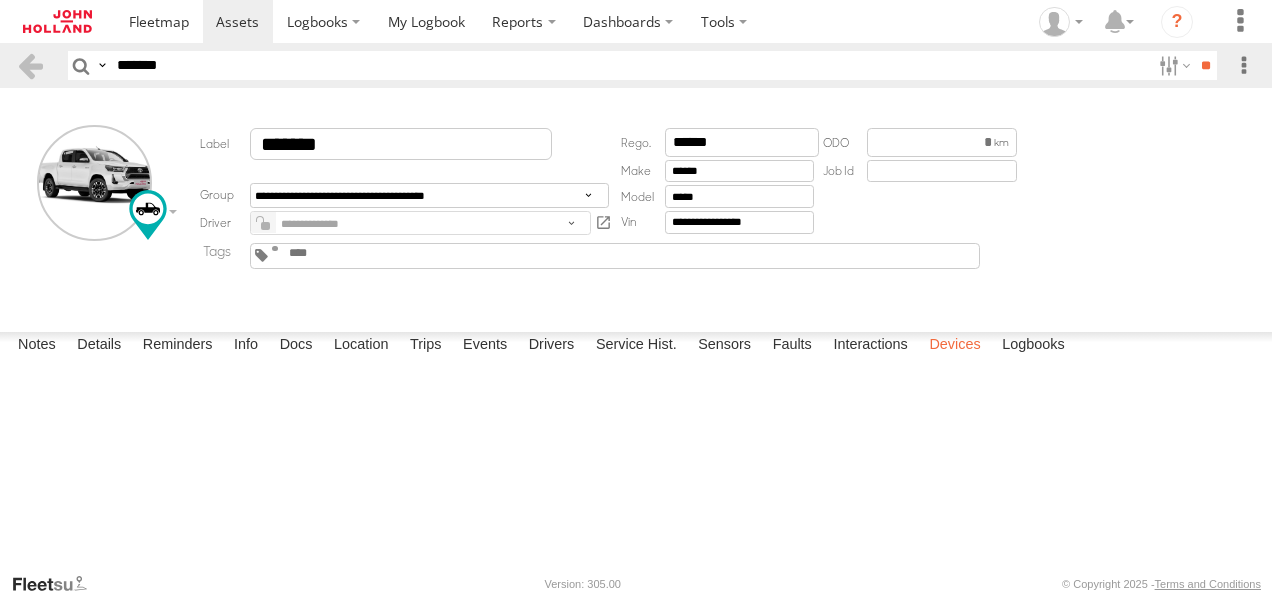 click on "Devices" at bounding box center [954, 346] 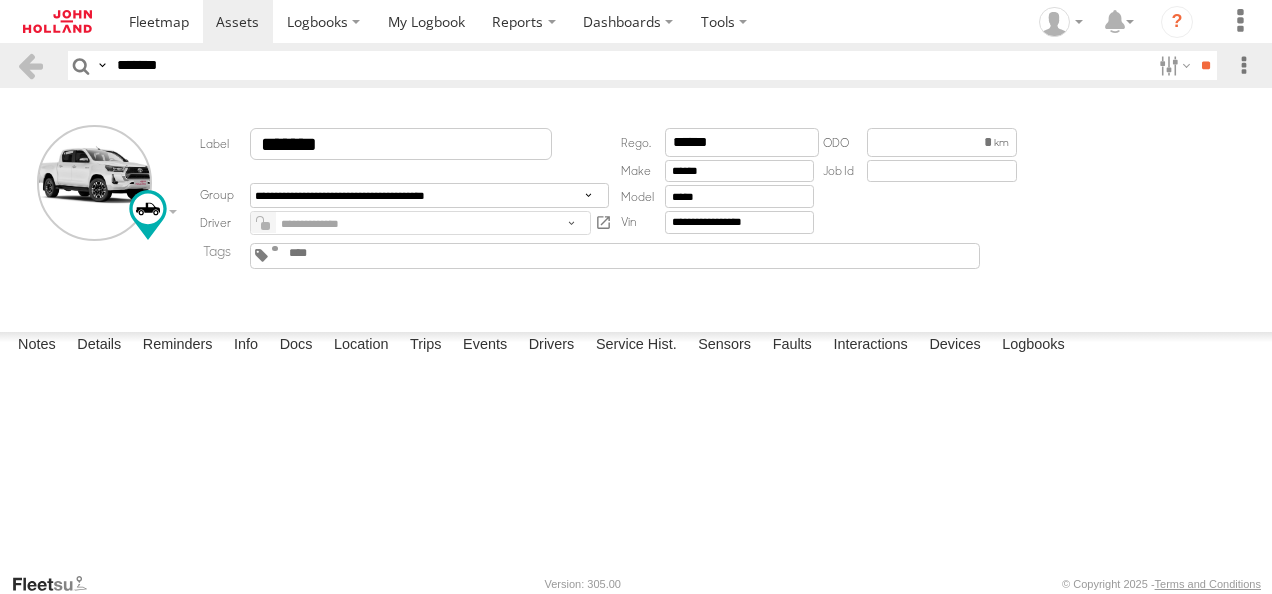 drag, startPoint x: 206, startPoint y: 72, endPoint x: 0, endPoint y: 66, distance: 206.08736 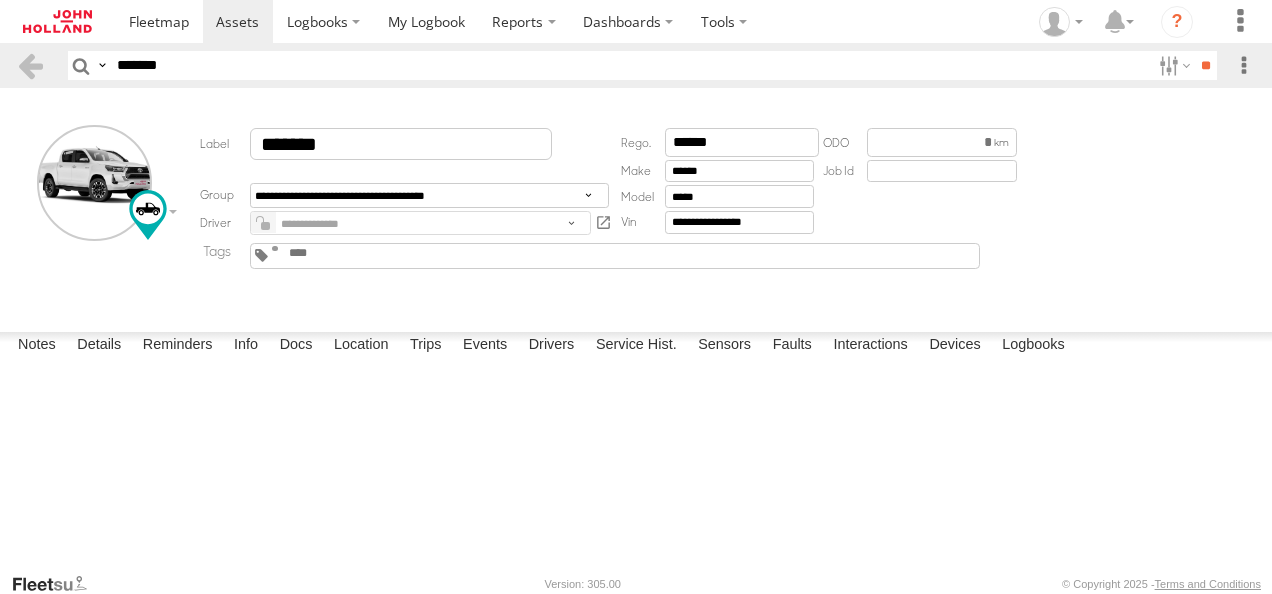 click on "Search Query
Asset ID
Asset Label
Registration
Manufacturer
Model
VIN
Job ID *******" at bounding box center (636, 65) 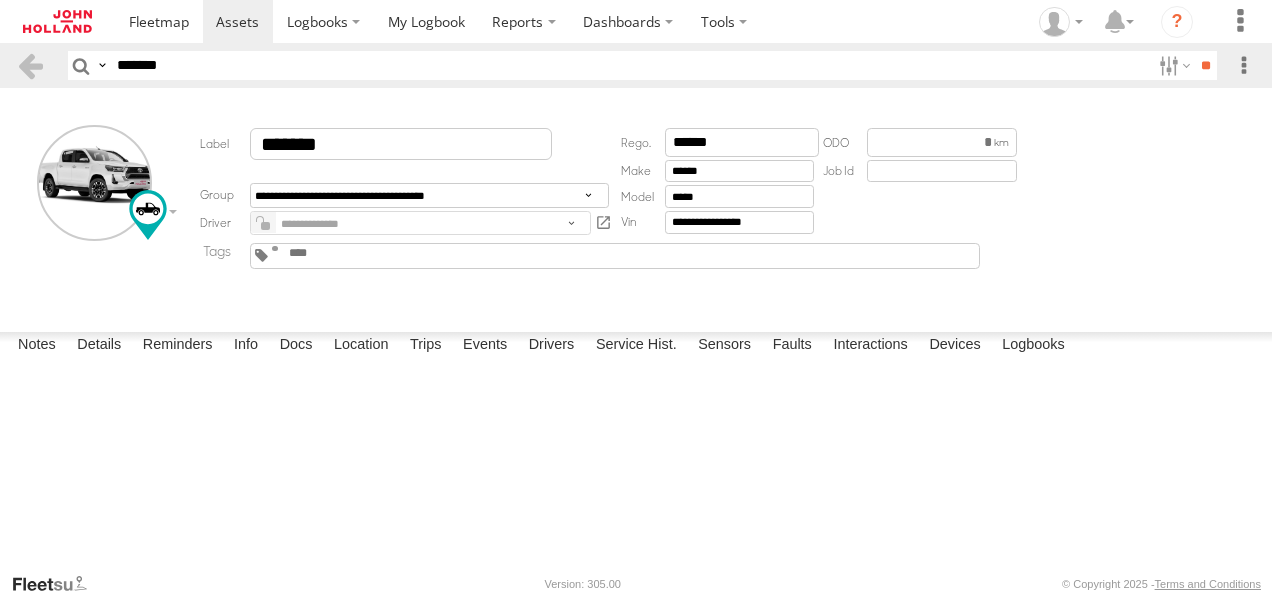 type on "*******" 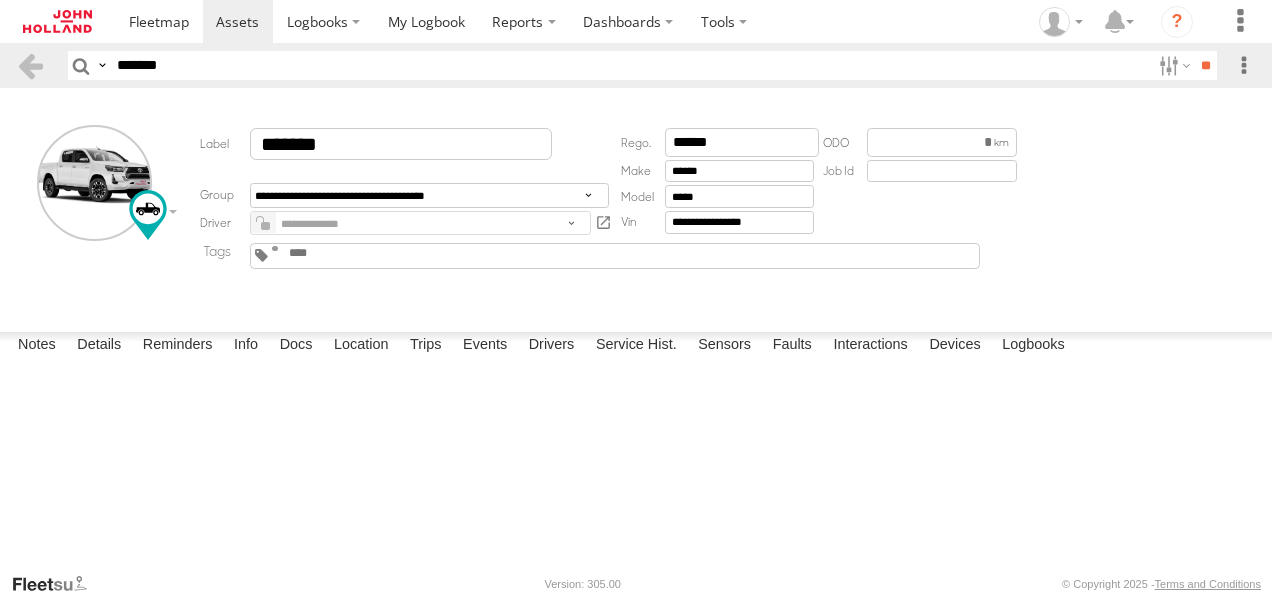 click on "**" at bounding box center (1205, 65) 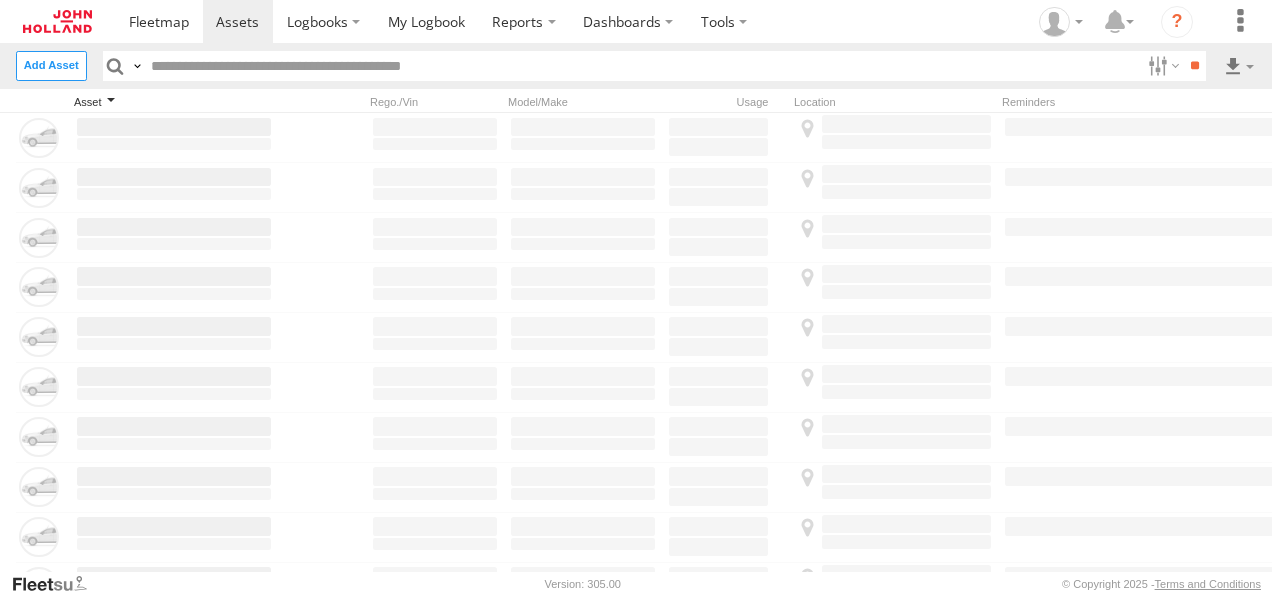 type on "*******" 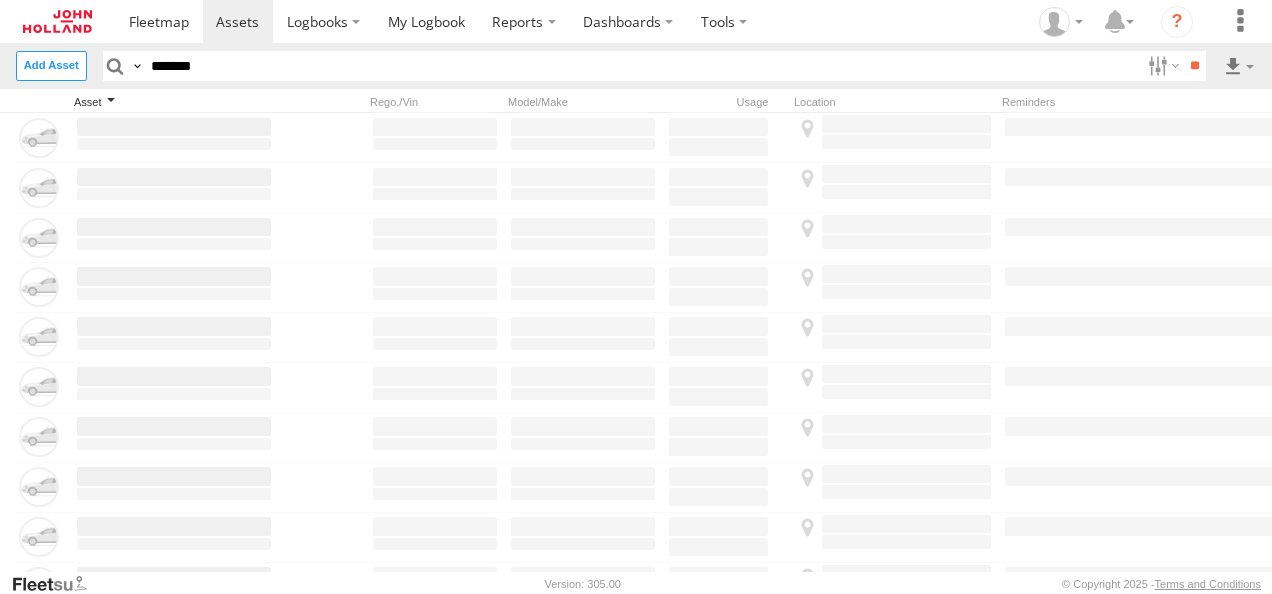 scroll, scrollTop: 0, scrollLeft: 0, axis: both 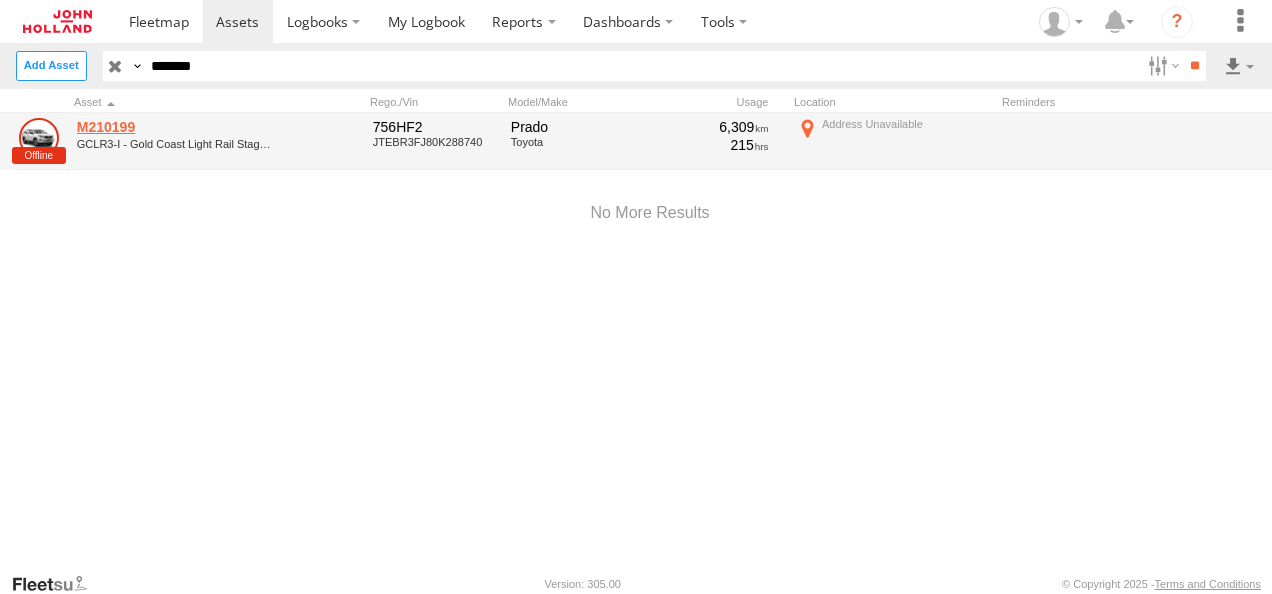 click on "M210199" at bounding box center (174, 127) 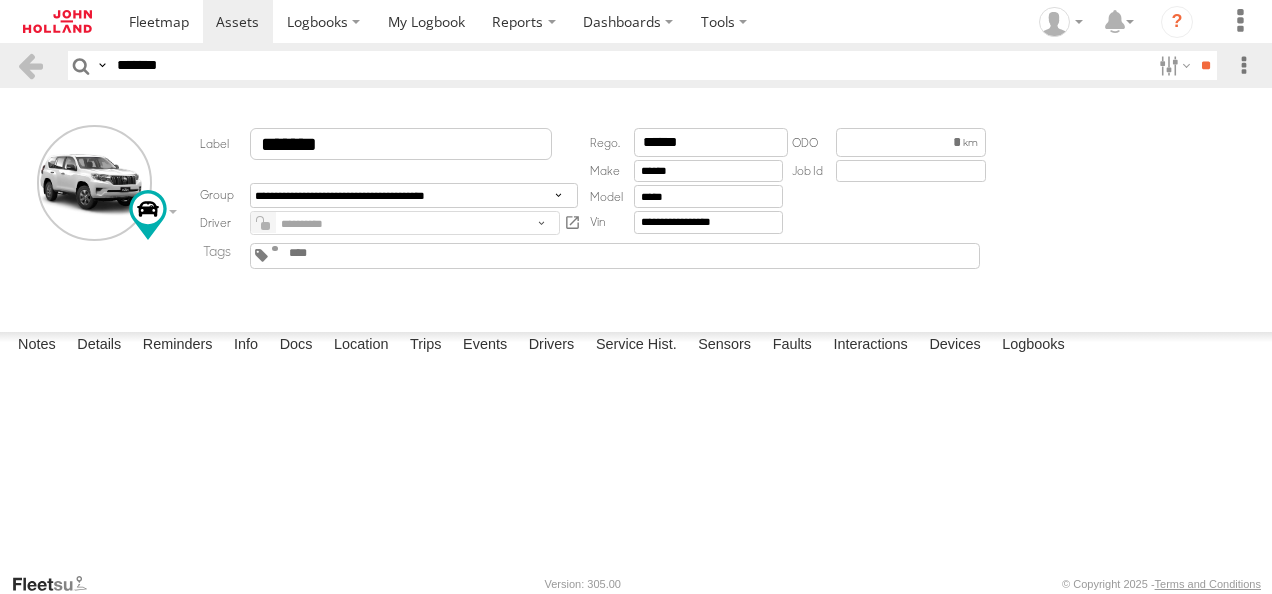 scroll, scrollTop: 0, scrollLeft: 0, axis: both 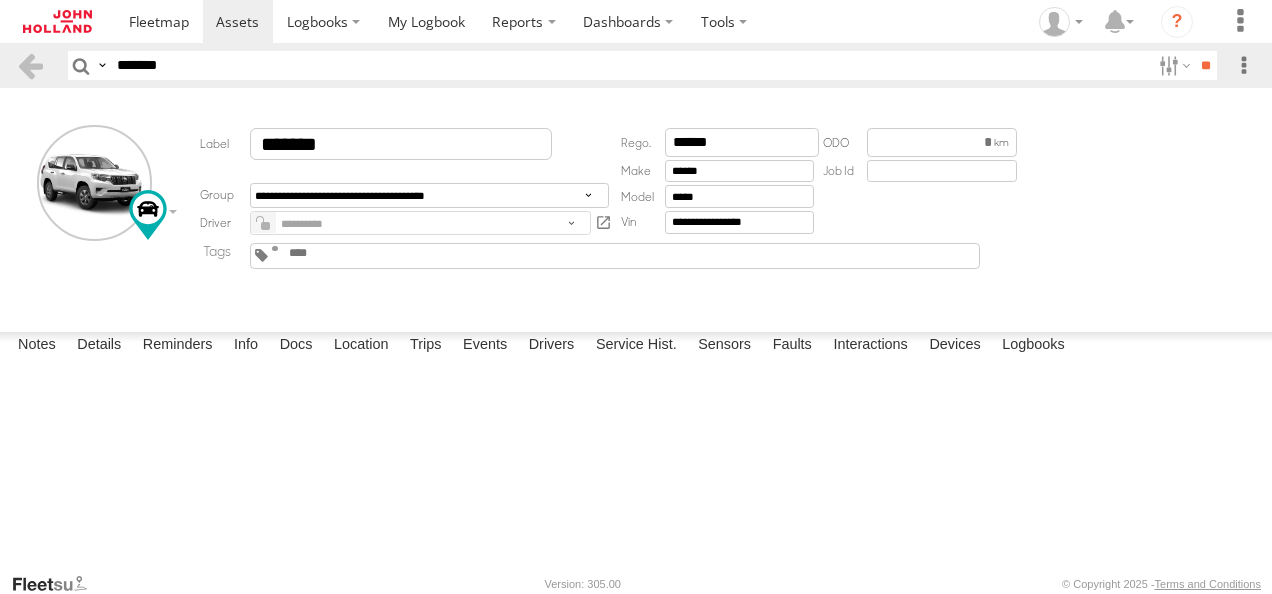 drag, startPoint x: 110, startPoint y: 54, endPoint x: 0, endPoint y: 44, distance: 110.45361 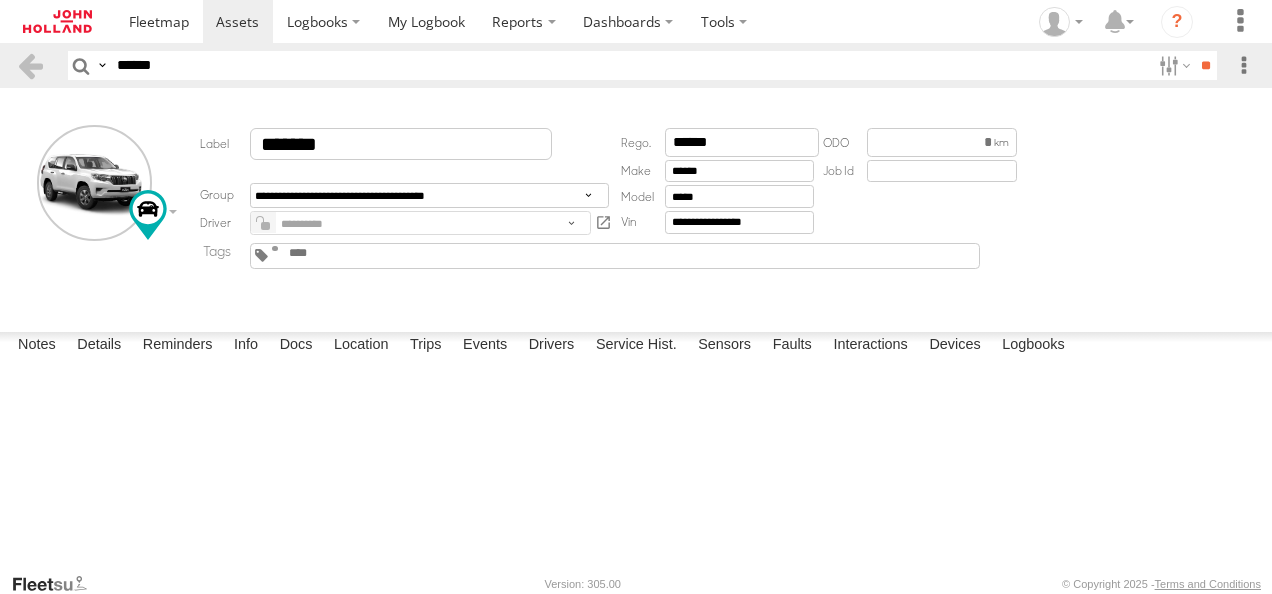 type on "******" 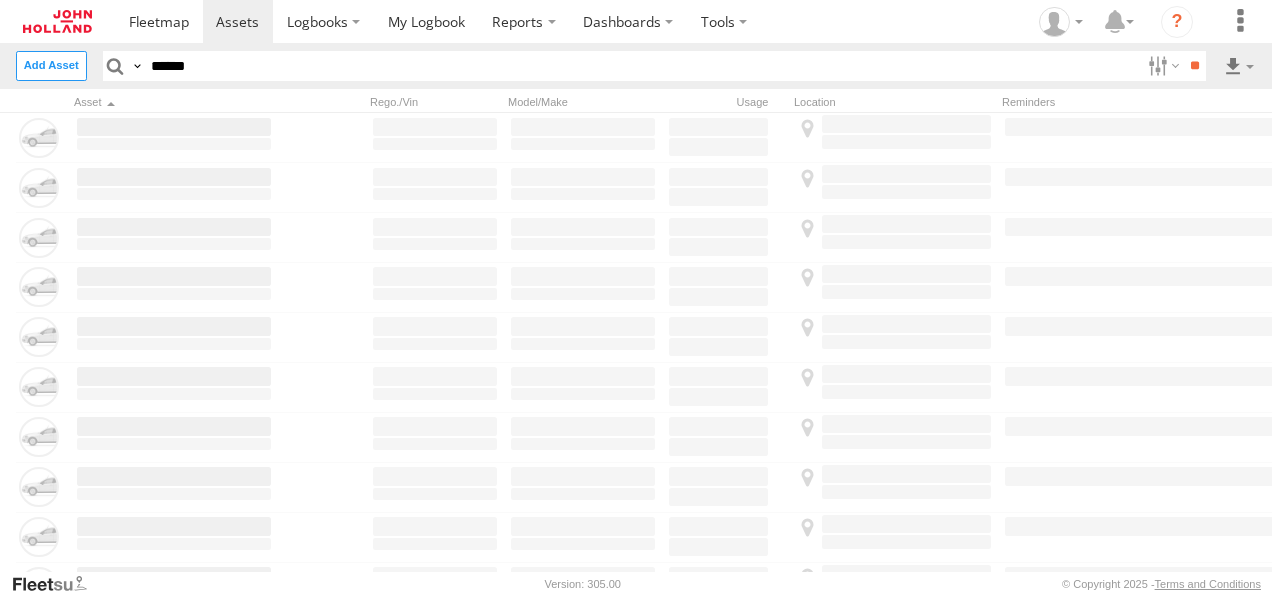 scroll, scrollTop: 0, scrollLeft: 0, axis: both 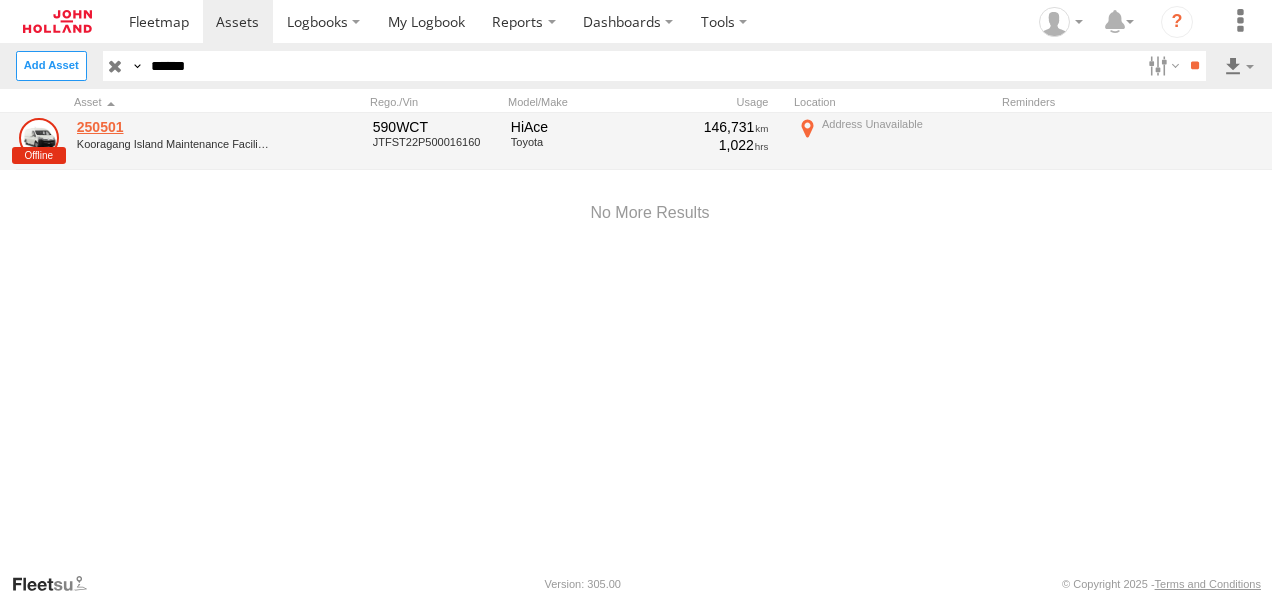 click on "250501" at bounding box center [174, 127] 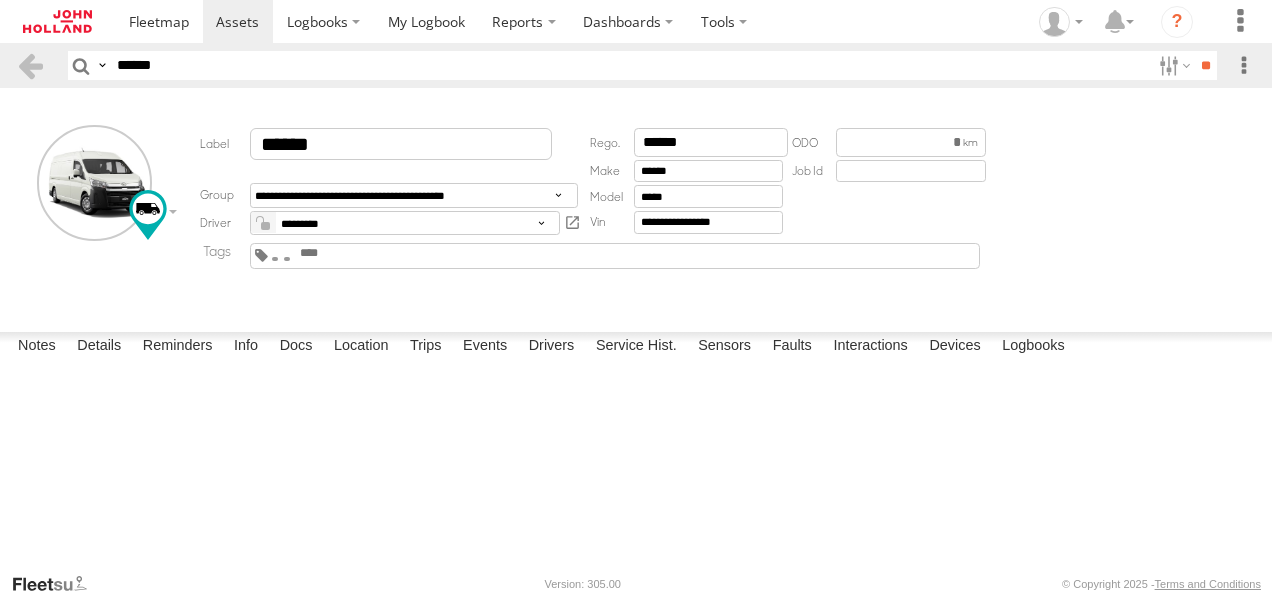 click on "Devices" at bounding box center [954, 346] 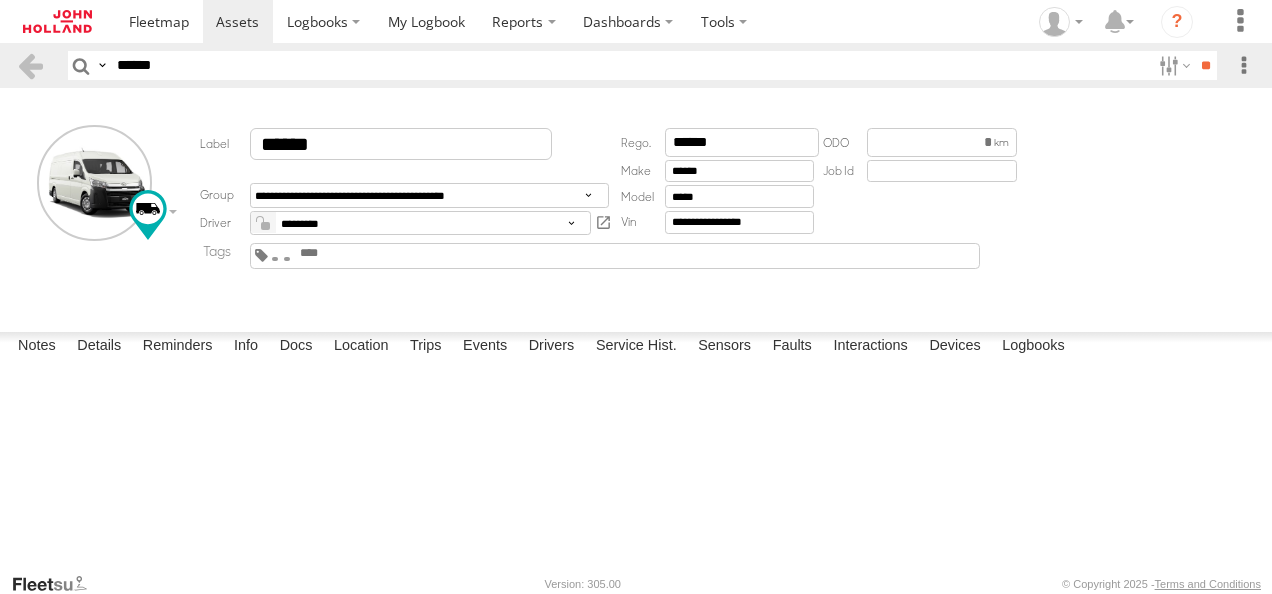 click 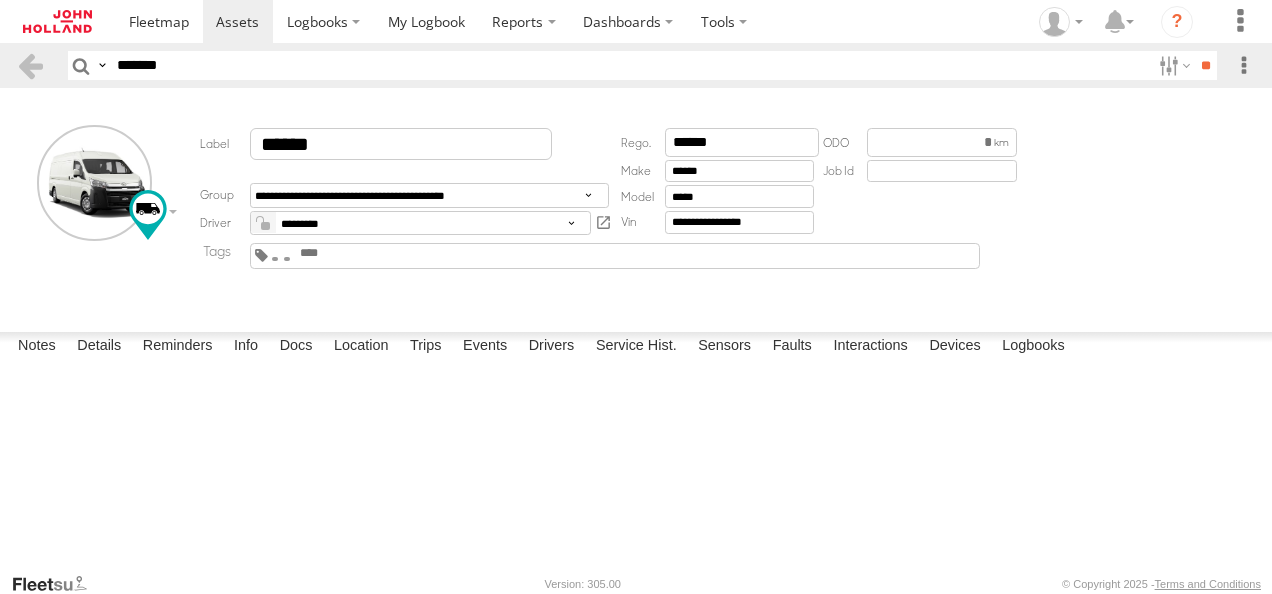 type on "*******" 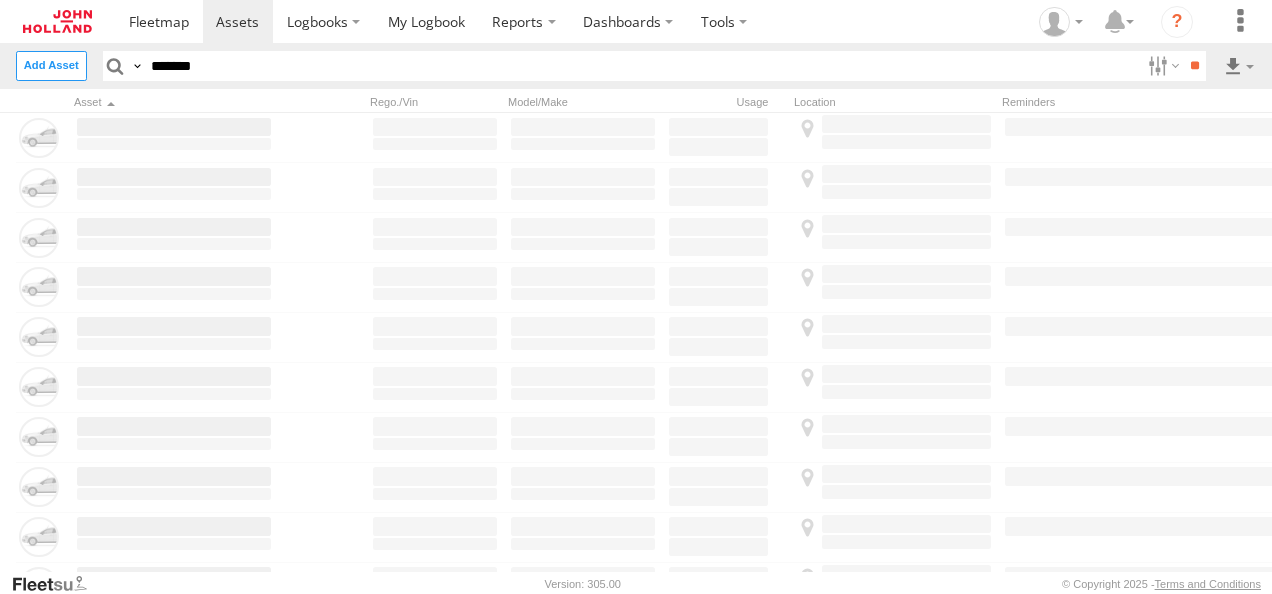 scroll, scrollTop: 0, scrollLeft: 0, axis: both 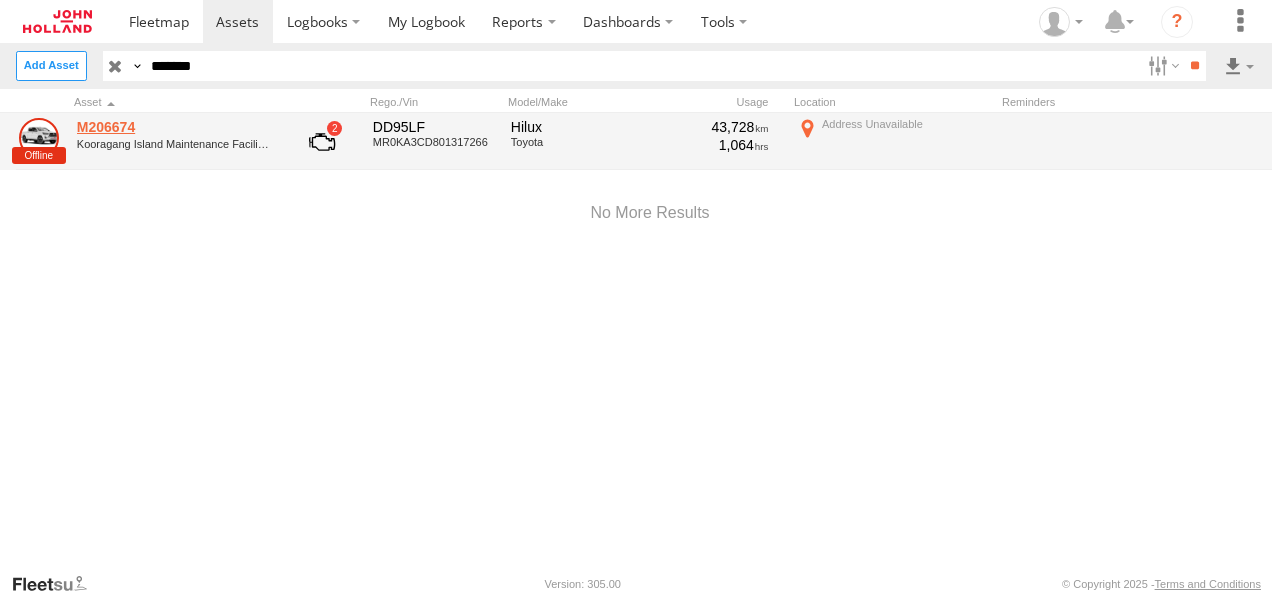 click on "M206674" at bounding box center (174, 127) 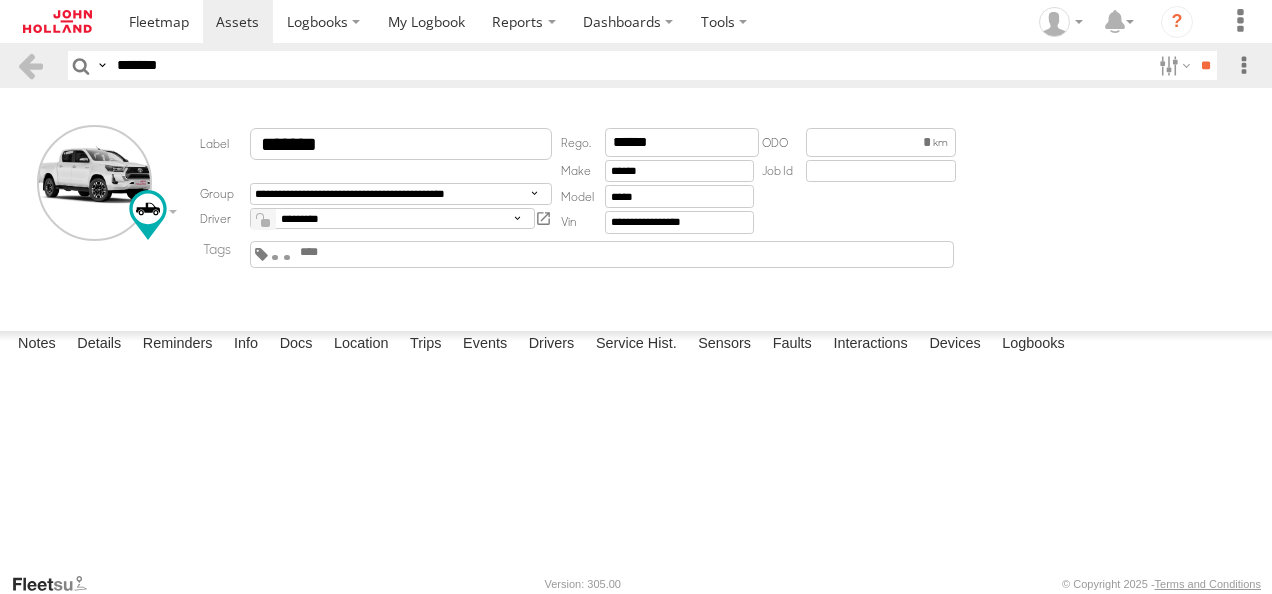 click on "Devices" at bounding box center (954, 345) 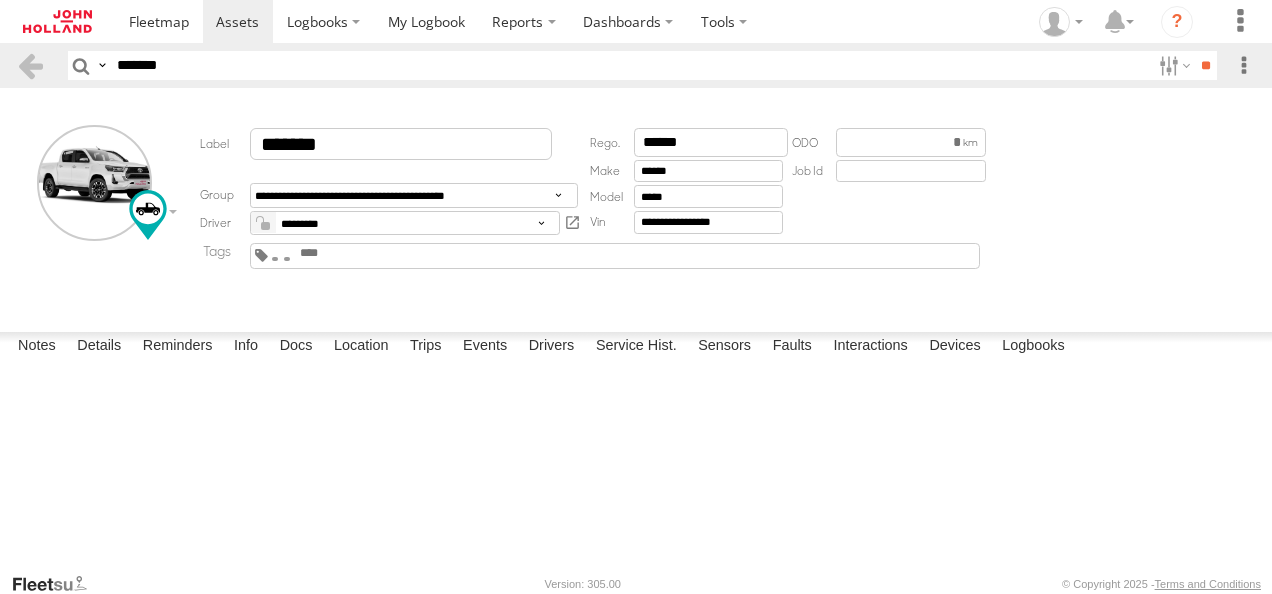 scroll, scrollTop: 0, scrollLeft: 0, axis: both 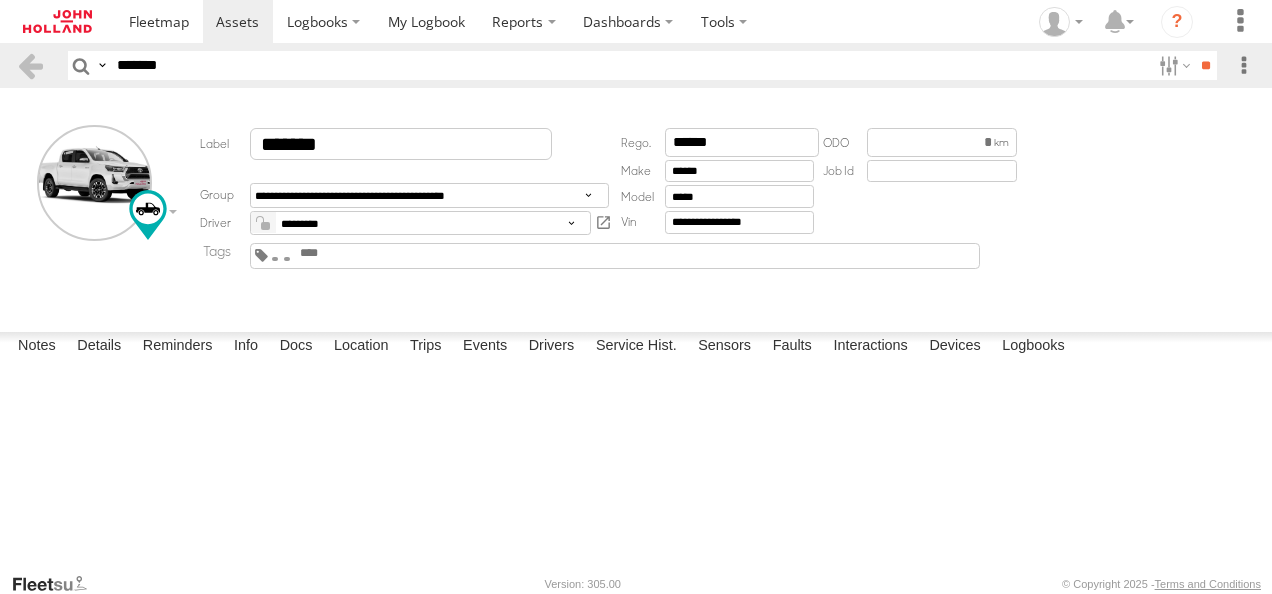 drag, startPoint x: 194, startPoint y: 66, endPoint x: 0, endPoint y: 58, distance: 194.16487 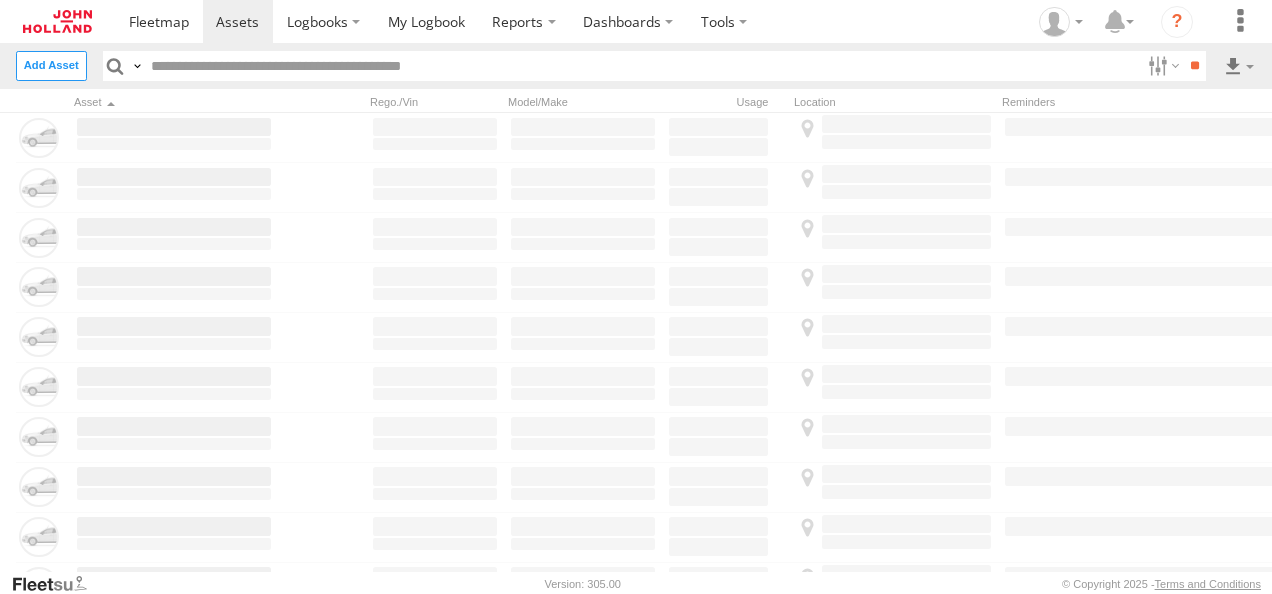 scroll, scrollTop: 0, scrollLeft: 0, axis: both 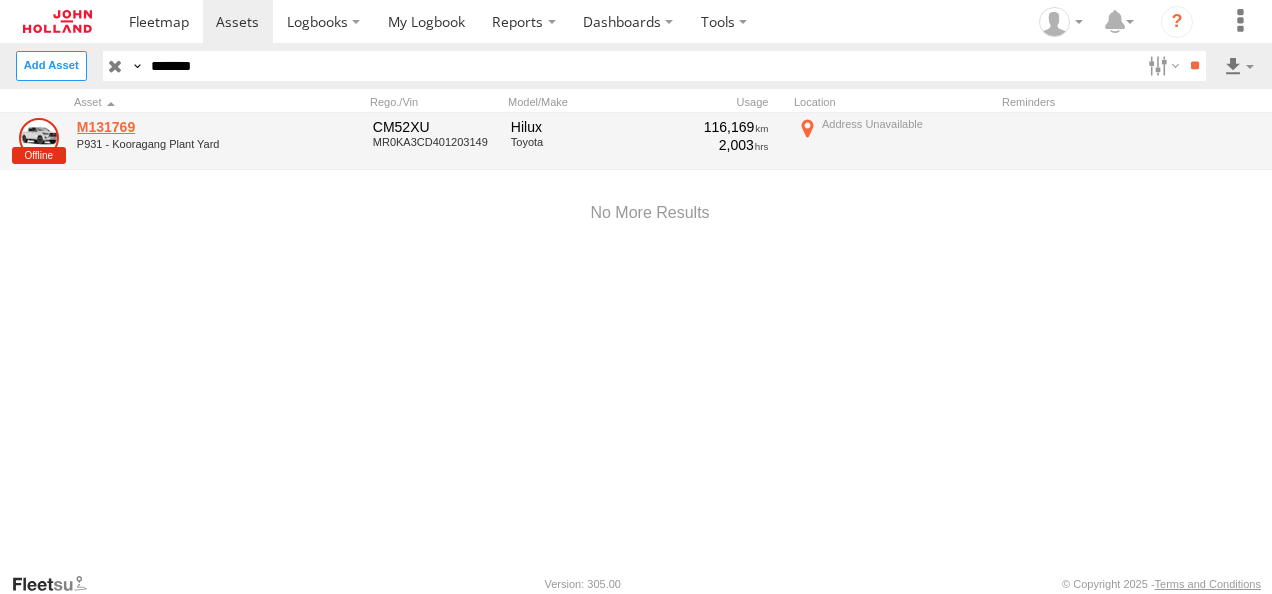 click on "M131769" at bounding box center [174, 127] 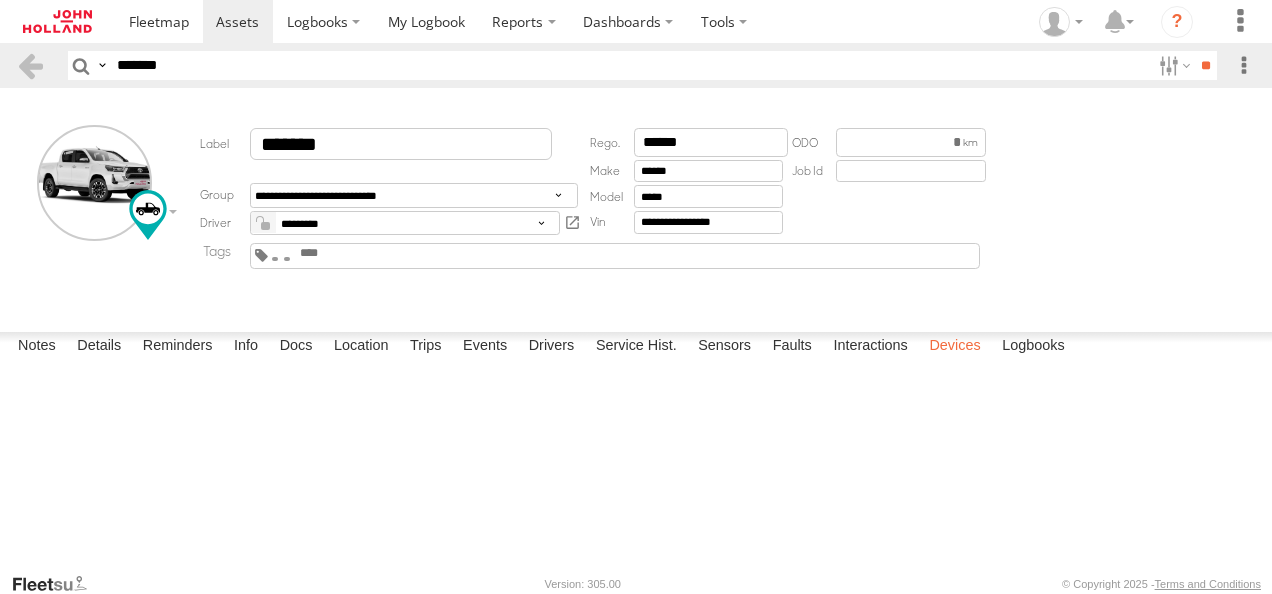 scroll, scrollTop: 0, scrollLeft: 0, axis: both 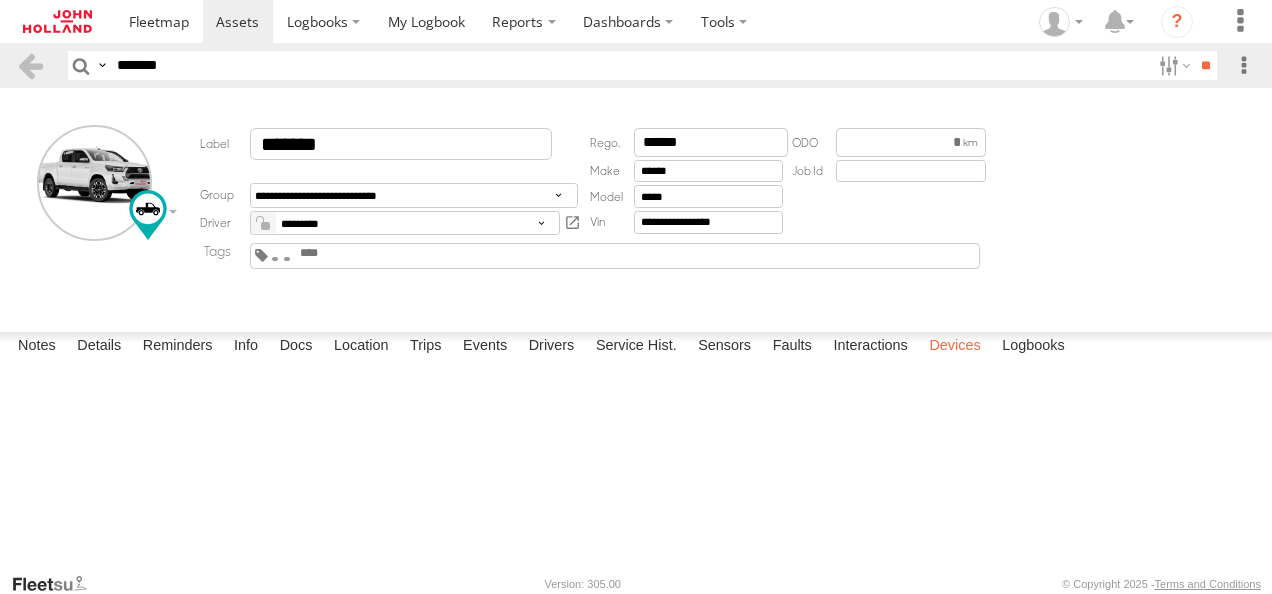 click on "Devices" at bounding box center (954, 346) 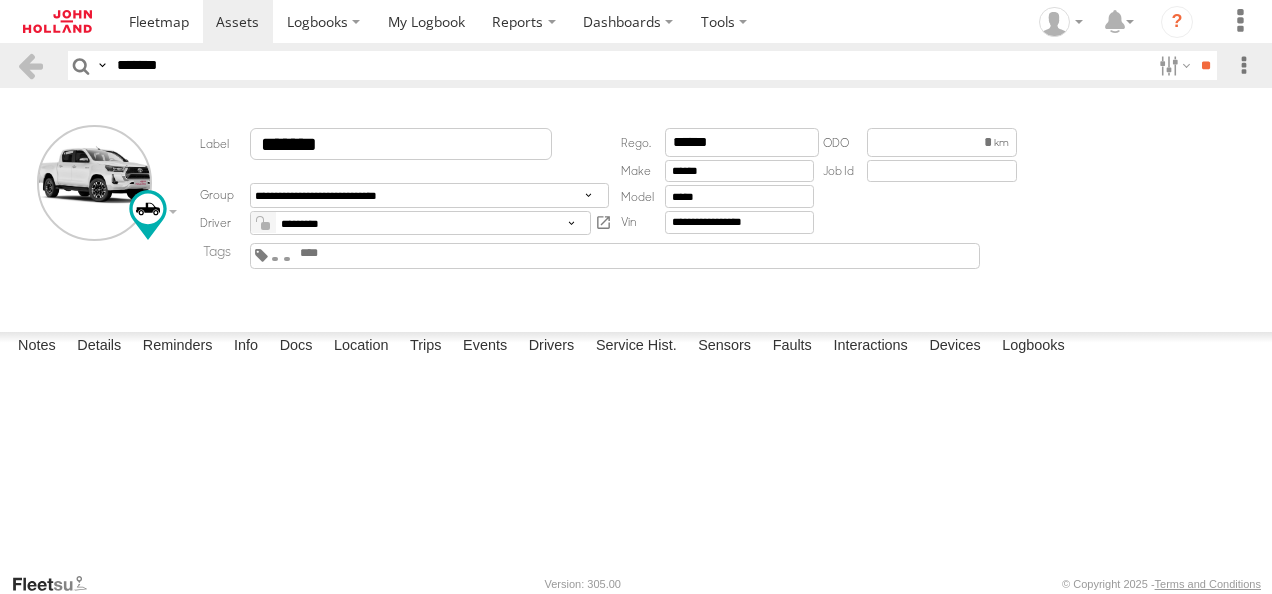 drag, startPoint x: 64, startPoint y: 57, endPoint x: 11, endPoint y: 57, distance: 53 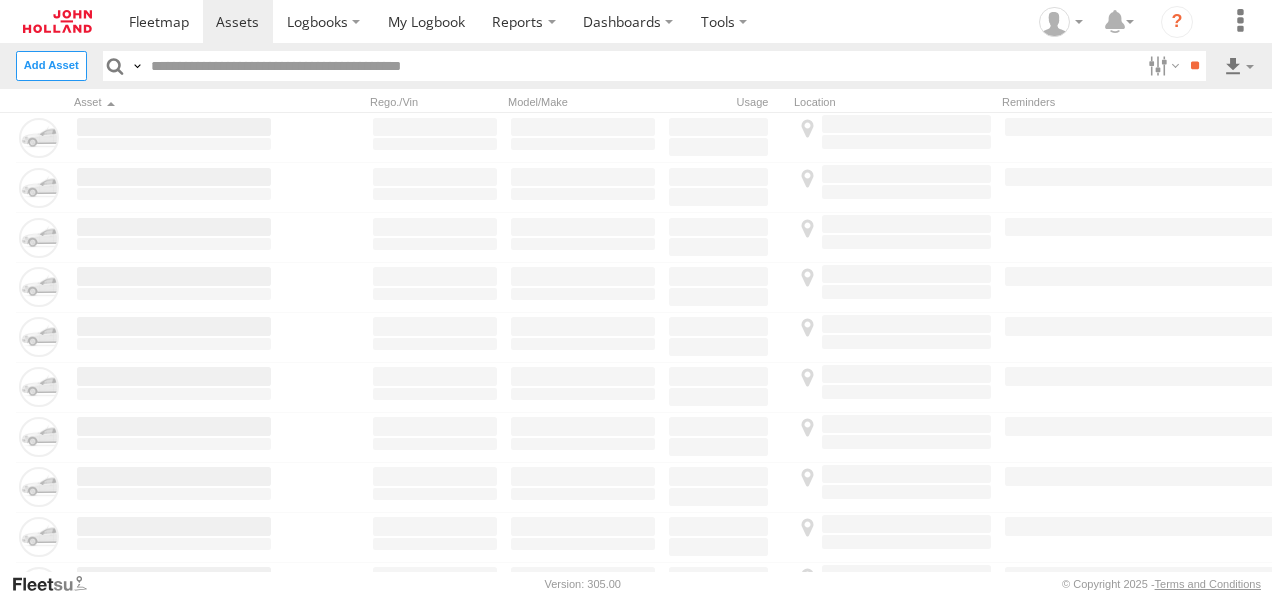 scroll, scrollTop: 0, scrollLeft: 0, axis: both 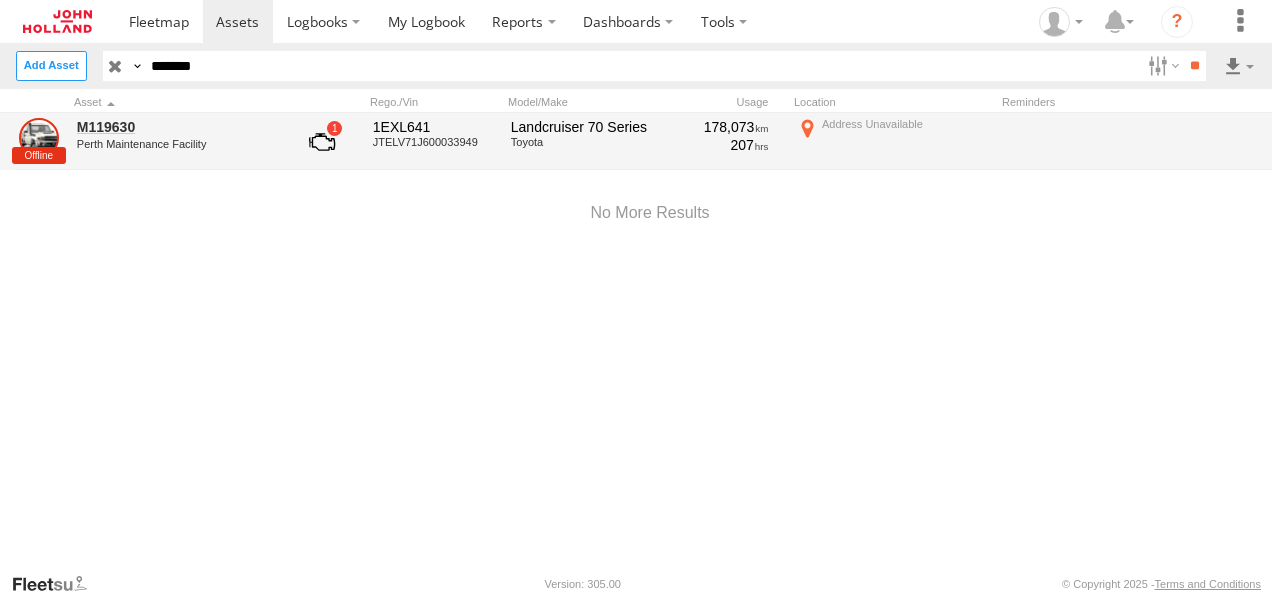 click on "Perth Maintenance Facility" at bounding box center [174, 144] 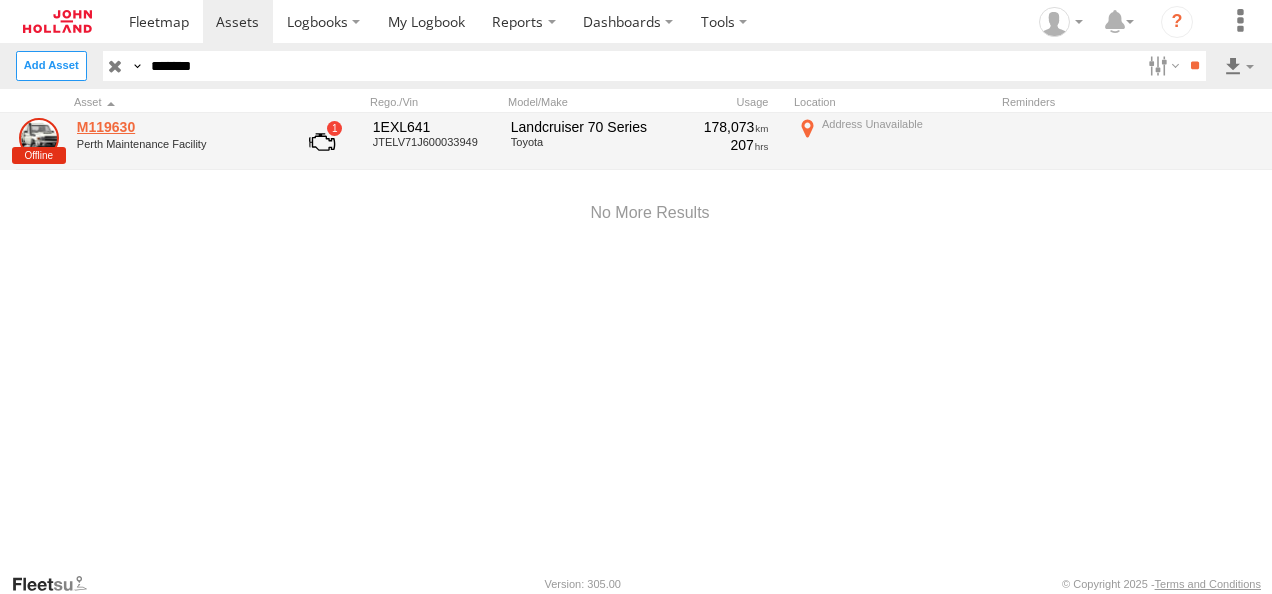 click on "M119630" at bounding box center (174, 127) 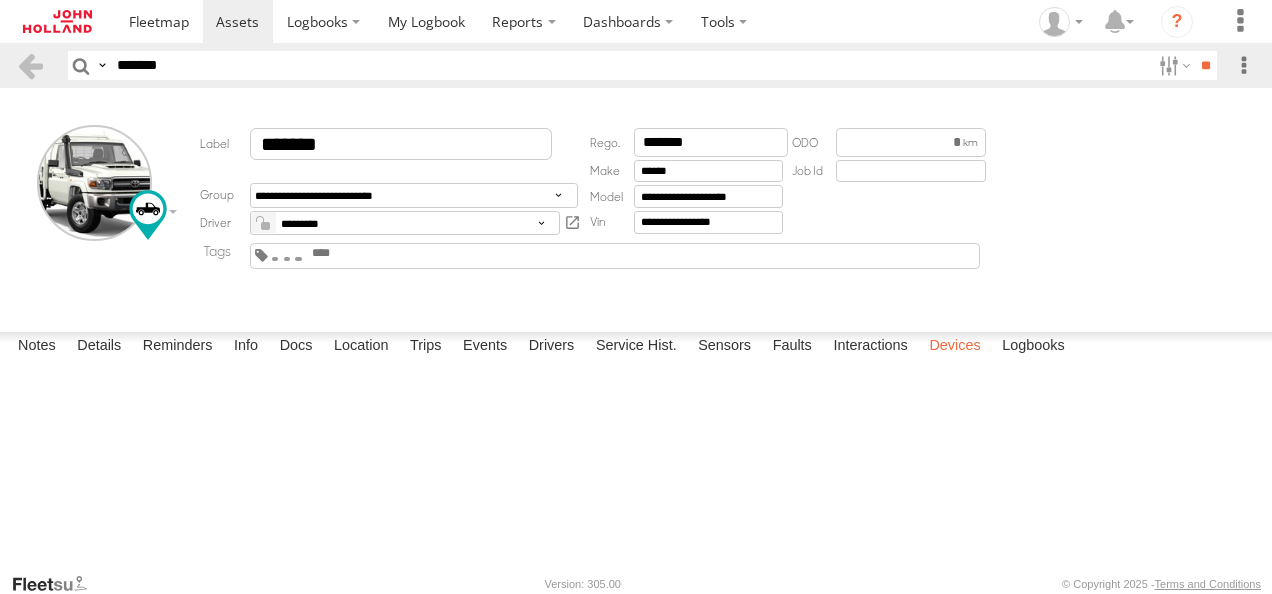 click on "Devices" at bounding box center (954, 346) 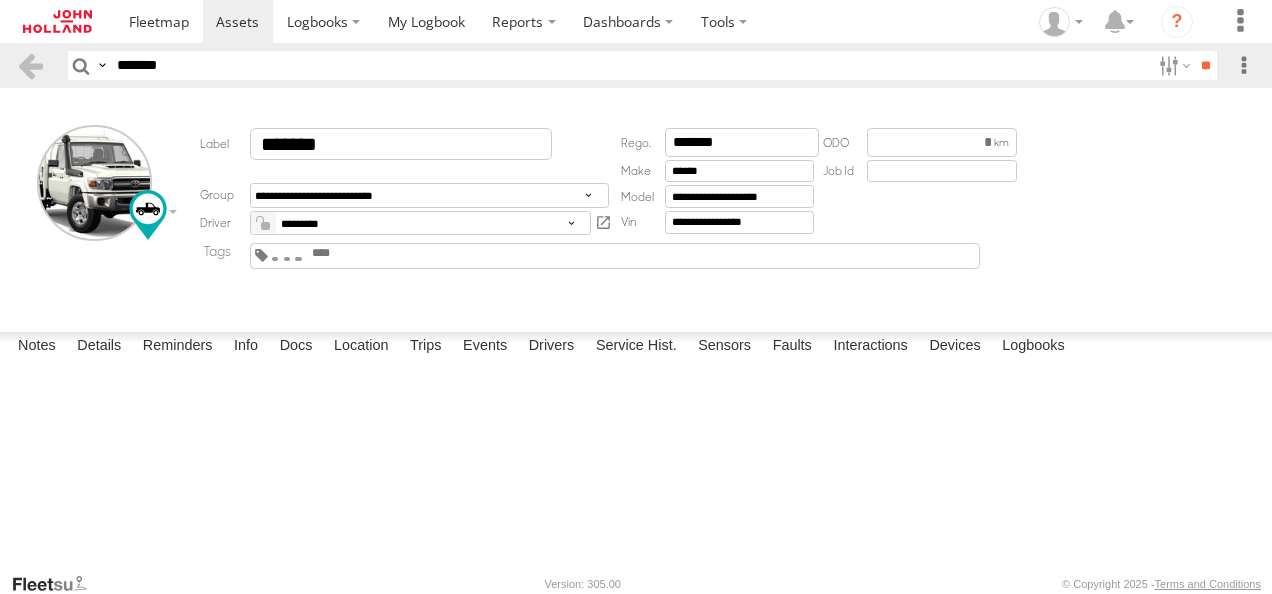 click 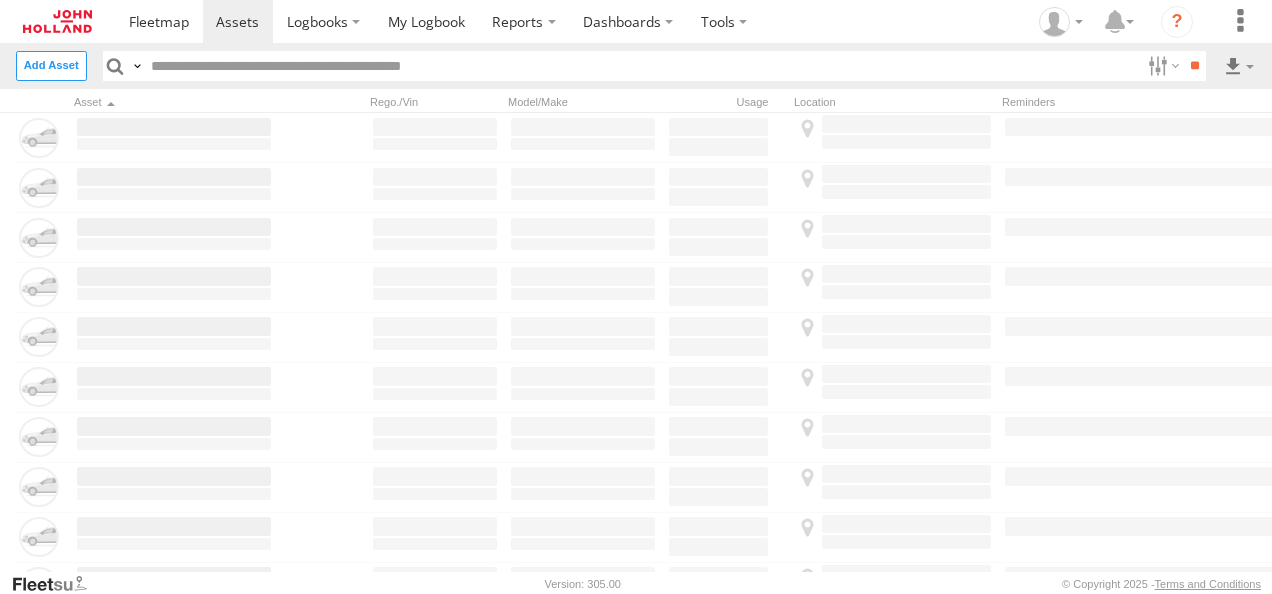 type on "*******" 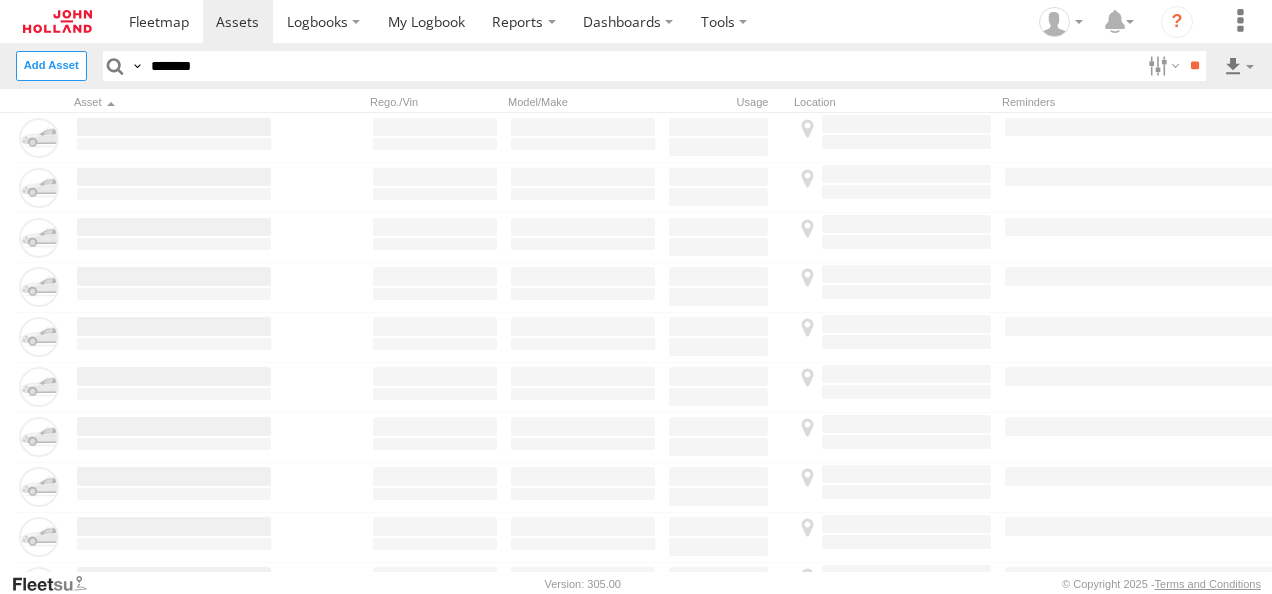 scroll, scrollTop: 0, scrollLeft: 0, axis: both 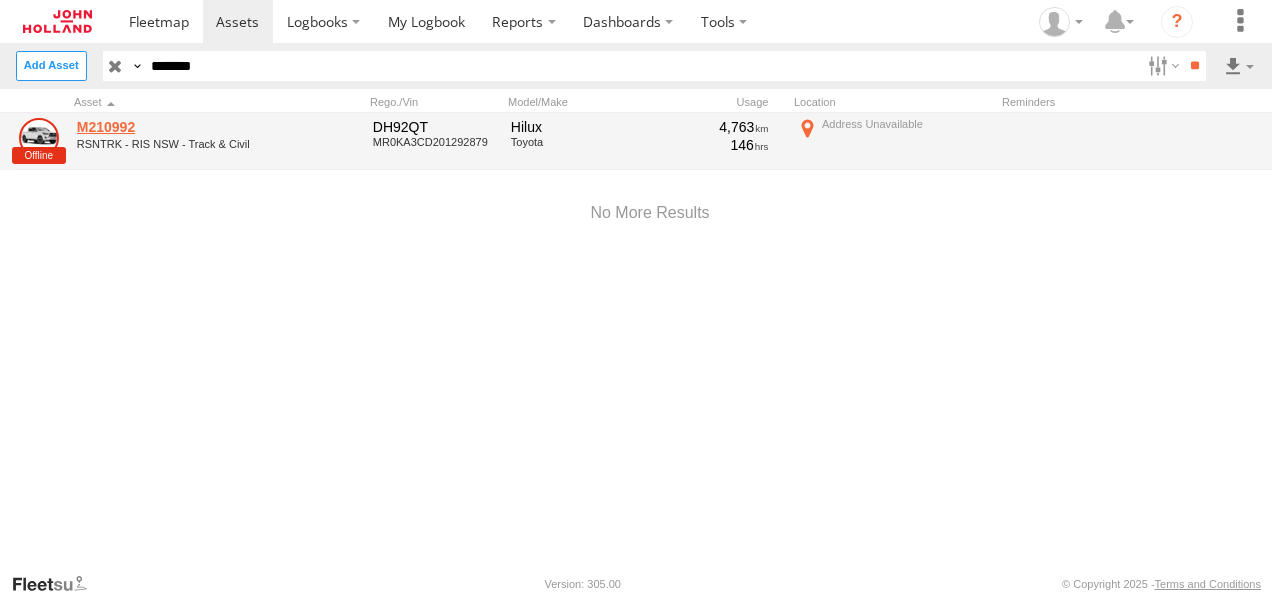 click on "M210992" at bounding box center (174, 127) 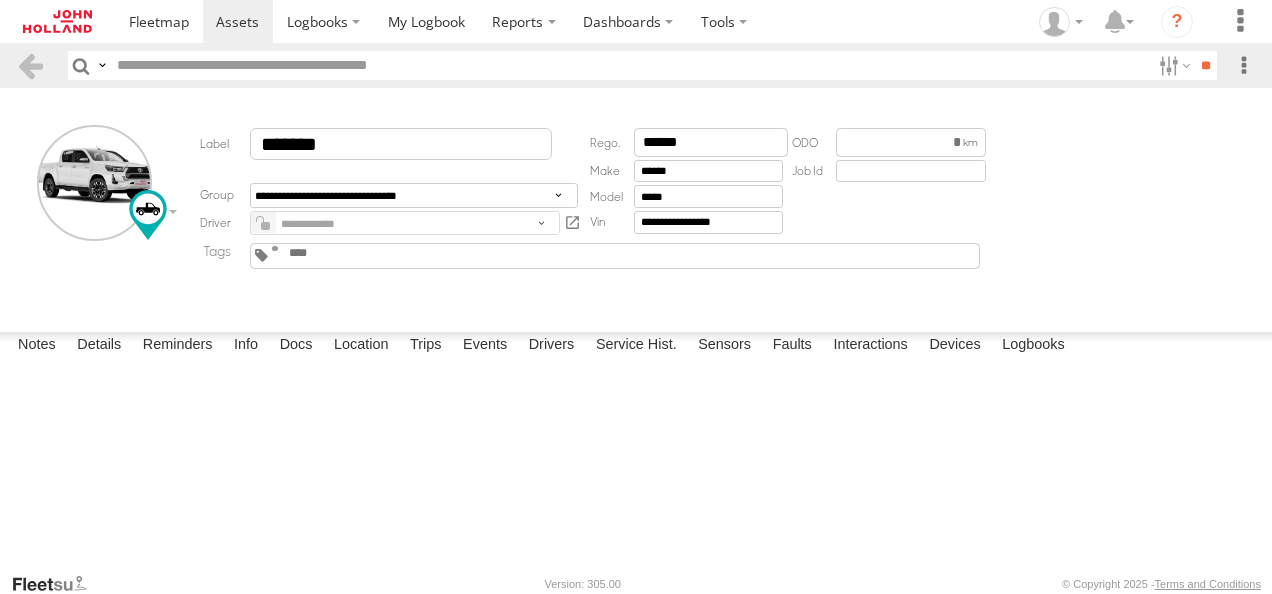 scroll, scrollTop: 0, scrollLeft: 0, axis: both 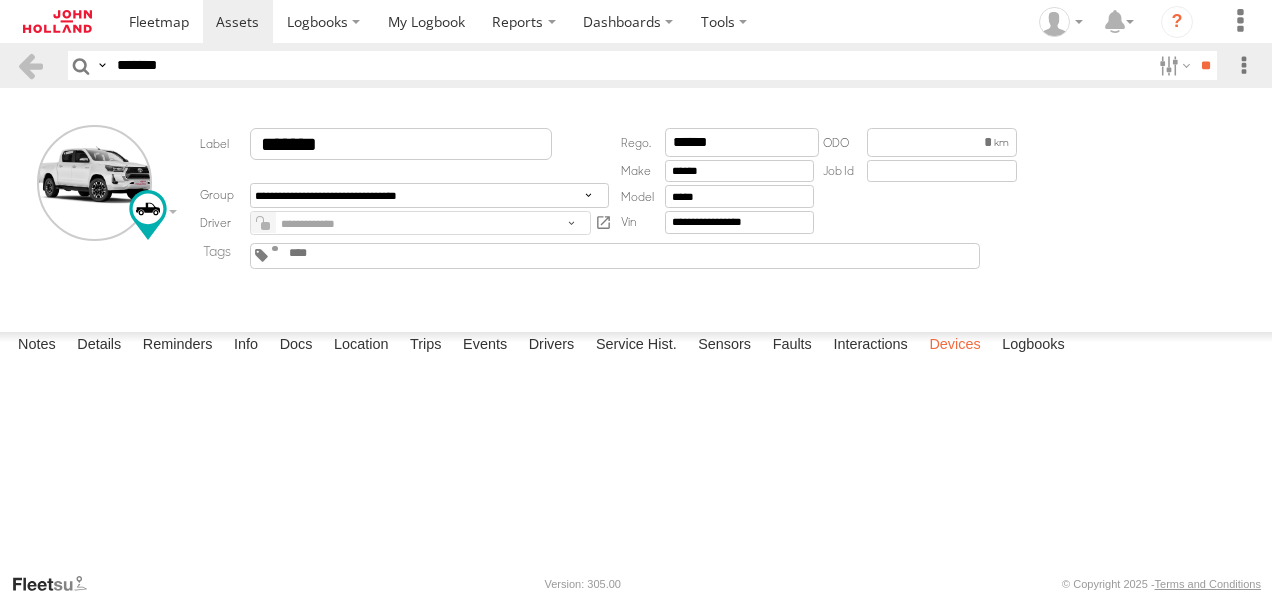 click on "Devices" at bounding box center [954, 346] 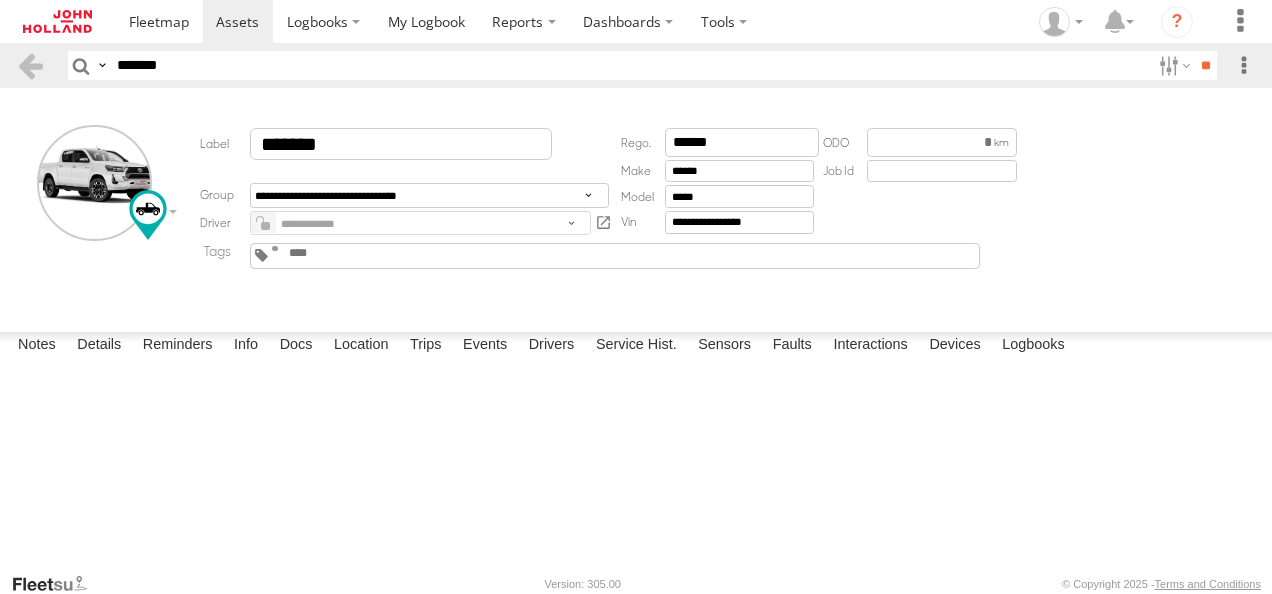 drag, startPoint x: 197, startPoint y: 62, endPoint x: -4, endPoint y: 70, distance: 201.15913 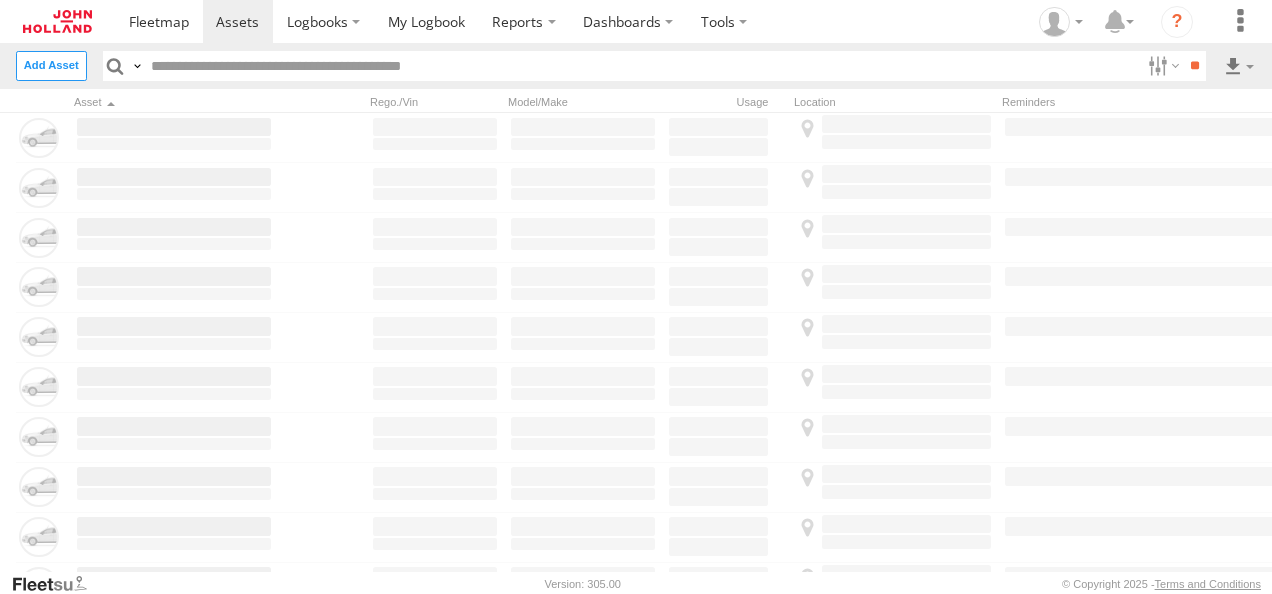 scroll, scrollTop: 0, scrollLeft: 0, axis: both 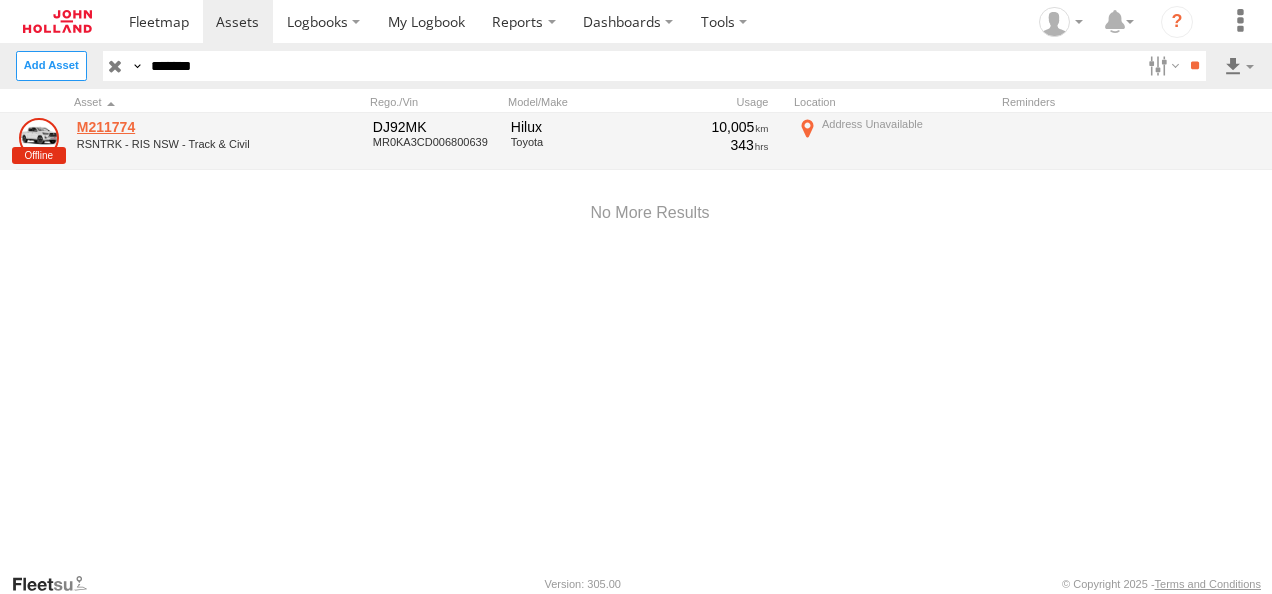 click on "M211774" at bounding box center [174, 127] 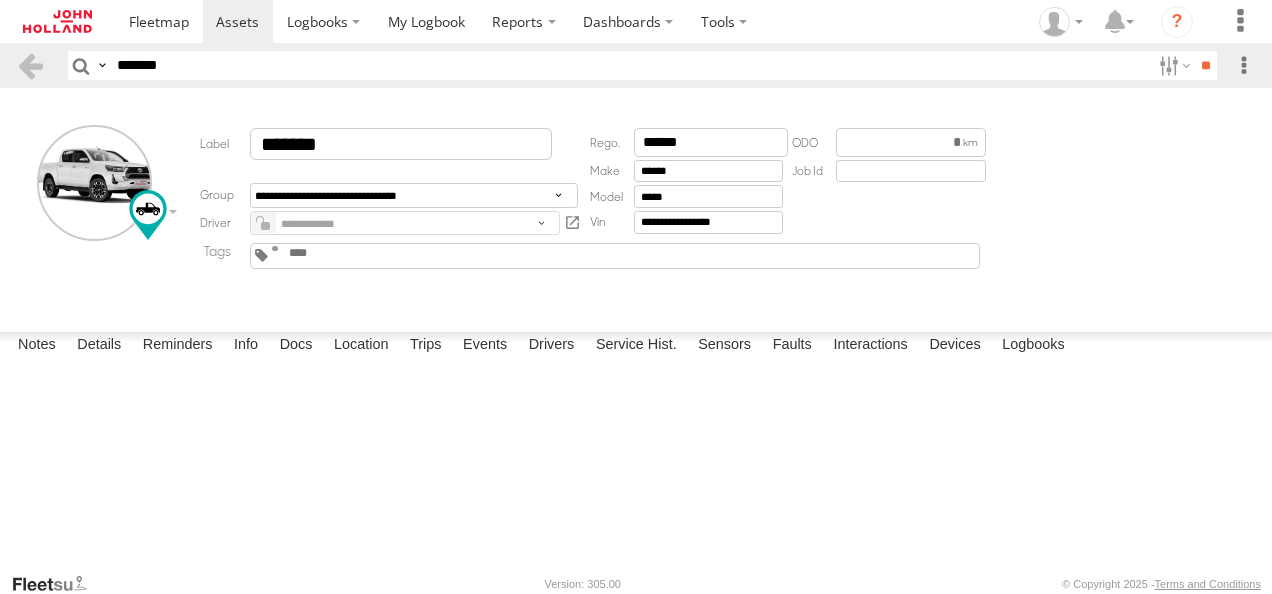 scroll, scrollTop: 0, scrollLeft: 0, axis: both 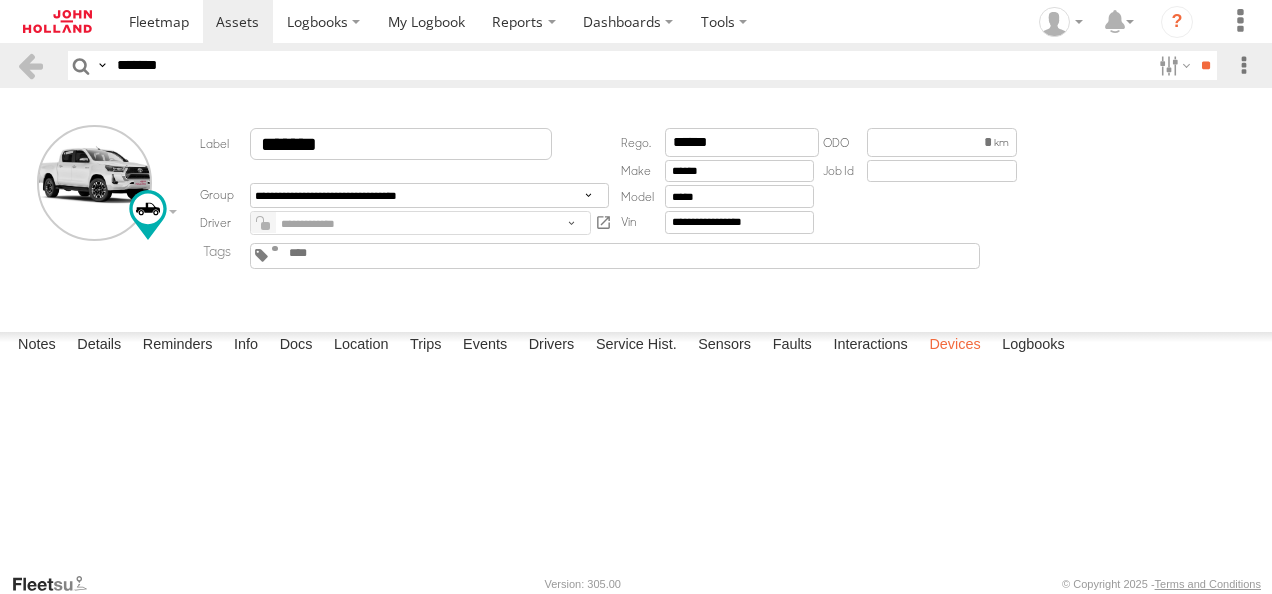 click on "Devices" at bounding box center [954, 346] 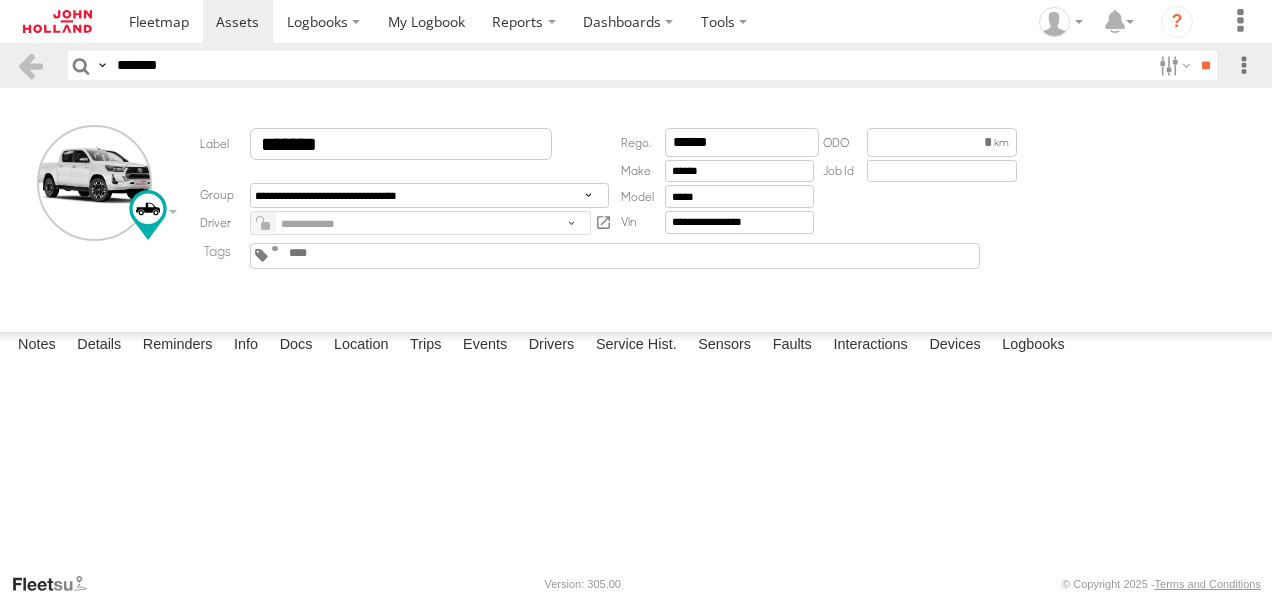 drag, startPoint x: 198, startPoint y: 61, endPoint x: 0, endPoint y: 62, distance: 198.00252 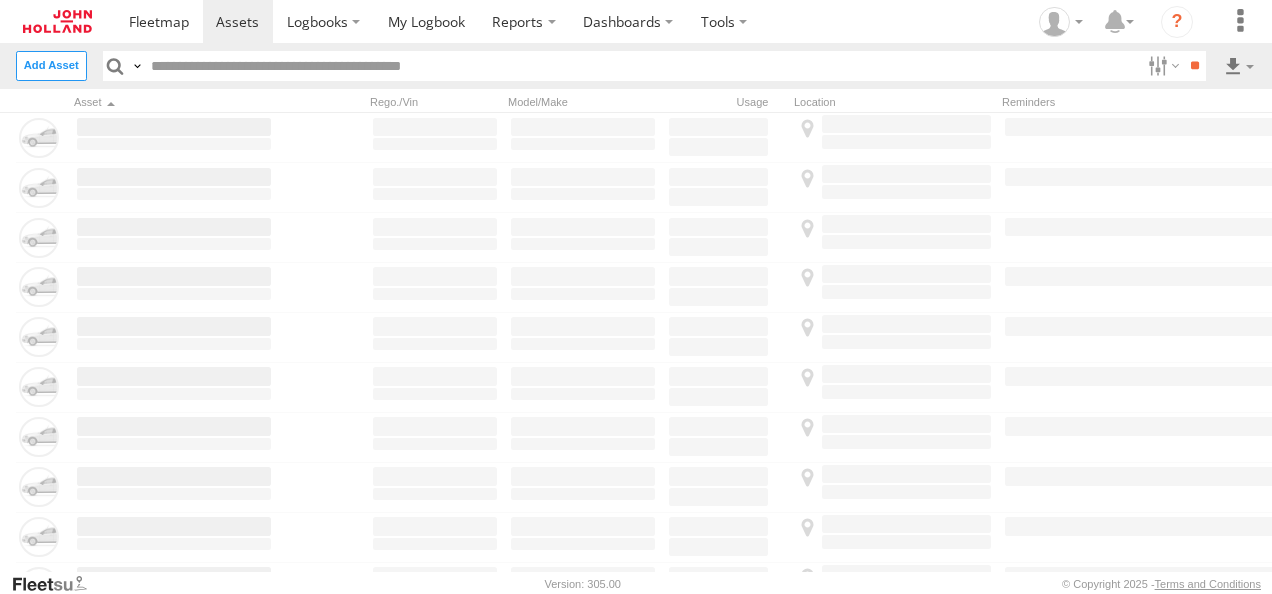 scroll, scrollTop: 0, scrollLeft: 0, axis: both 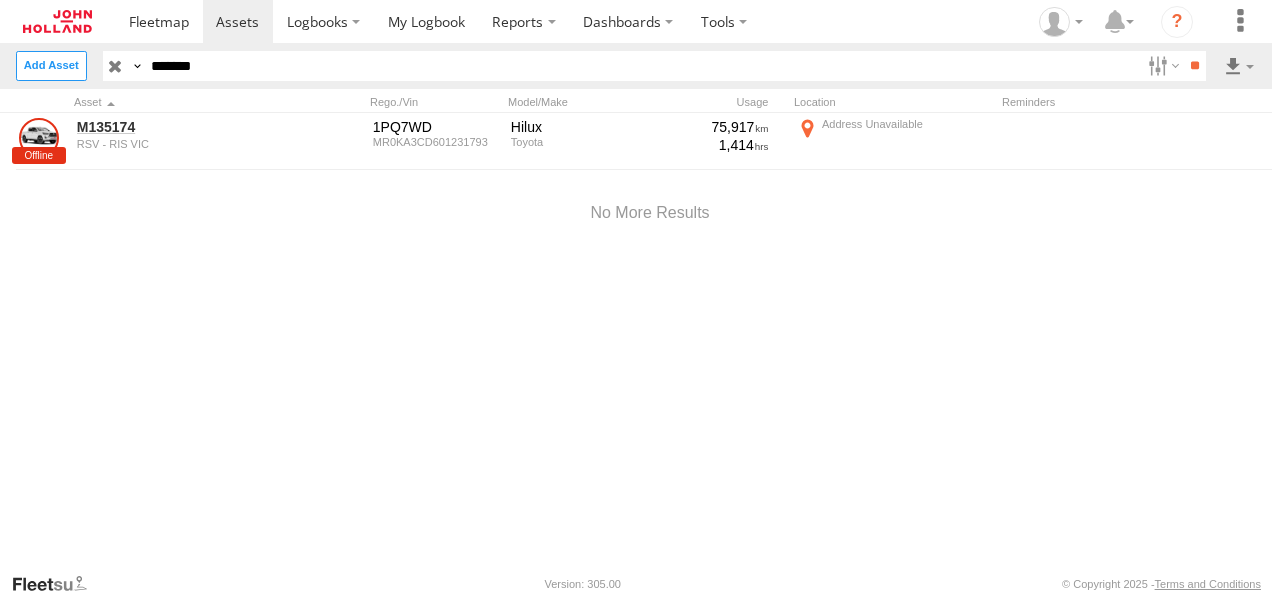 drag, startPoint x: 120, startPoint y: 123, endPoint x: 86, endPoint y: 176, distance: 62.968246 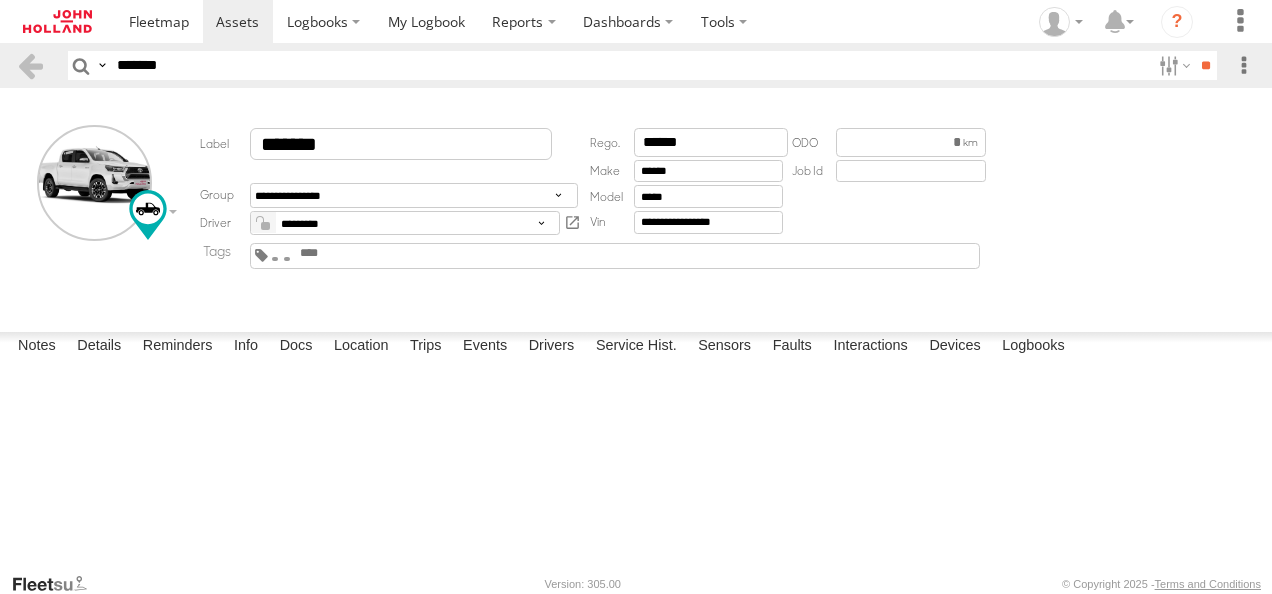 scroll, scrollTop: 0, scrollLeft: 0, axis: both 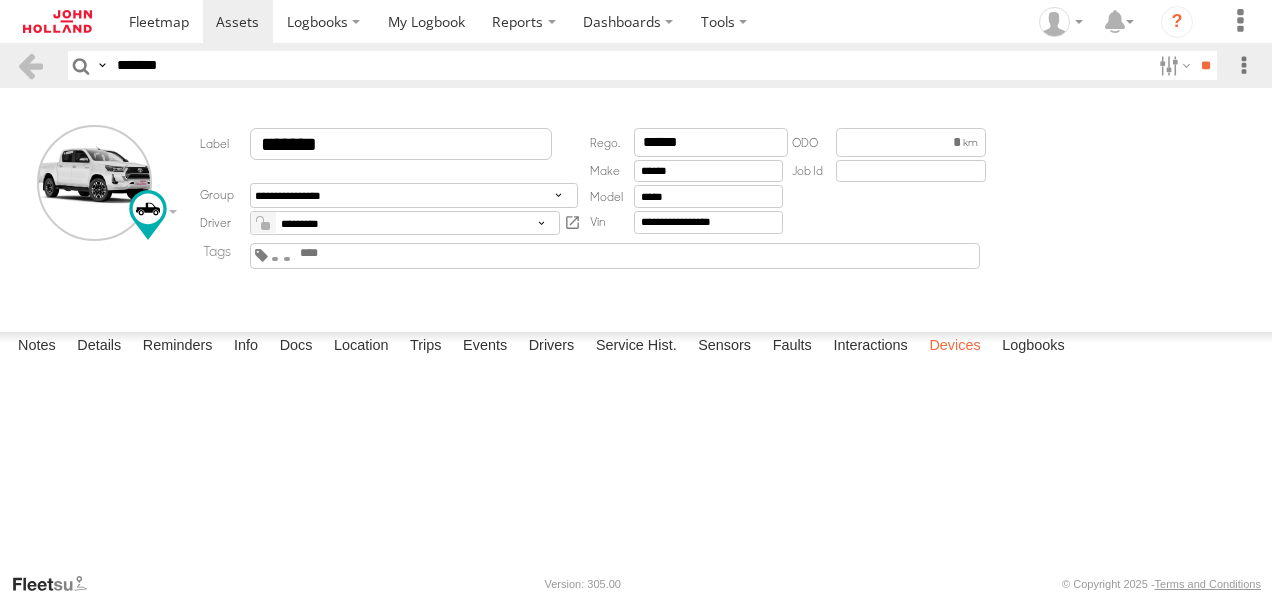 click on "Devices" at bounding box center [954, 346] 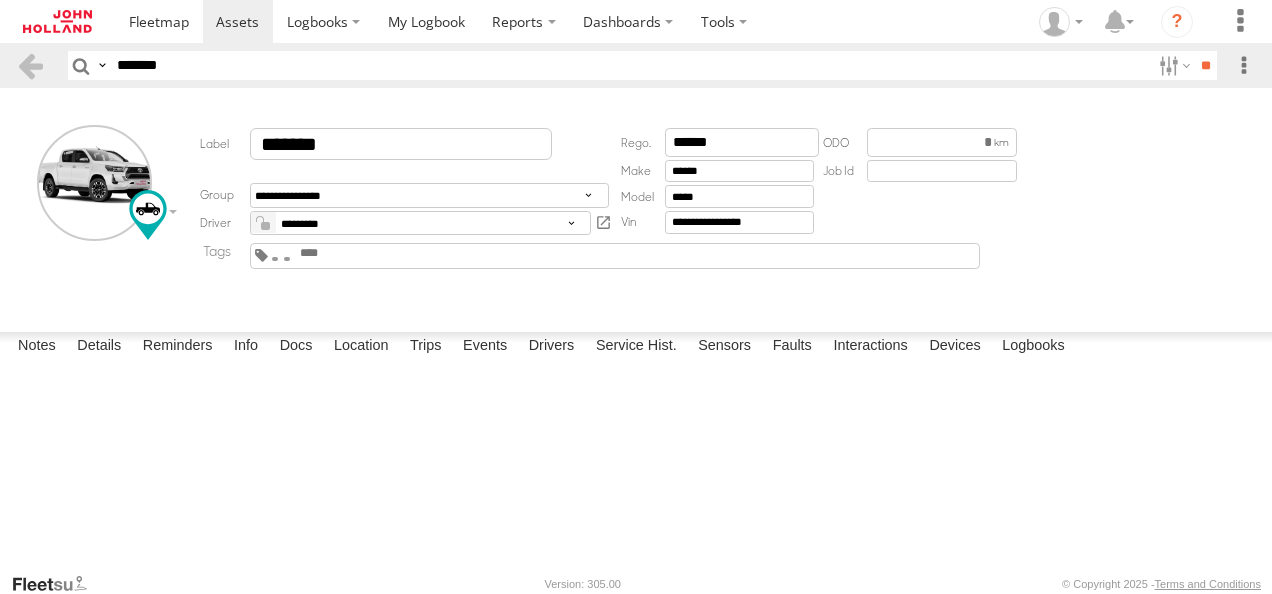 drag, startPoint x: 212, startPoint y: 63, endPoint x: 0, endPoint y: 45, distance: 212.76277 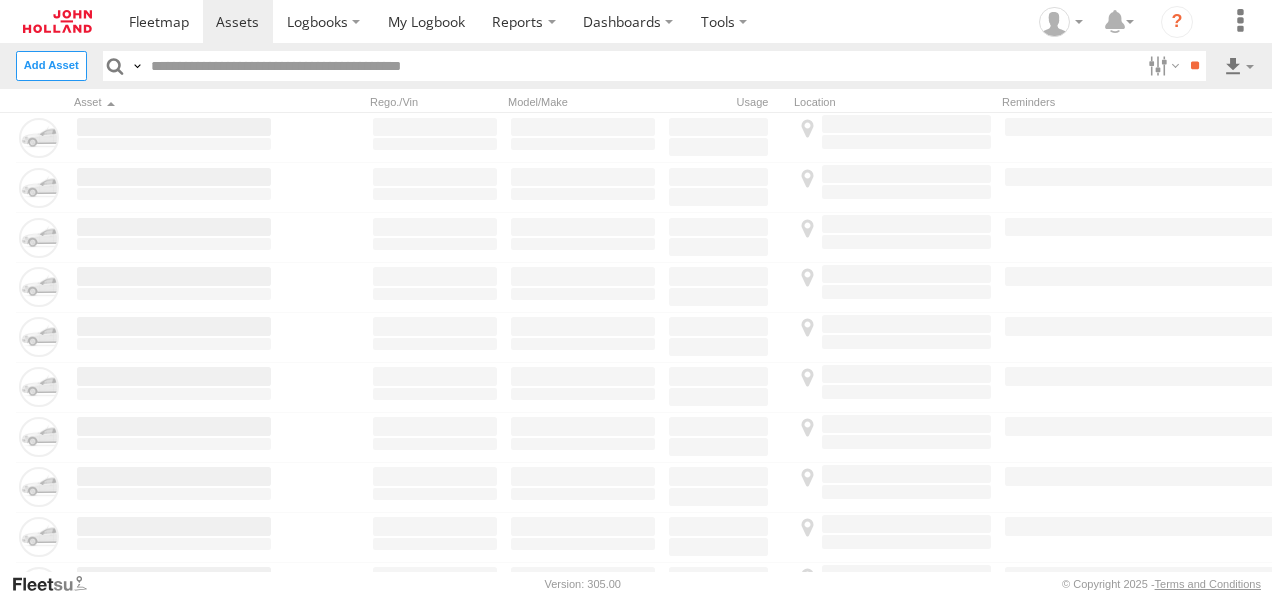 scroll, scrollTop: 0, scrollLeft: 0, axis: both 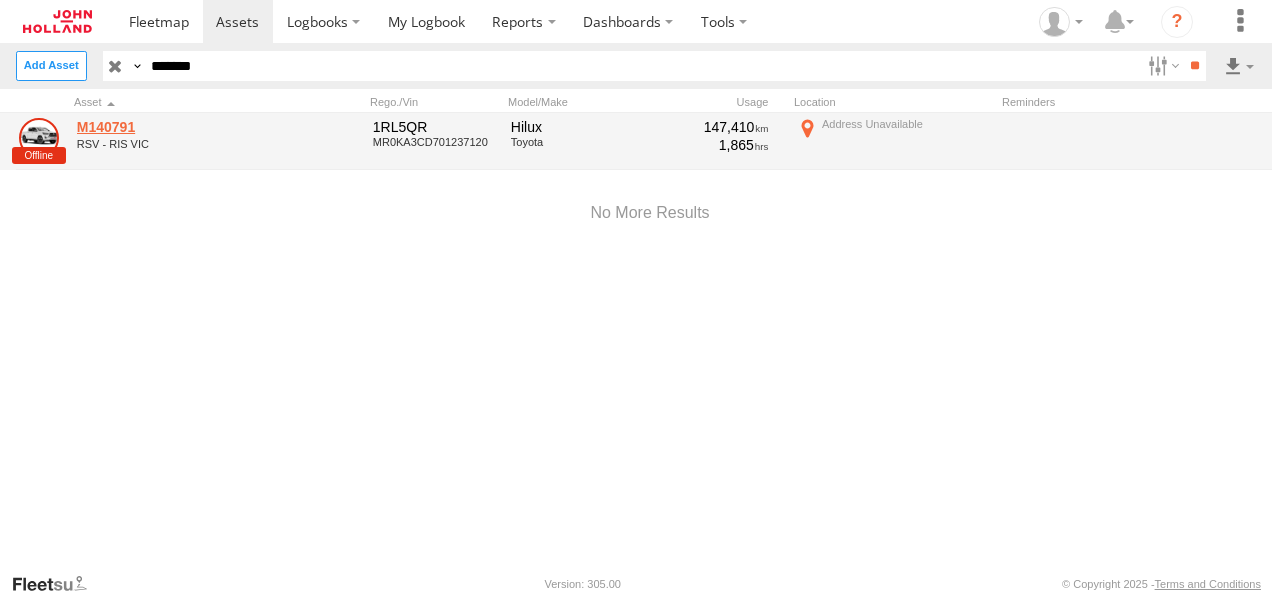 click on "M140791" at bounding box center (174, 127) 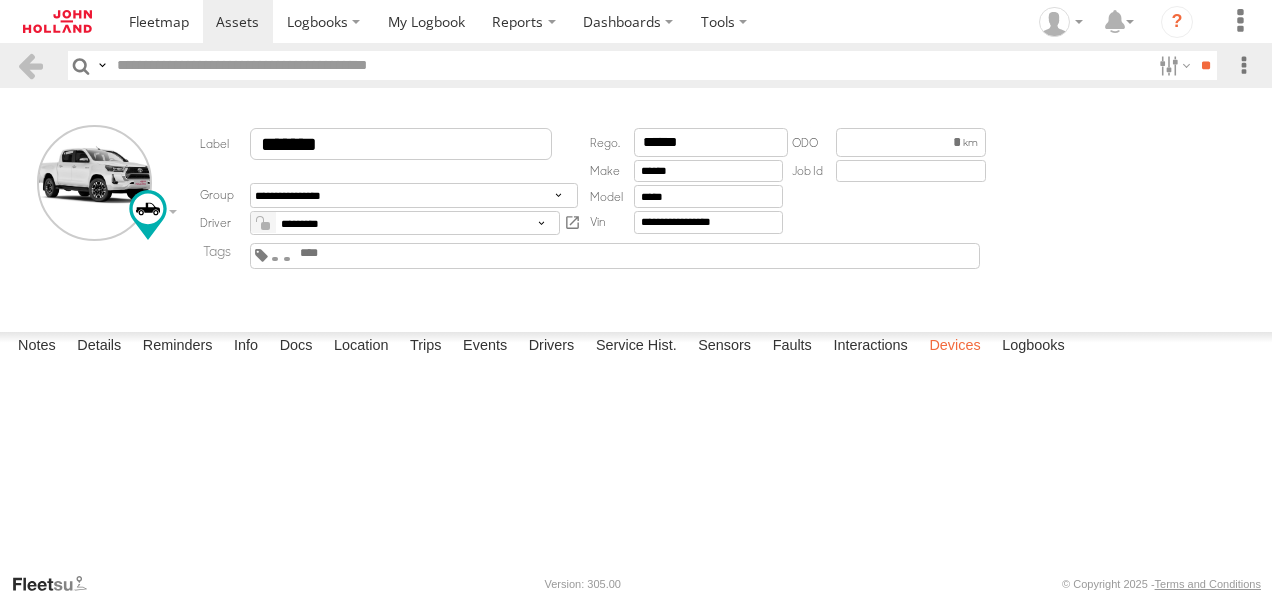 scroll, scrollTop: 0, scrollLeft: 0, axis: both 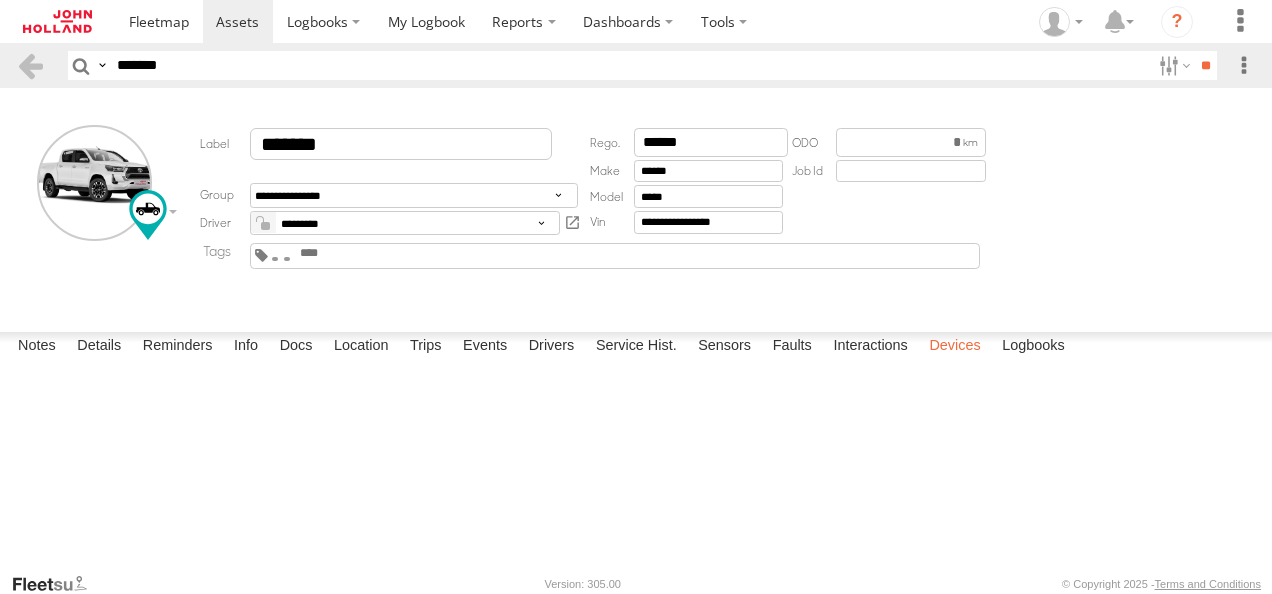 click on "Devices" at bounding box center [954, 346] 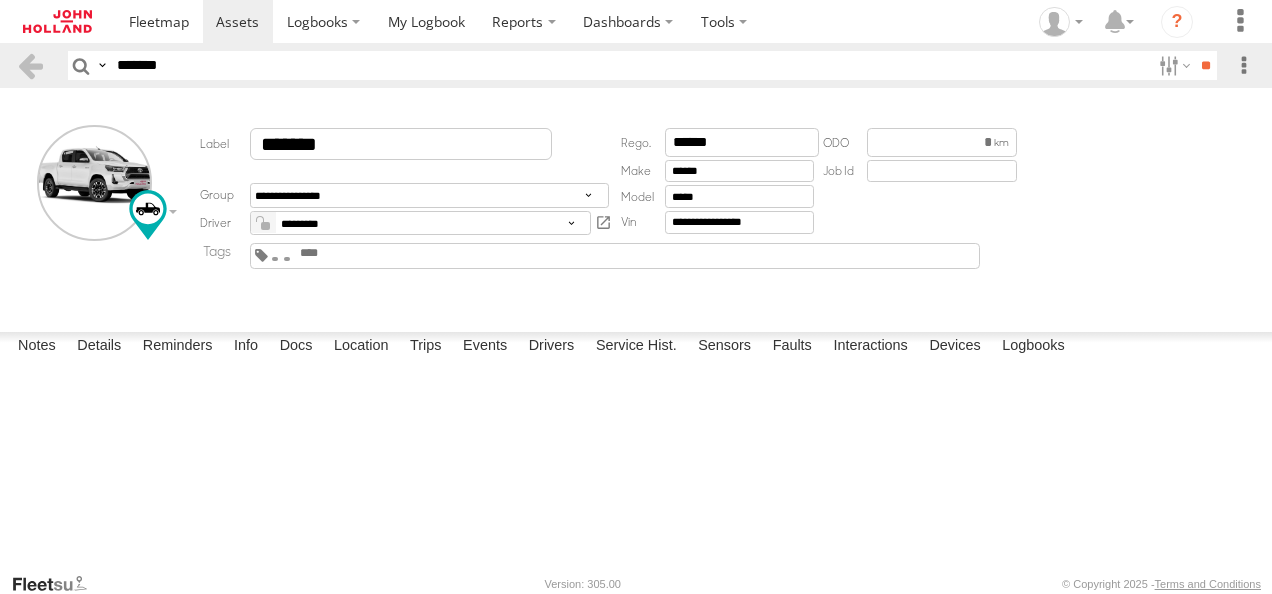 drag, startPoint x: 201, startPoint y: 63, endPoint x: 12, endPoint y: 52, distance: 189.31984 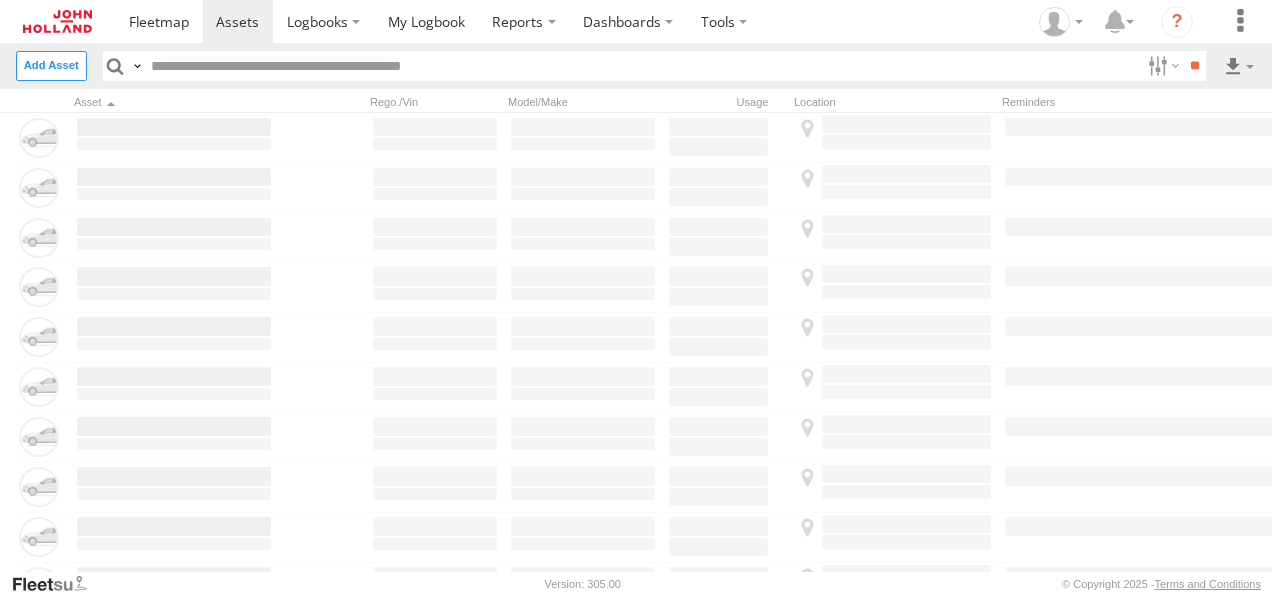 scroll, scrollTop: 0, scrollLeft: 0, axis: both 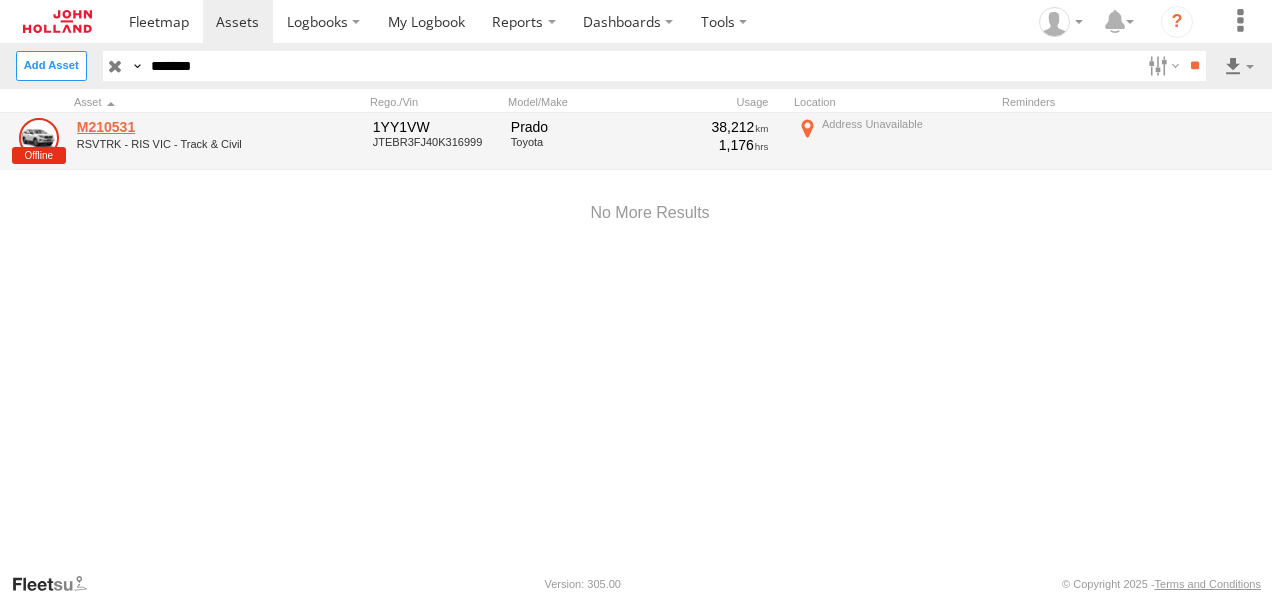 click on "M210531" at bounding box center (174, 127) 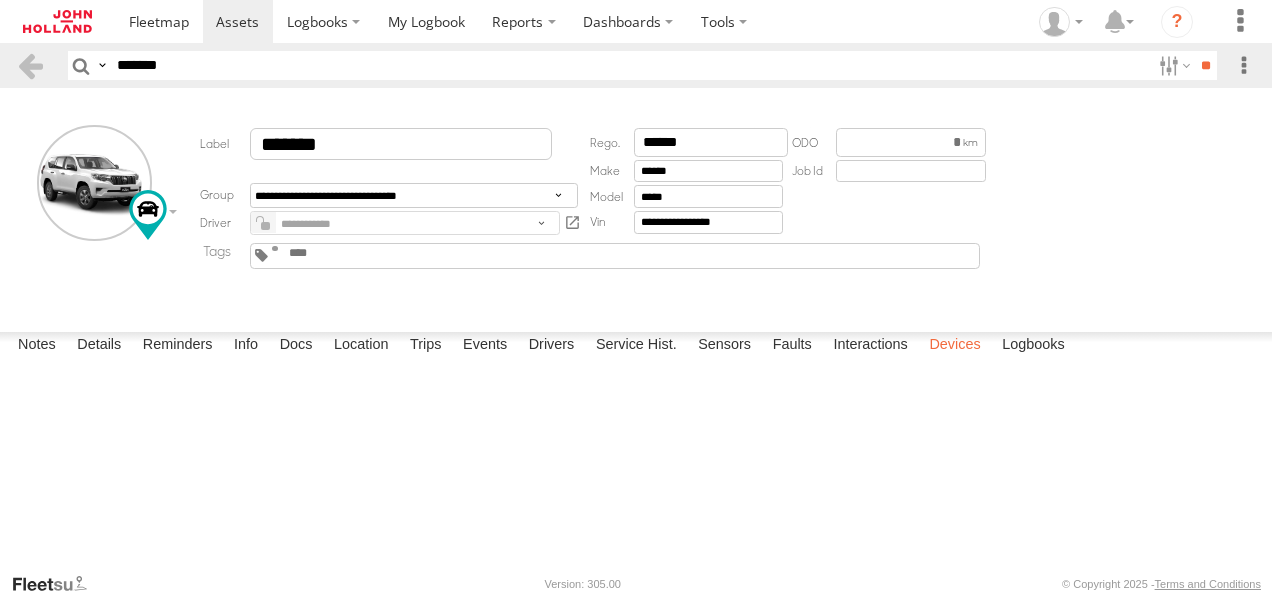 scroll, scrollTop: 0, scrollLeft: 0, axis: both 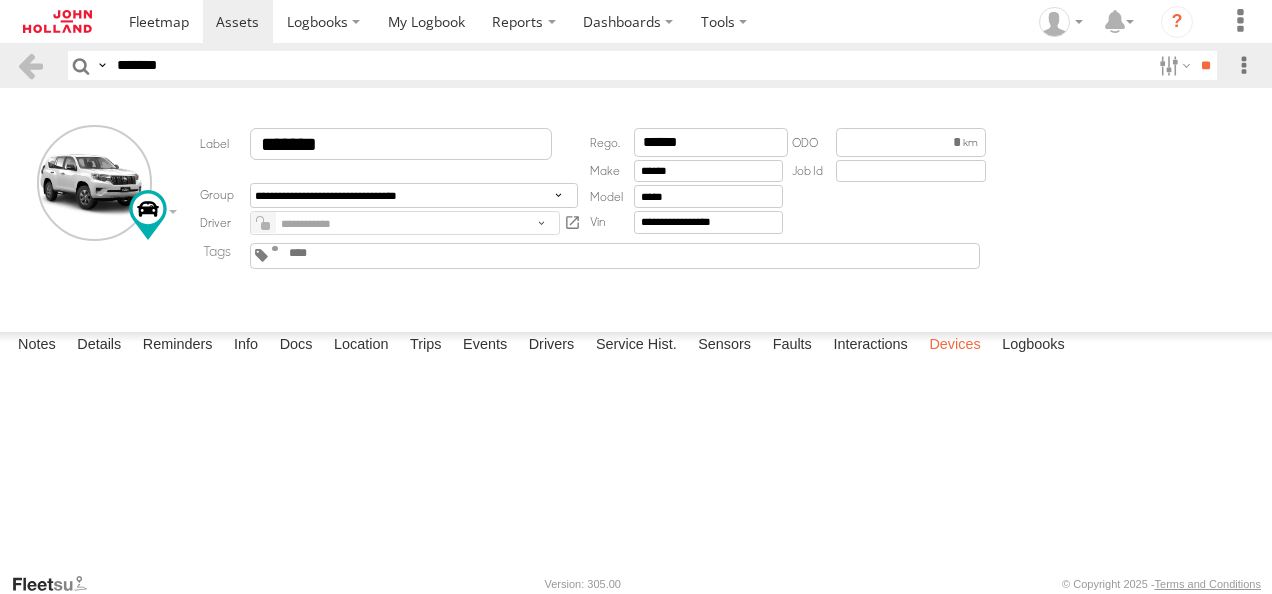 click on "Devices" at bounding box center (954, 346) 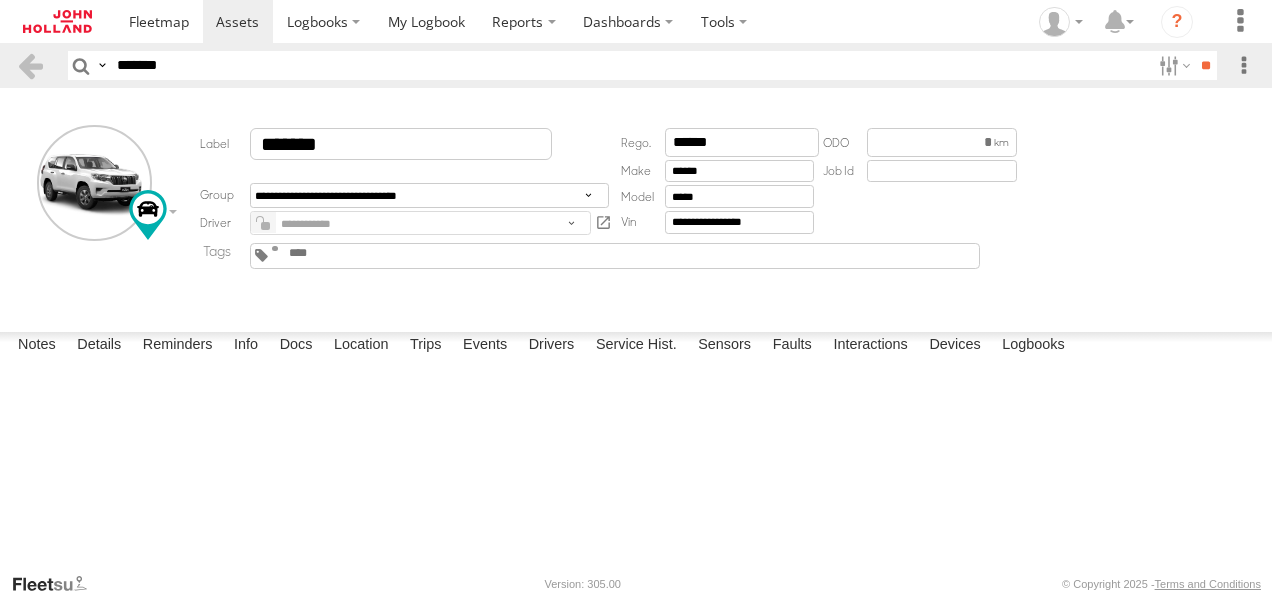 drag, startPoint x: 18, startPoint y: 70, endPoint x: 158, endPoint y: 106, distance: 144.55449 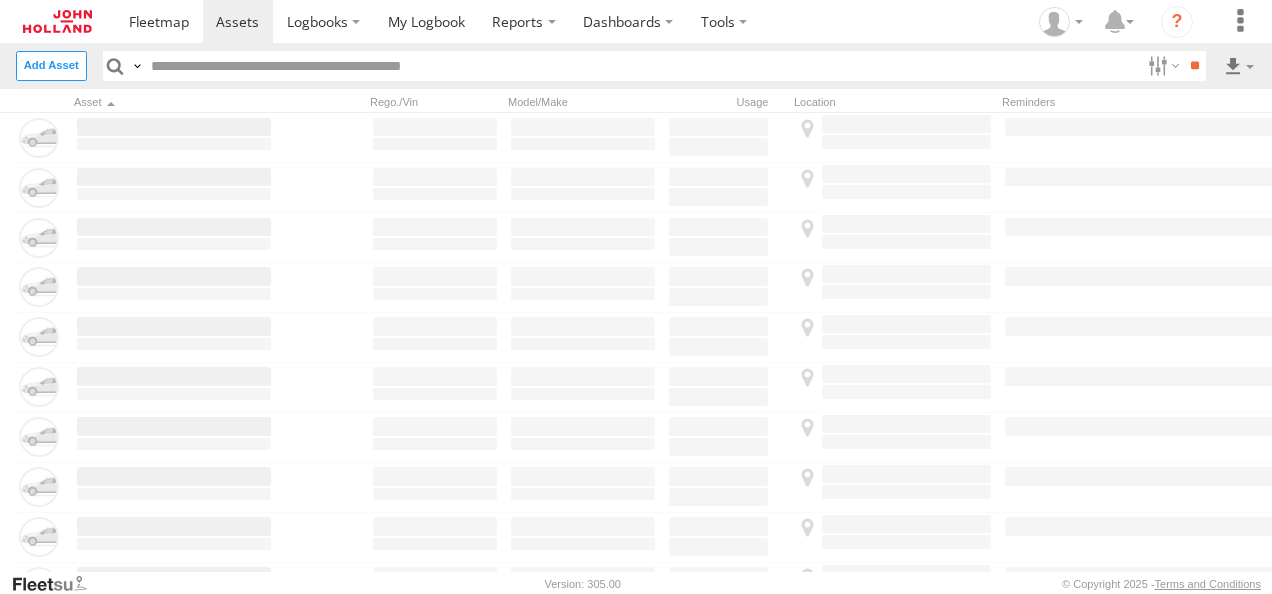 type on "*******" 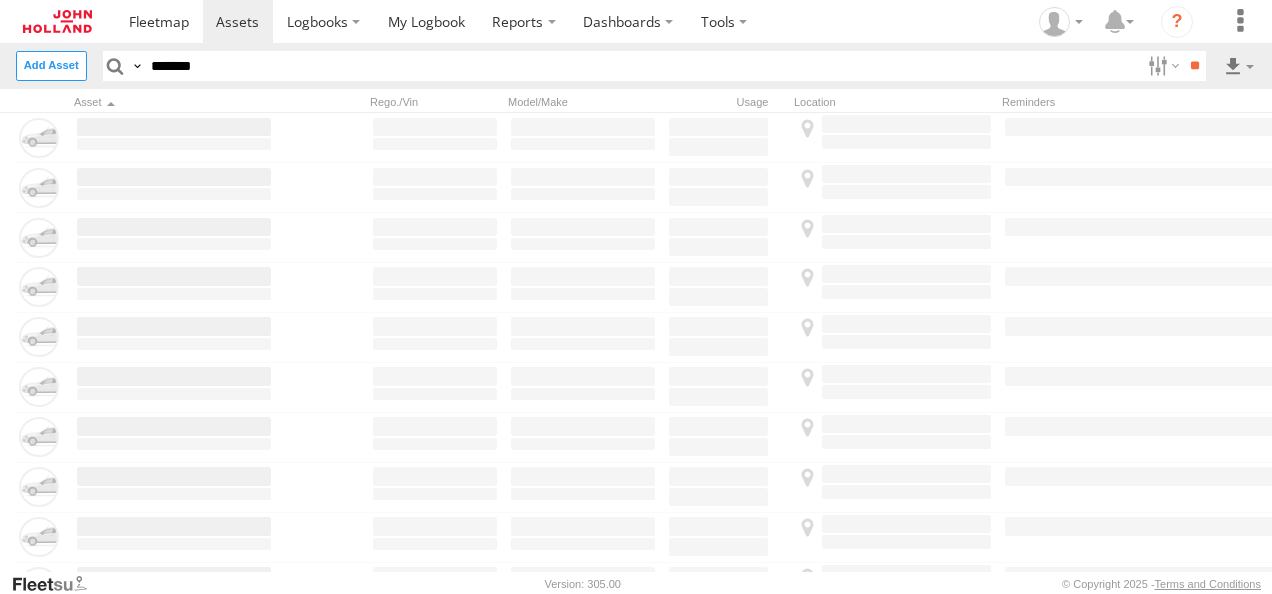 scroll, scrollTop: 0, scrollLeft: 0, axis: both 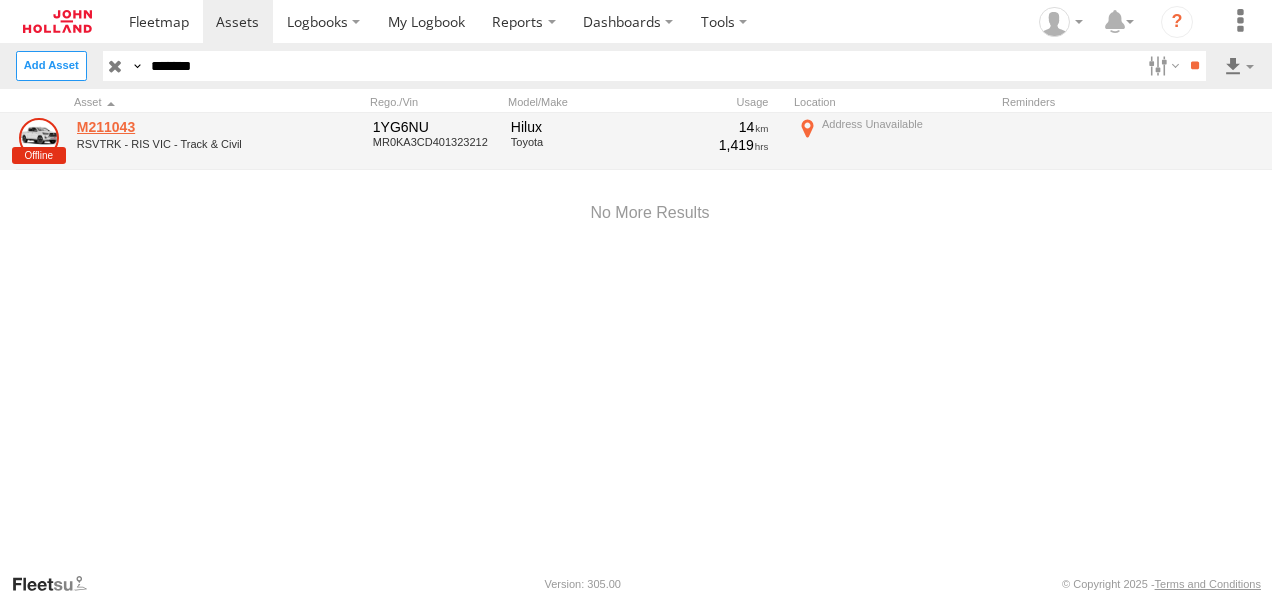 click on "M211043" at bounding box center (174, 127) 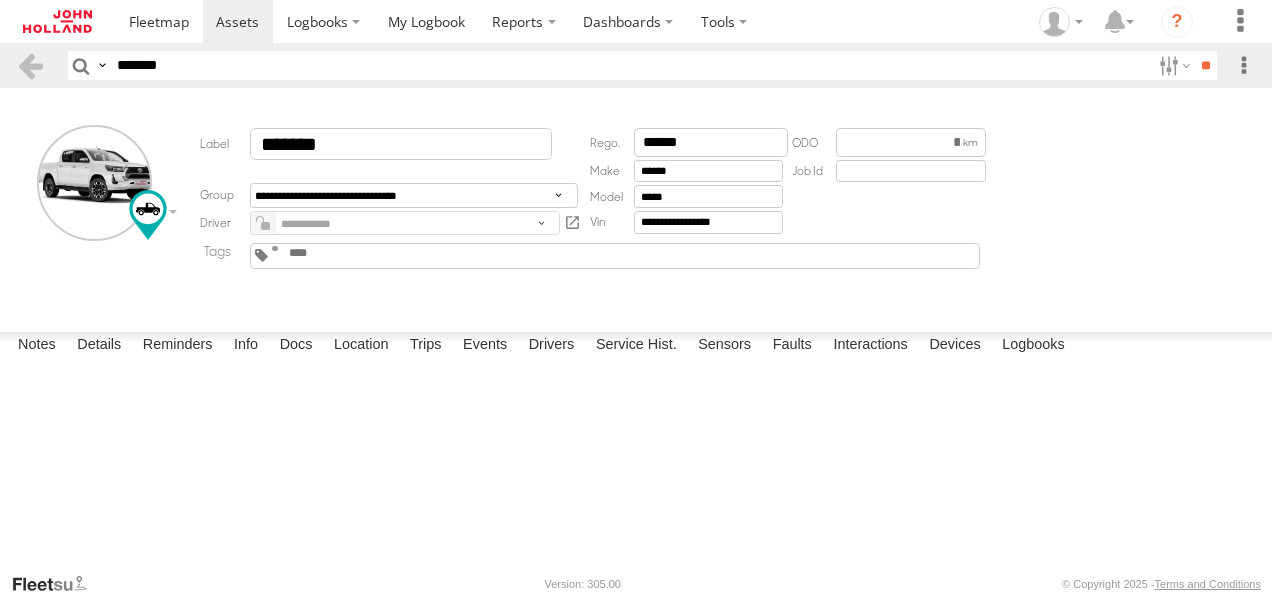 scroll, scrollTop: 0, scrollLeft: 0, axis: both 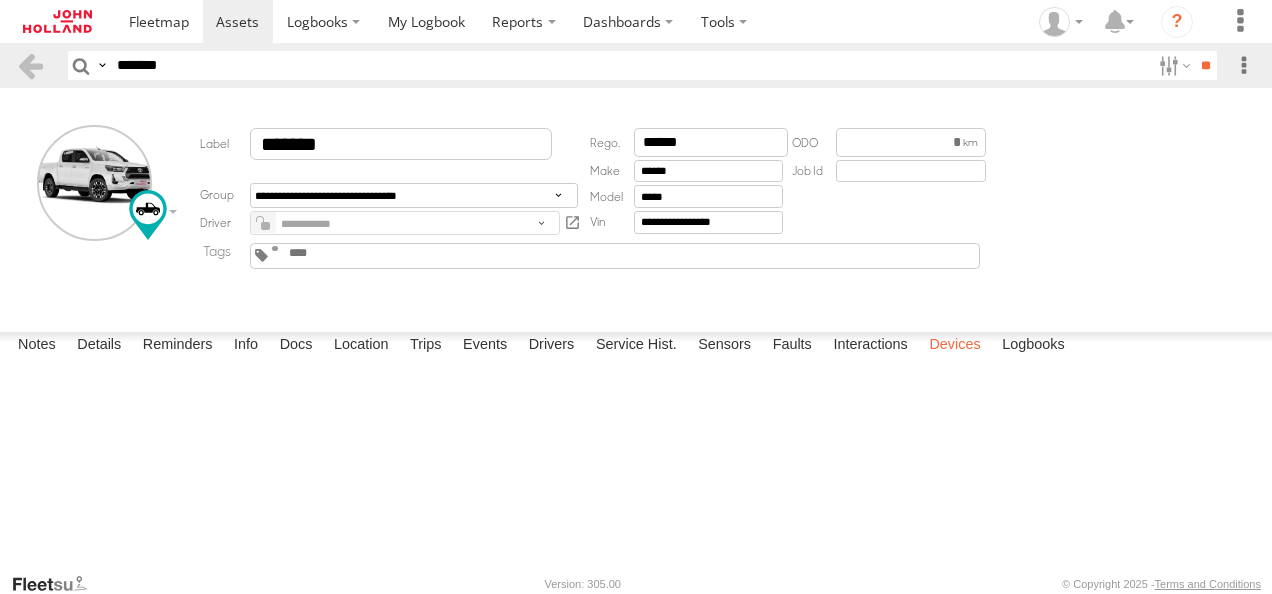 click on "Devices" at bounding box center [954, 346] 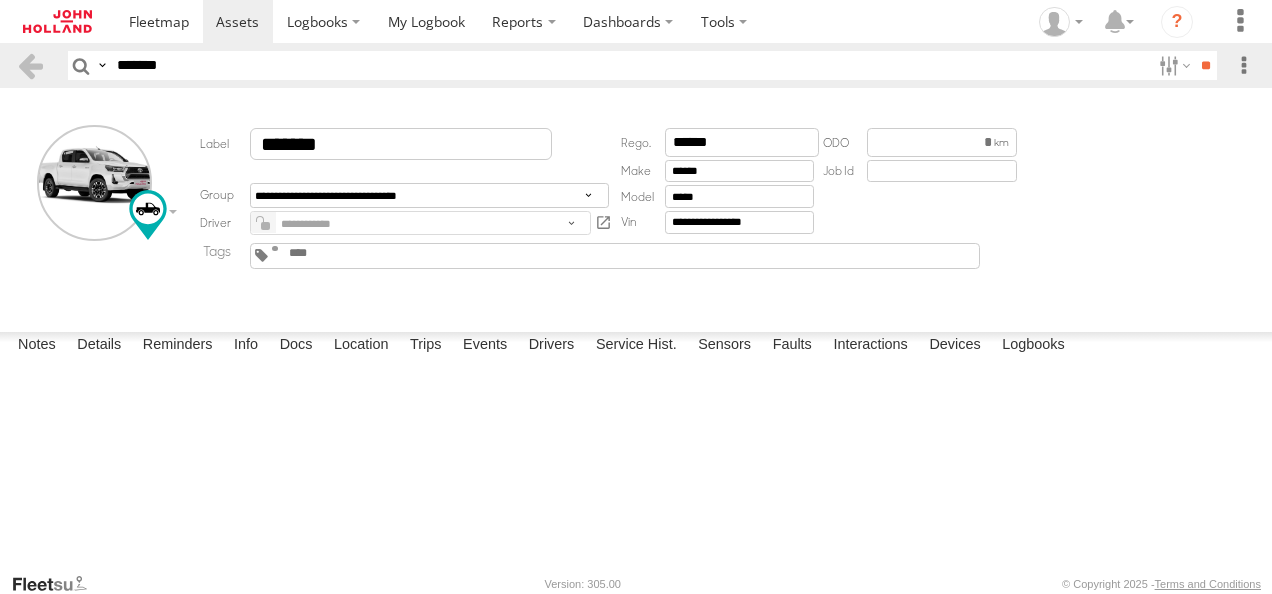 click on "Search Query
Asset ID
Asset Label
Registration
Manufacturer
Model
VIN
Job ID *******" at bounding box center (636, 65) 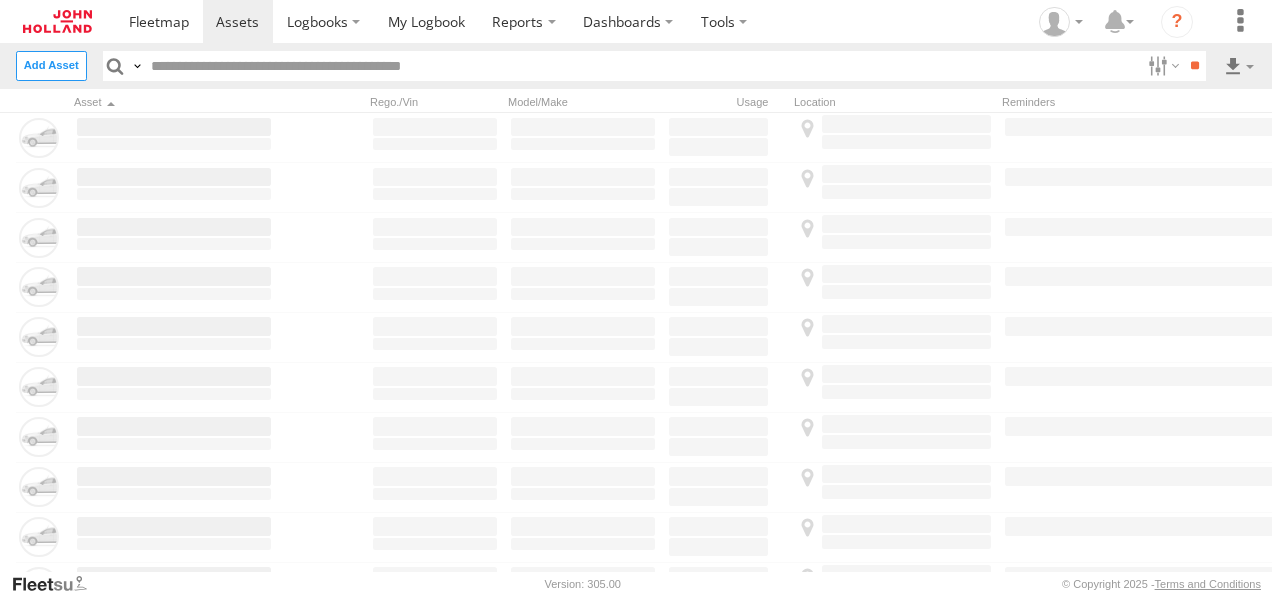 scroll, scrollTop: 0, scrollLeft: 0, axis: both 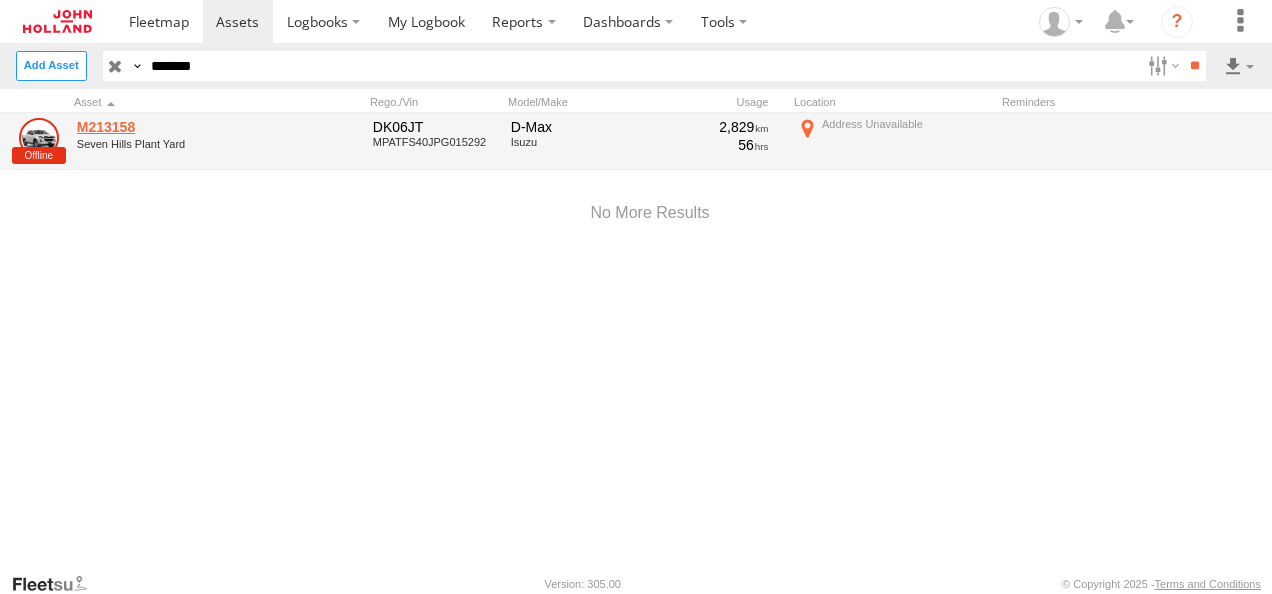 click on "M213158" at bounding box center (174, 127) 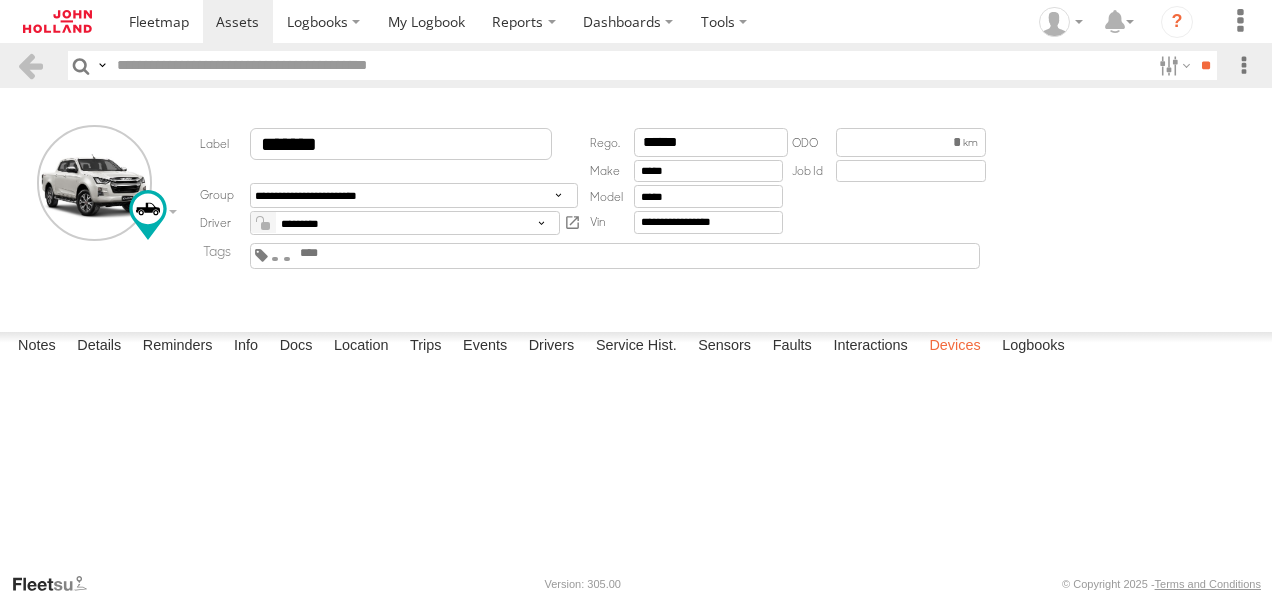 scroll, scrollTop: 0, scrollLeft: 0, axis: both 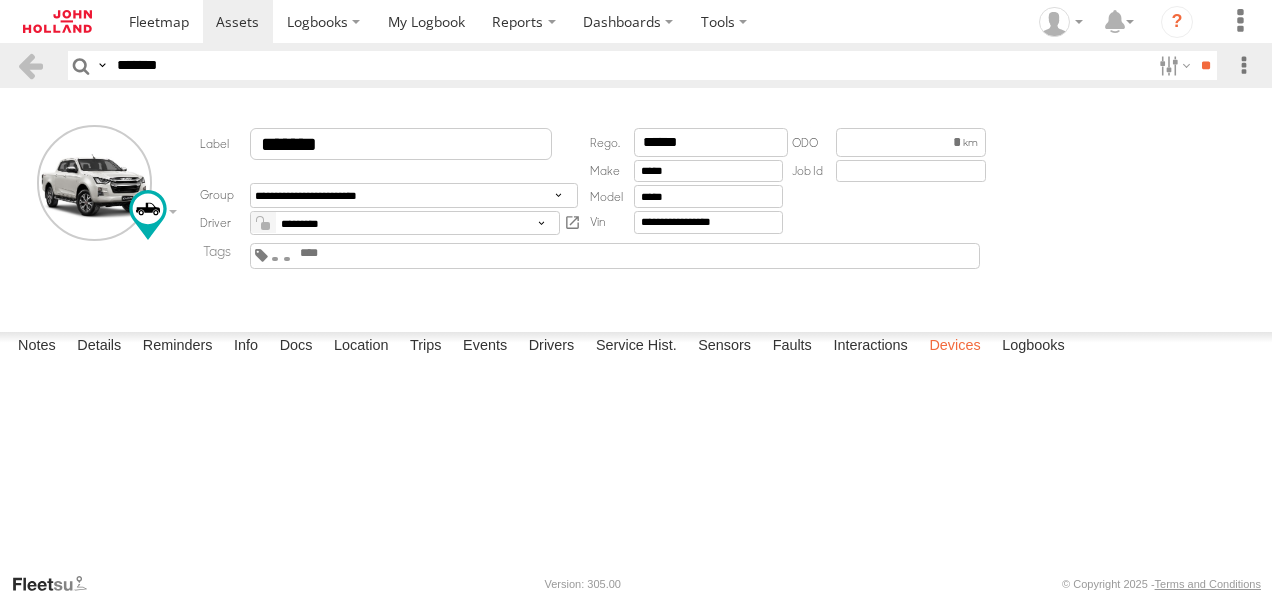 click on "Devices" at bounding box center [954, 346] 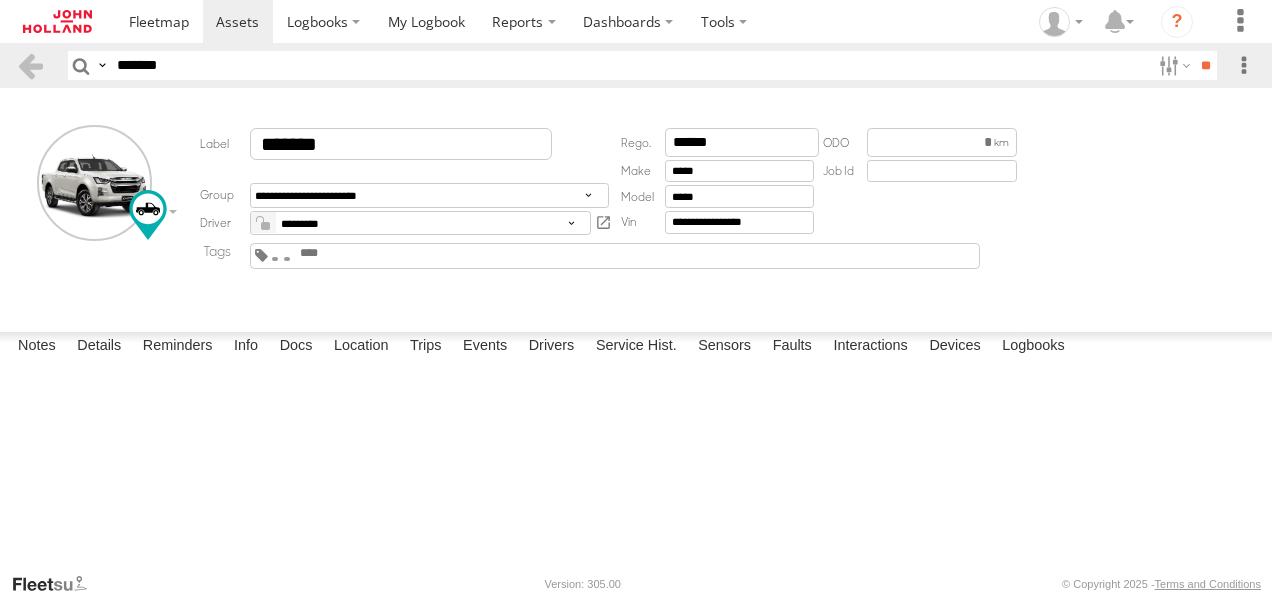 drag, startPoint x: 163, startPoint y: 58, endPoint x: 0, endPoint y: 50, distance: 163.1962 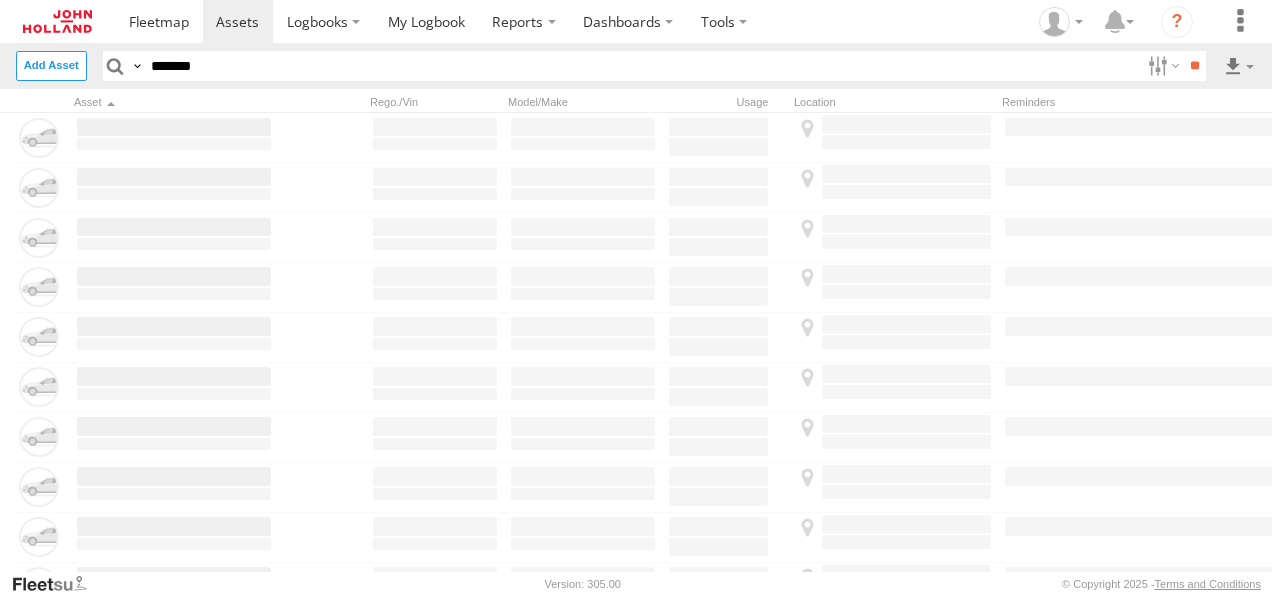 scroll, scrollTop: 0, scrollLeft: 0, axis: both 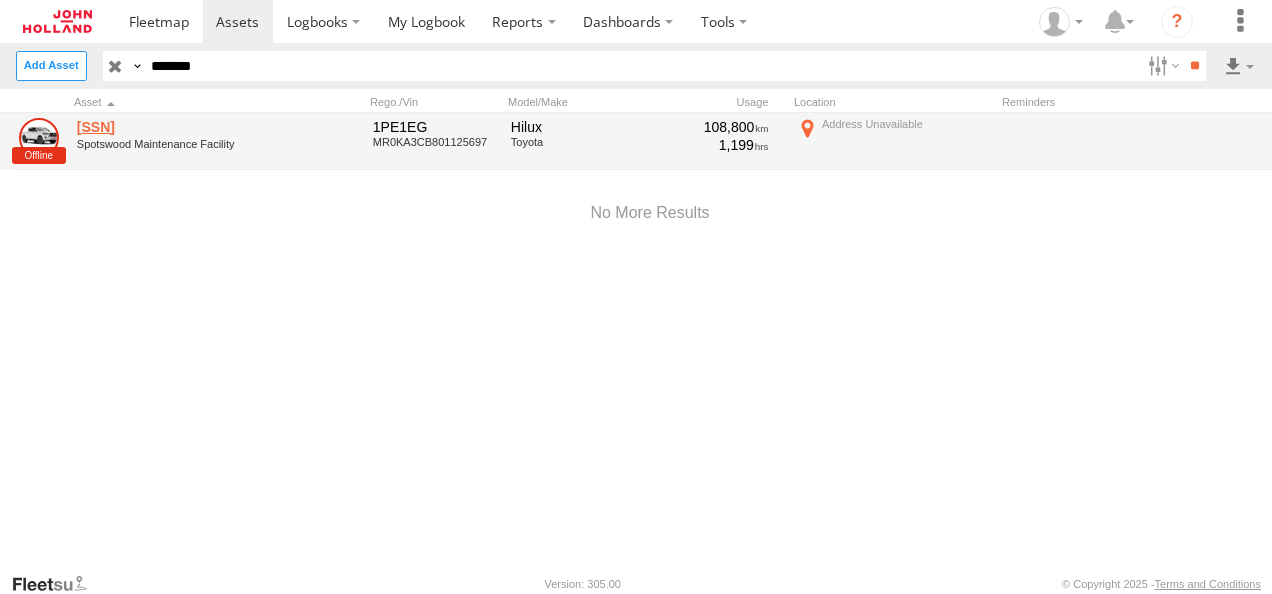click on "M135653" at bounding box center (174, 127) 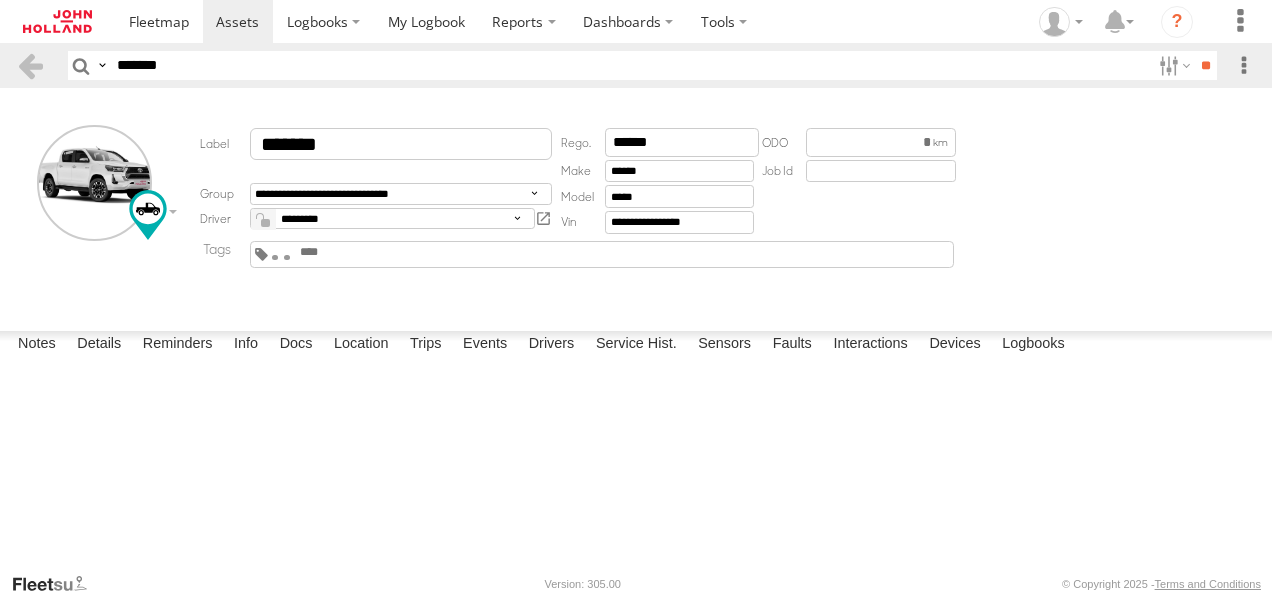 click on "Devices" at bounding box center (954, 345) 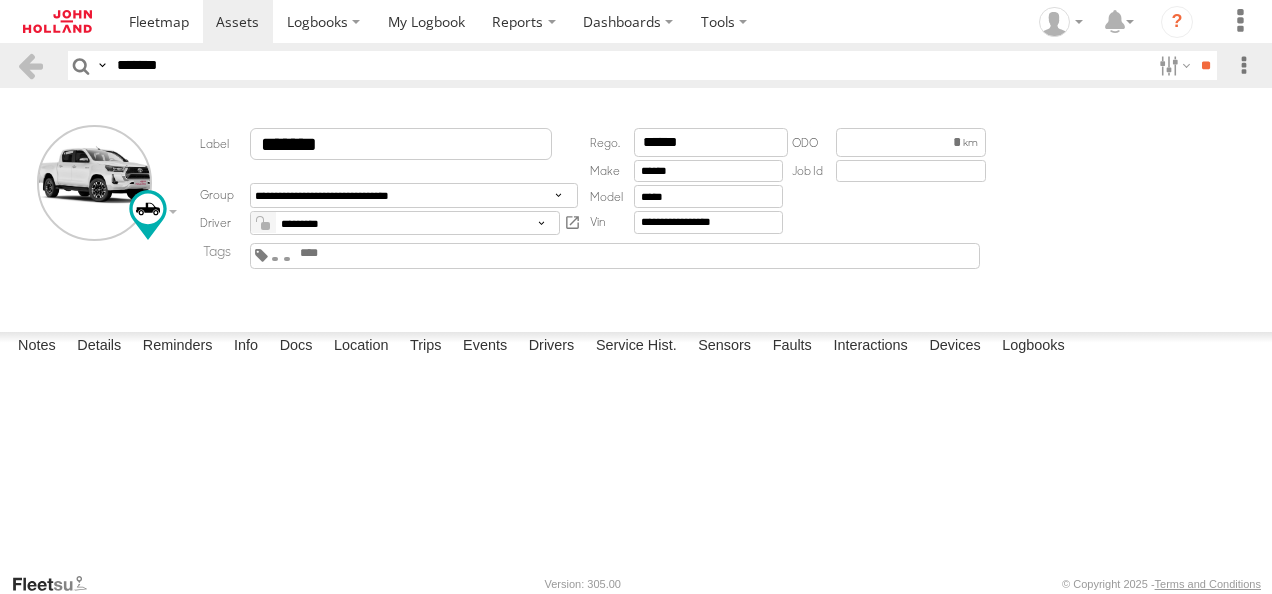 scroll, scrollTop: 0, scrollLeft: 0, axis: both 